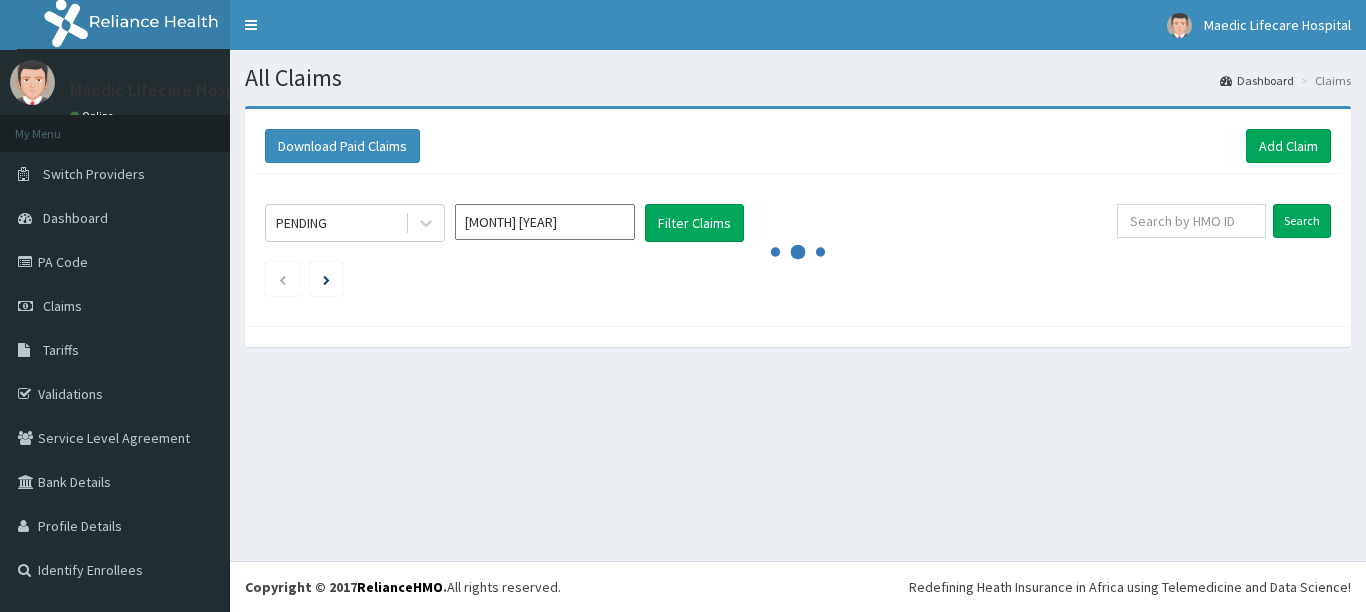 scroll, scrollTop: 0, scrollLeft: 0, axis: both 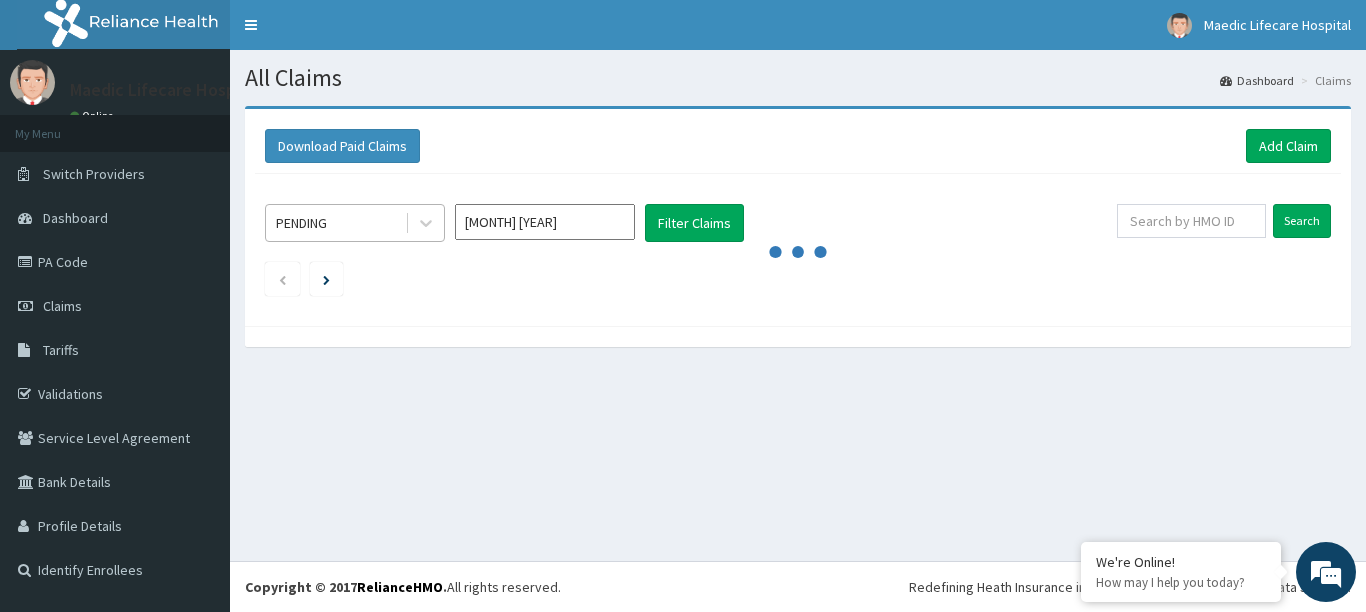 click on "PENDING" at bounding box center (335, 223) 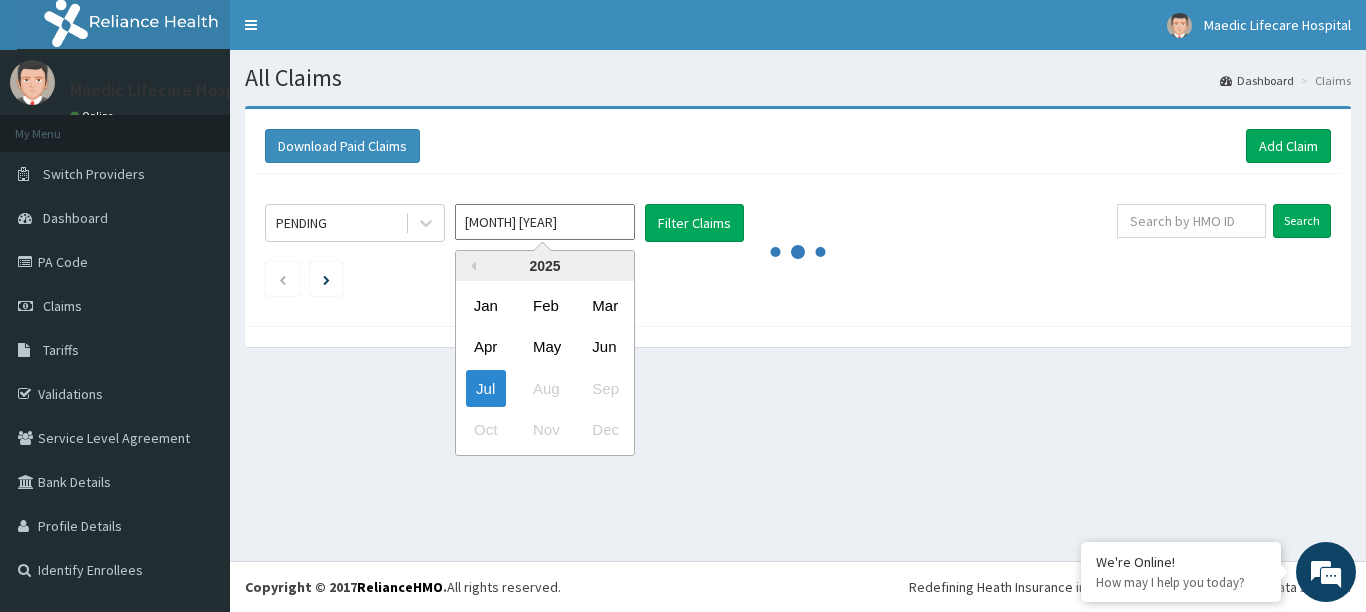 click on "[MONTH] [YEAR]" at bounding box center (545, 222) 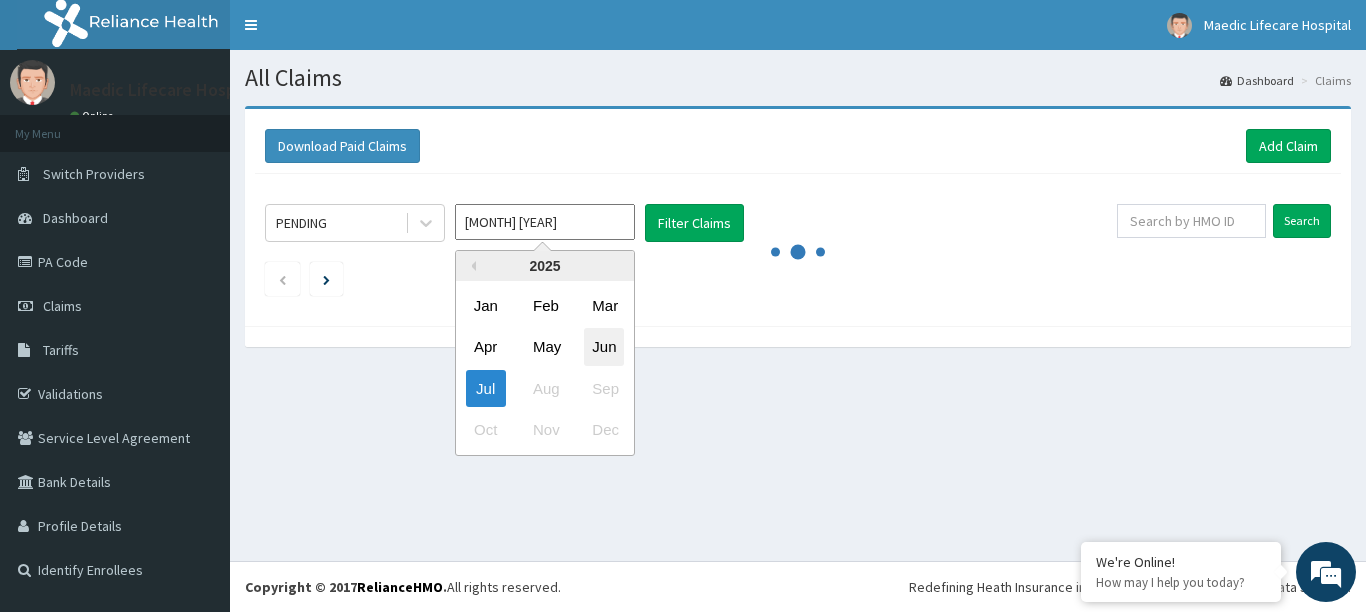 click on "Jun" at bounding box center (604, 347) 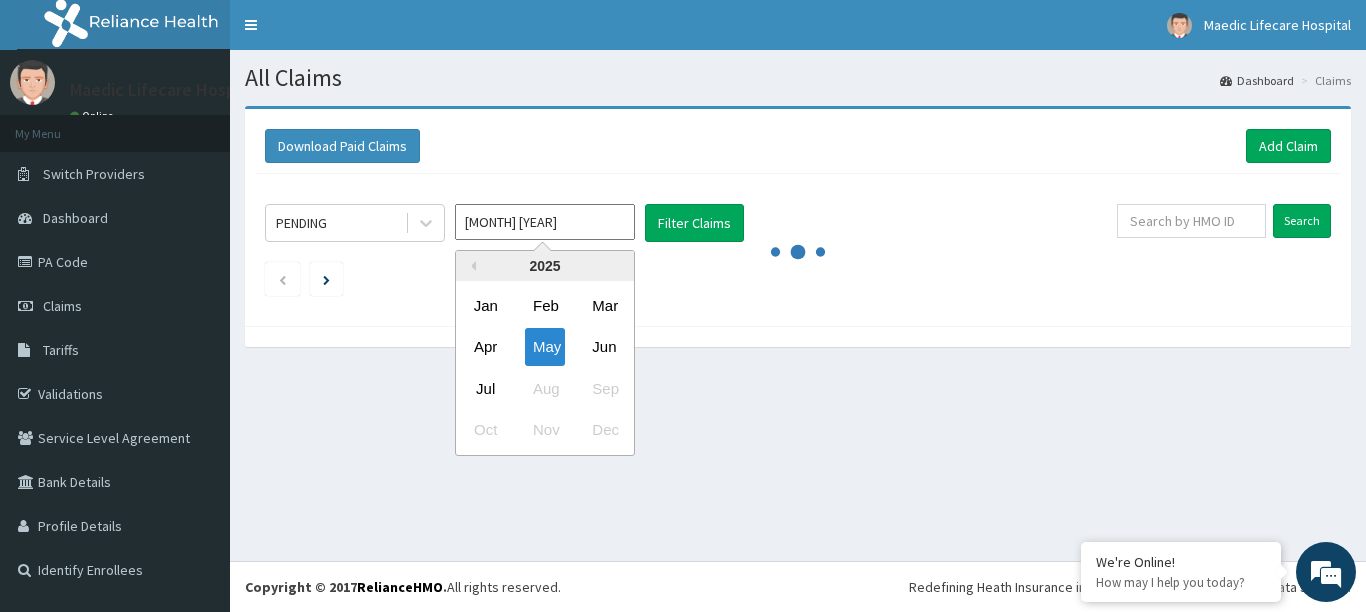 click on "May 2025" at bounding box center [545, 222] 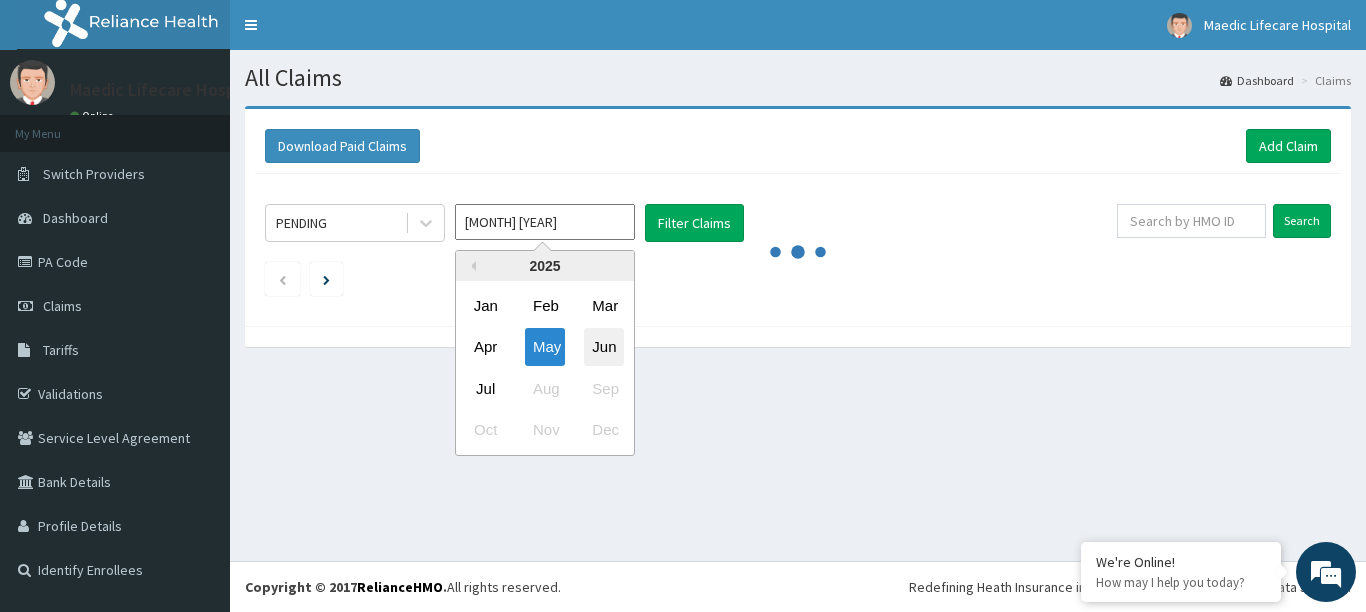 click on "Jun" at bounding box center [604, 347] 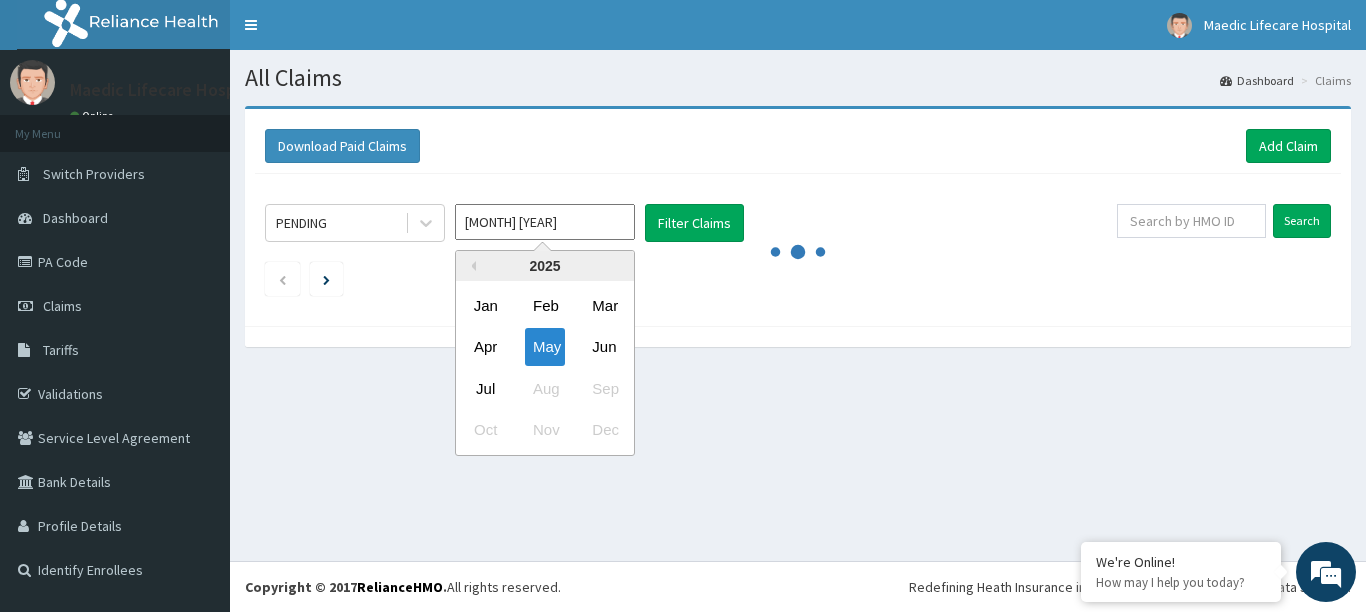 click on "May 2025" at bounding box center (545, 222) 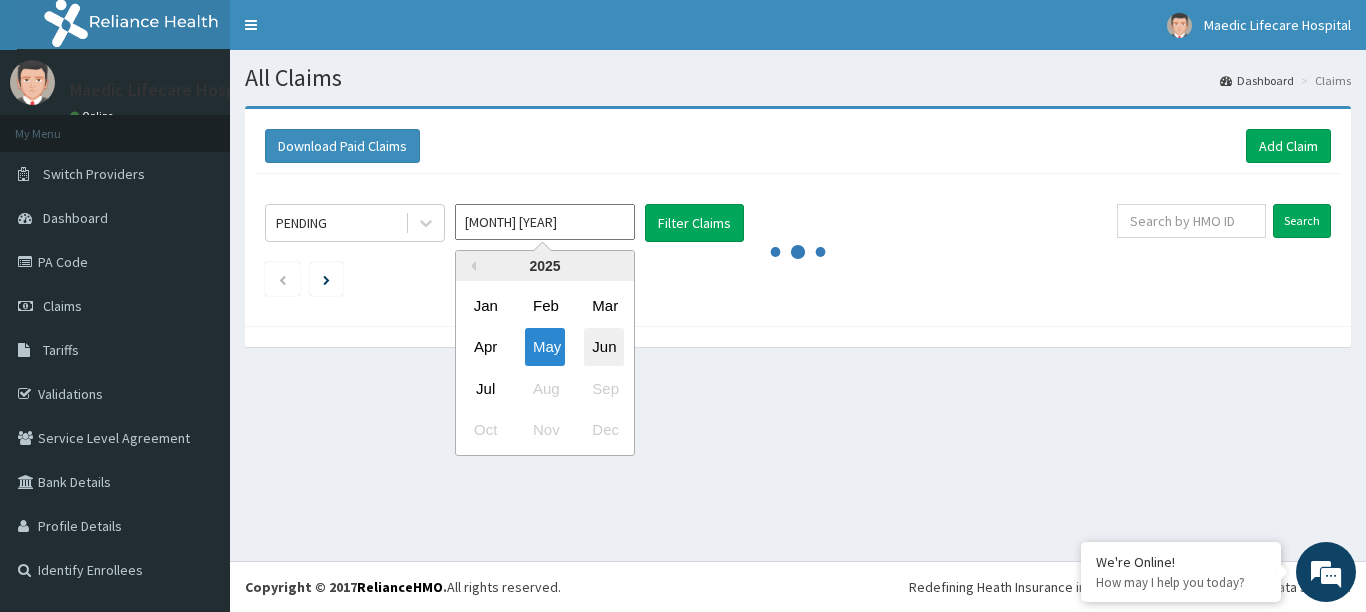 click on "Jun" at bounding box center [604, 347] 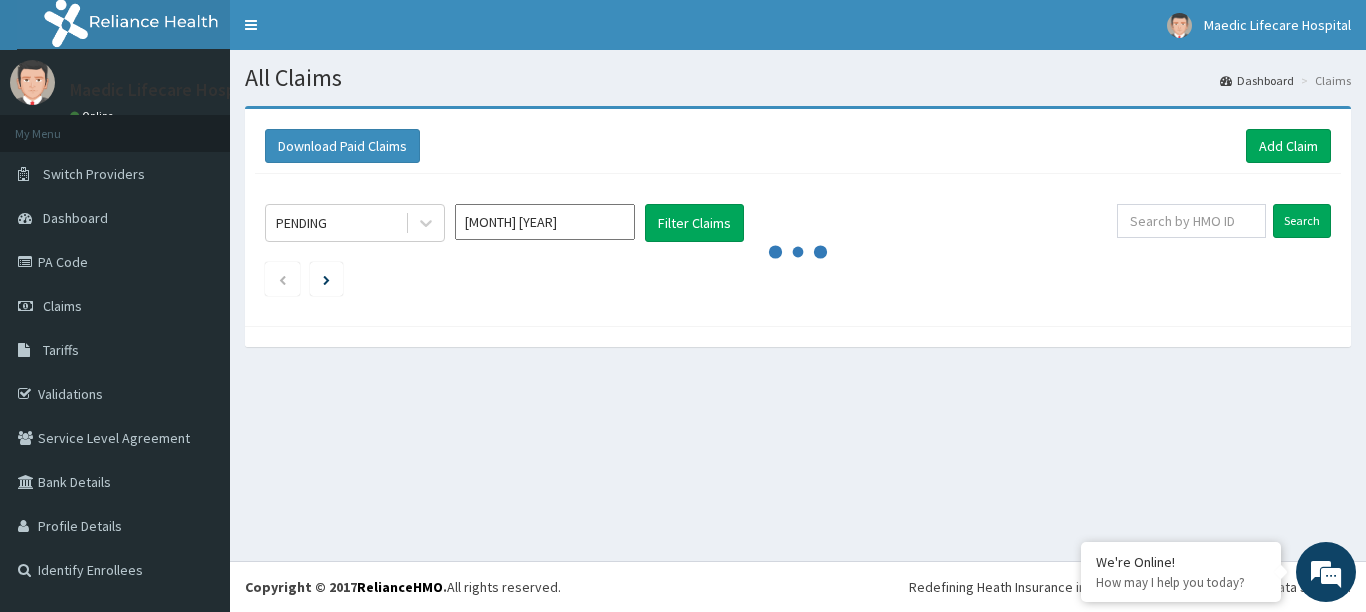 click on "May 2025" at bounding box center (545, 222) 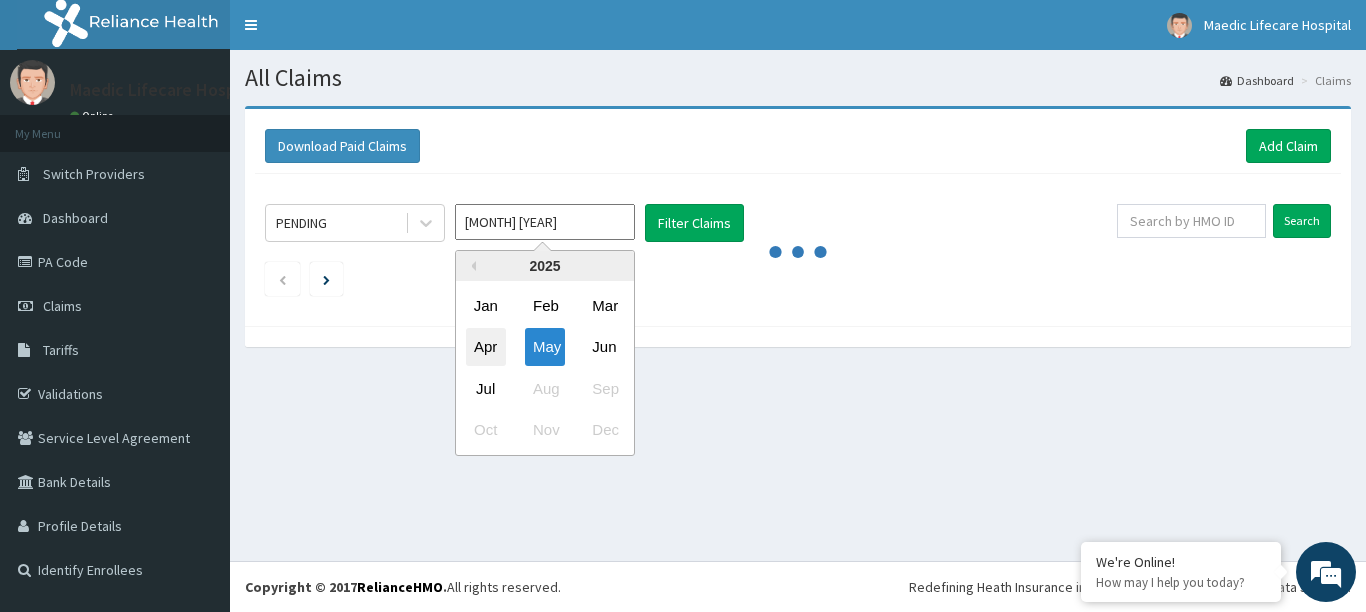 click on "Apr" at bounding box center (486, 347) 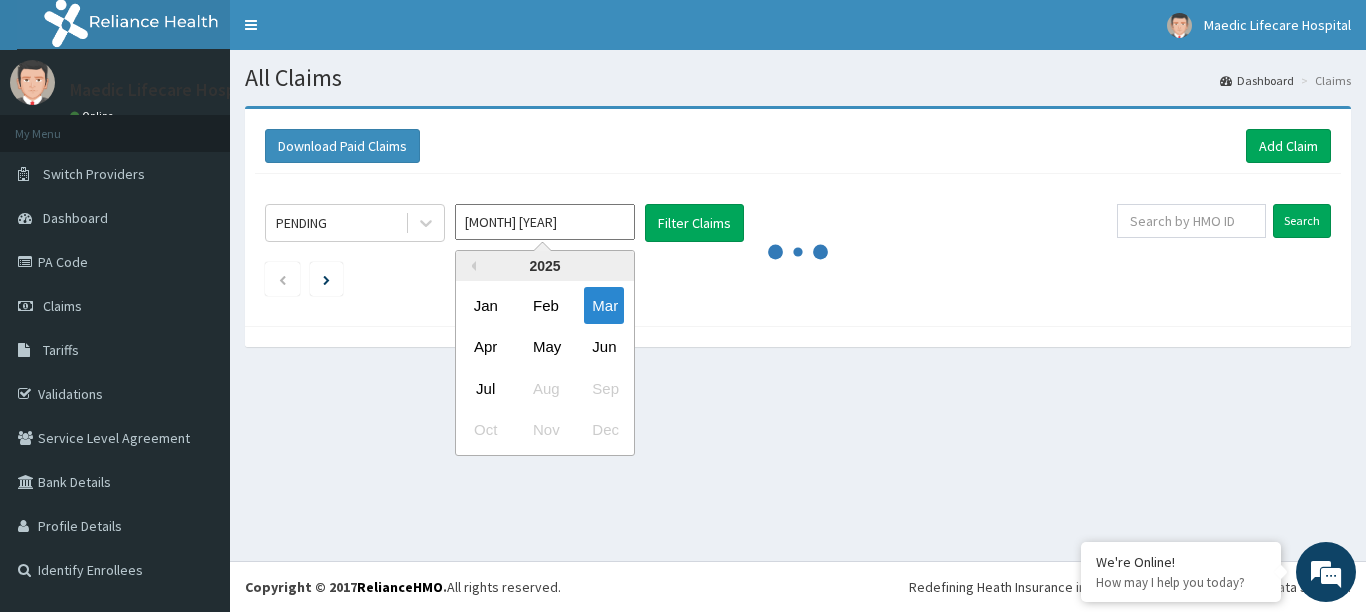 click on "Mar 2025" at bounding box center [545, 222] 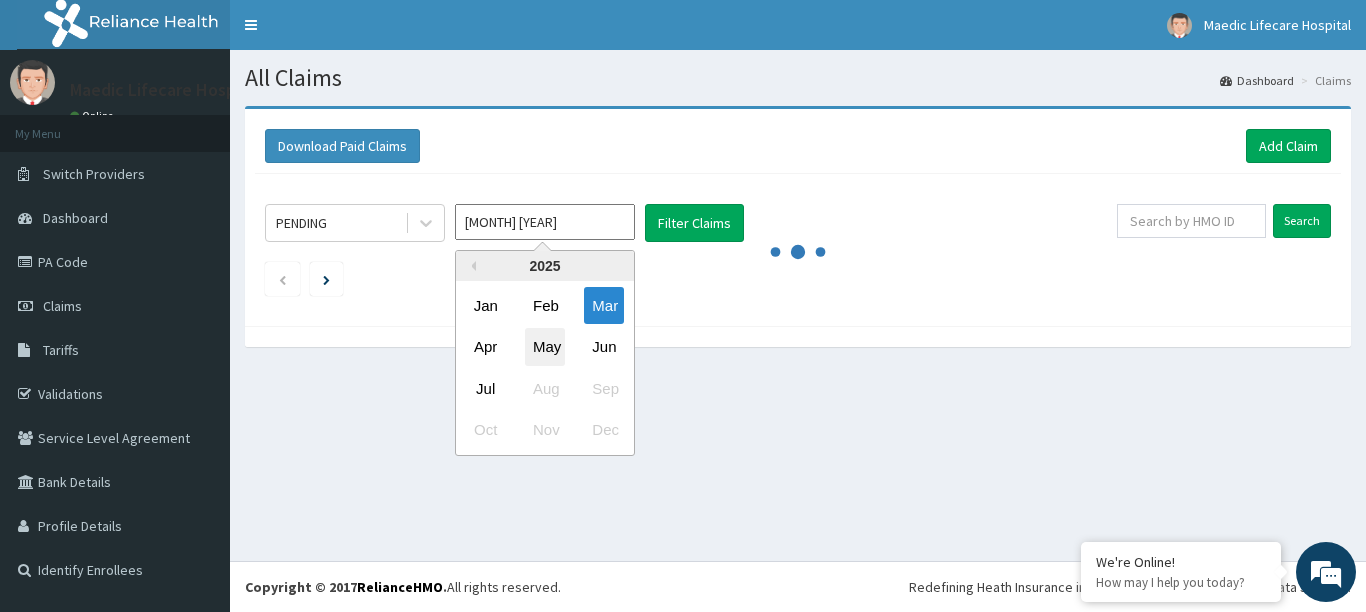 click on "May" at bounding box center [545, 347] 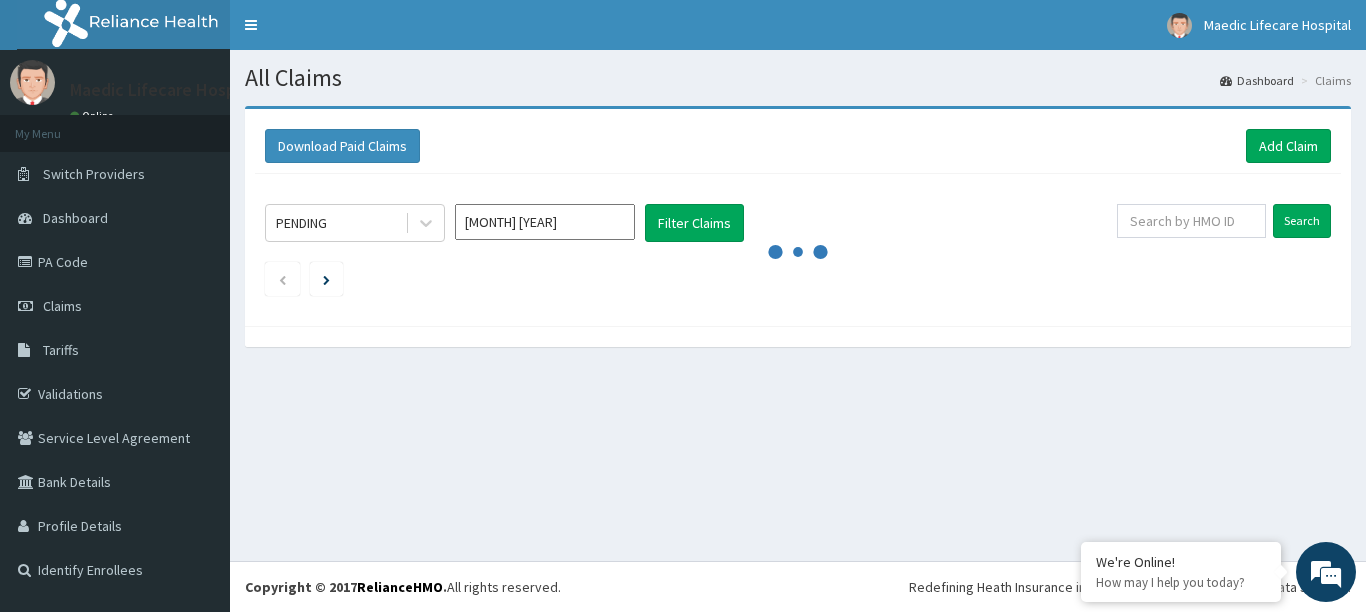 click on "Apr 2025" at bounding box center (545, 222) 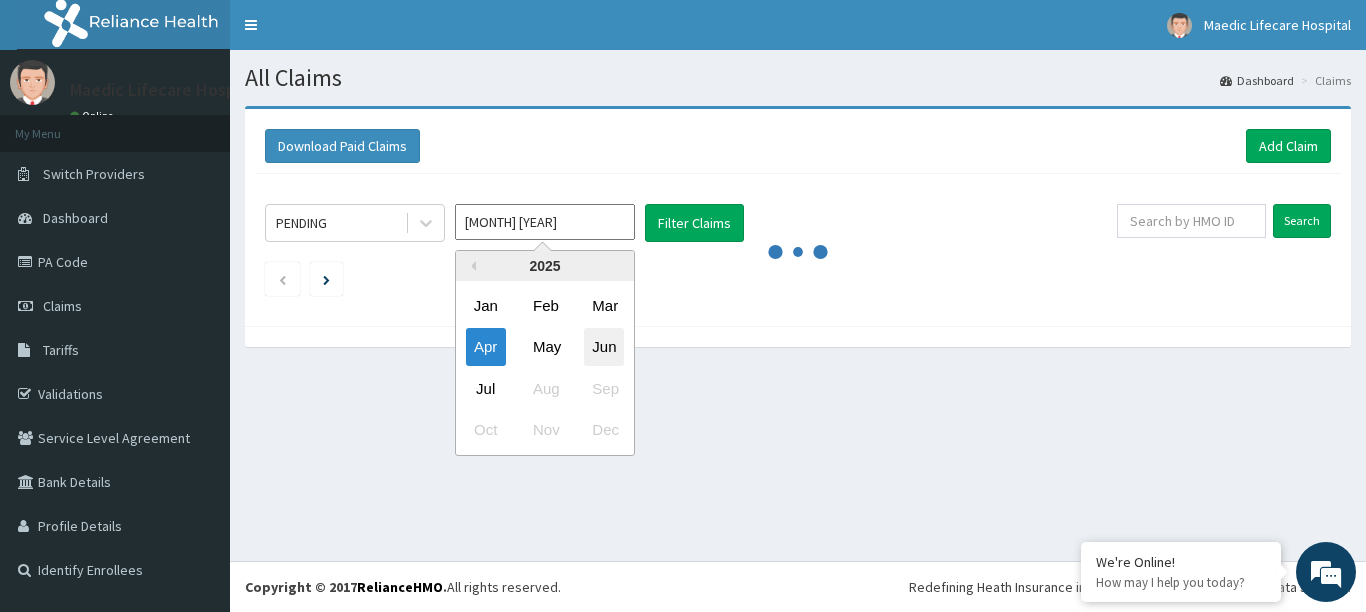 click on "Jun" at bounding box center [604, 347] 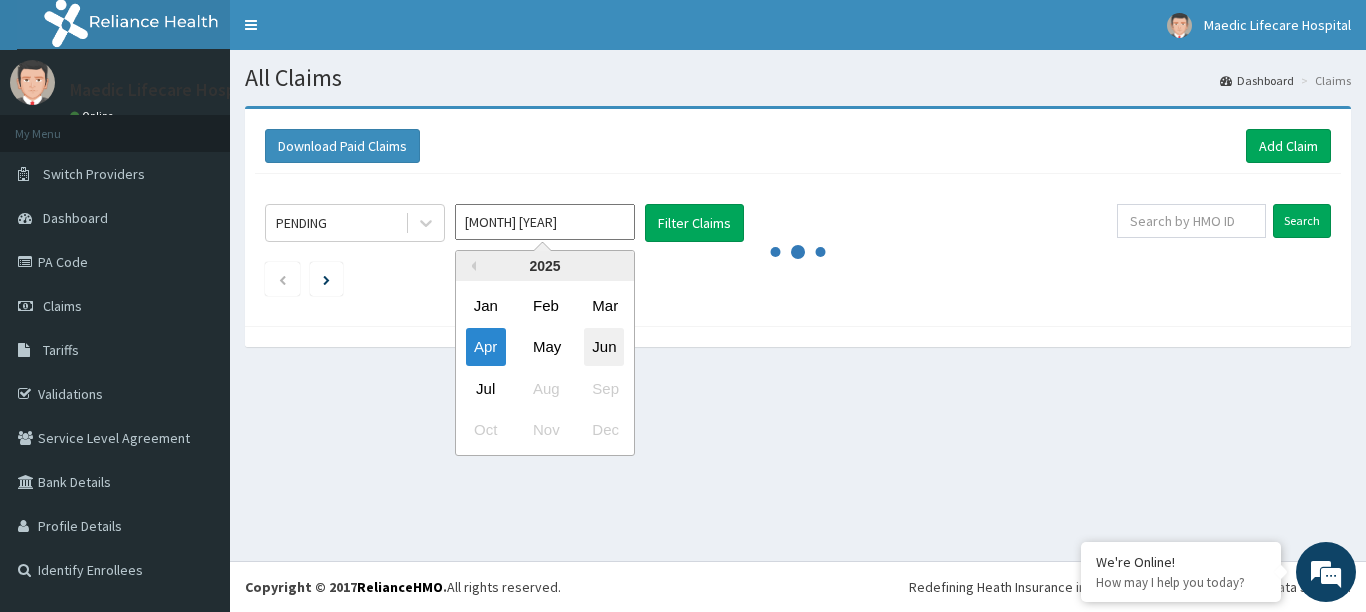 type on "May 2025" 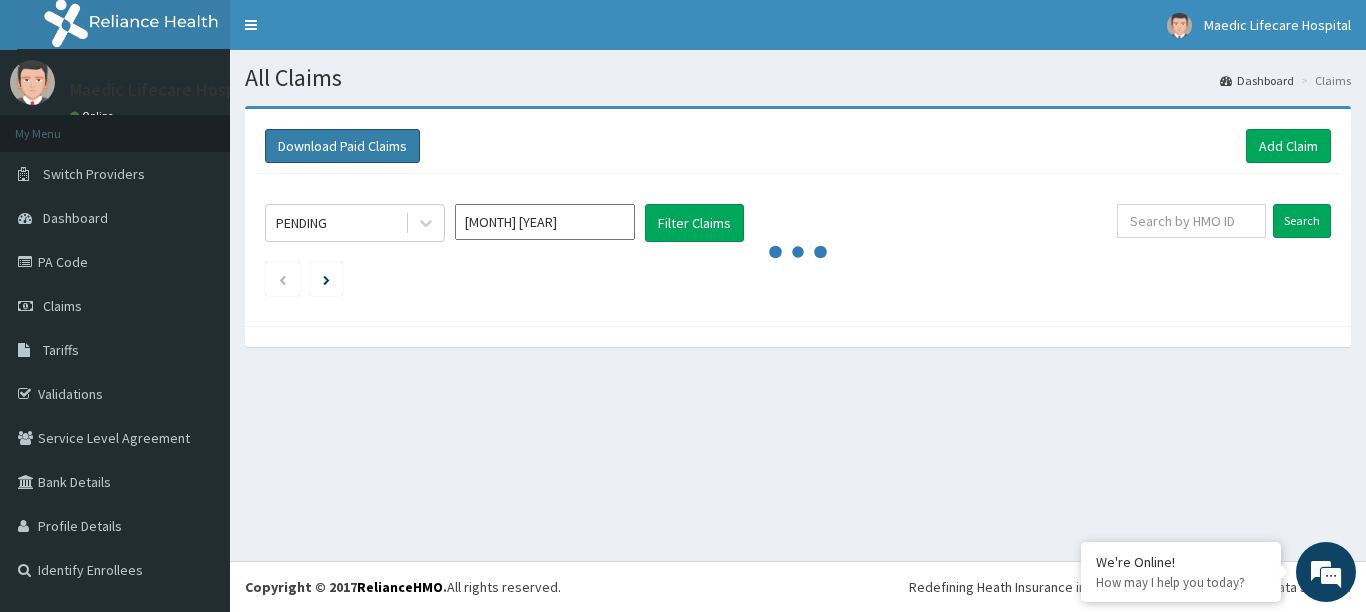 click on "Download Paid Claims" at bounding box center (342, 146) 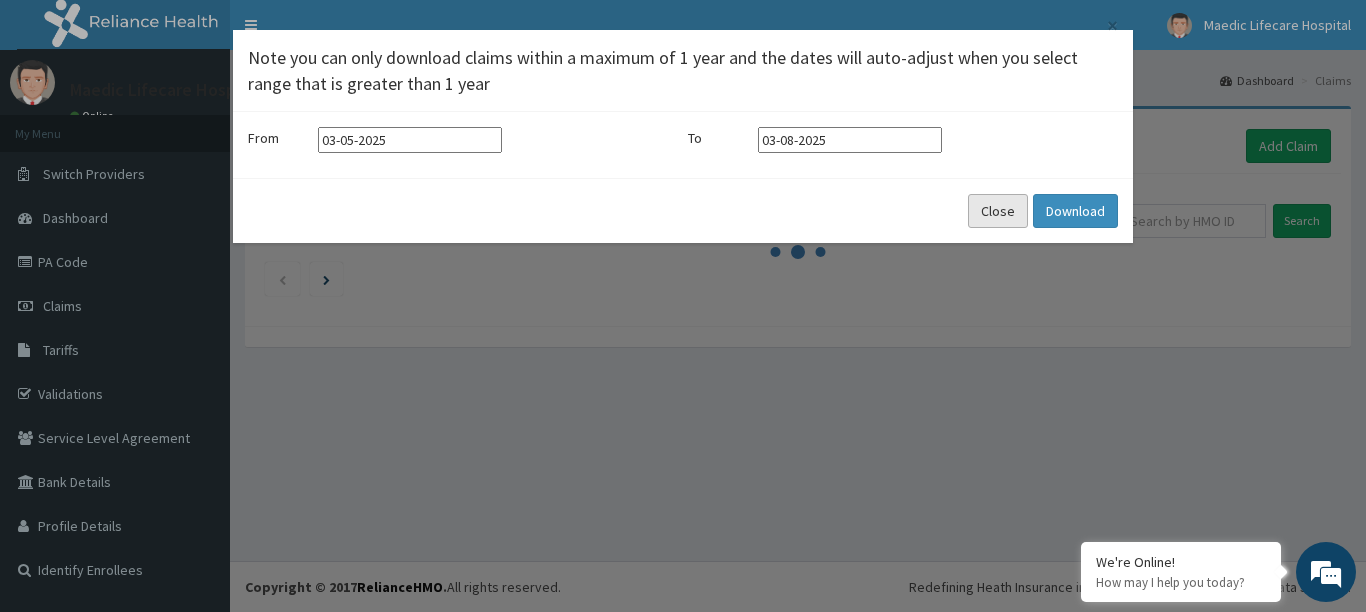 click on "Close" at bounding box center (998, 211) 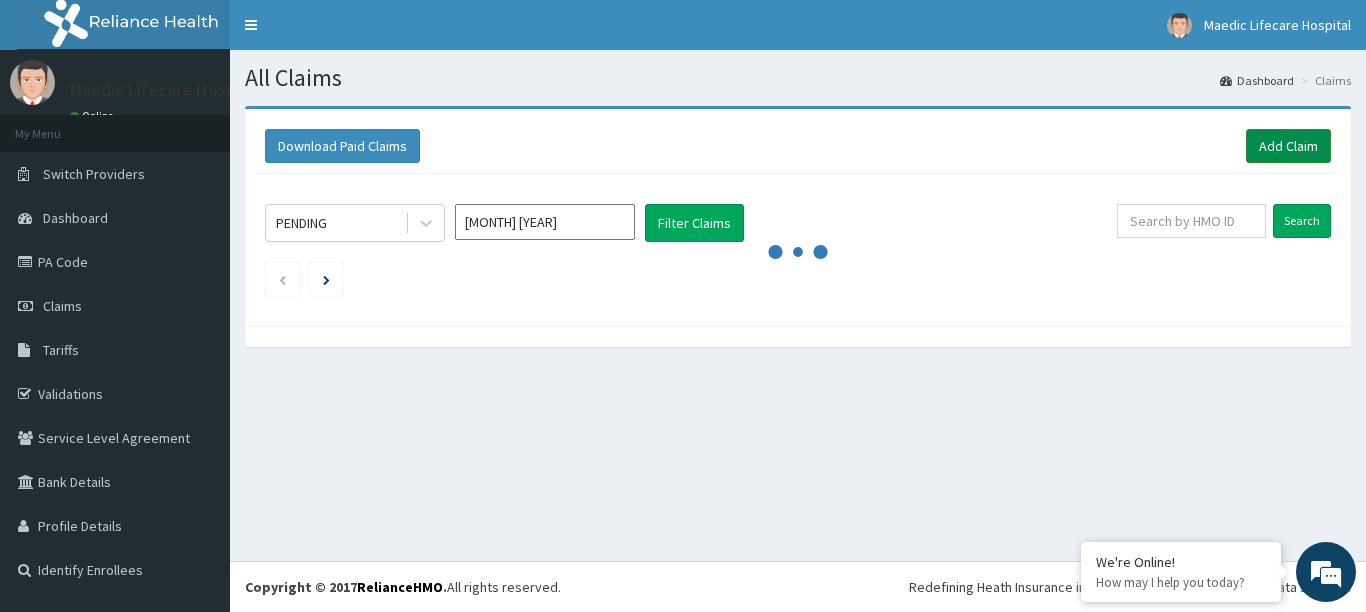 click on "Add Claim" at bounding box center [1288, 146] 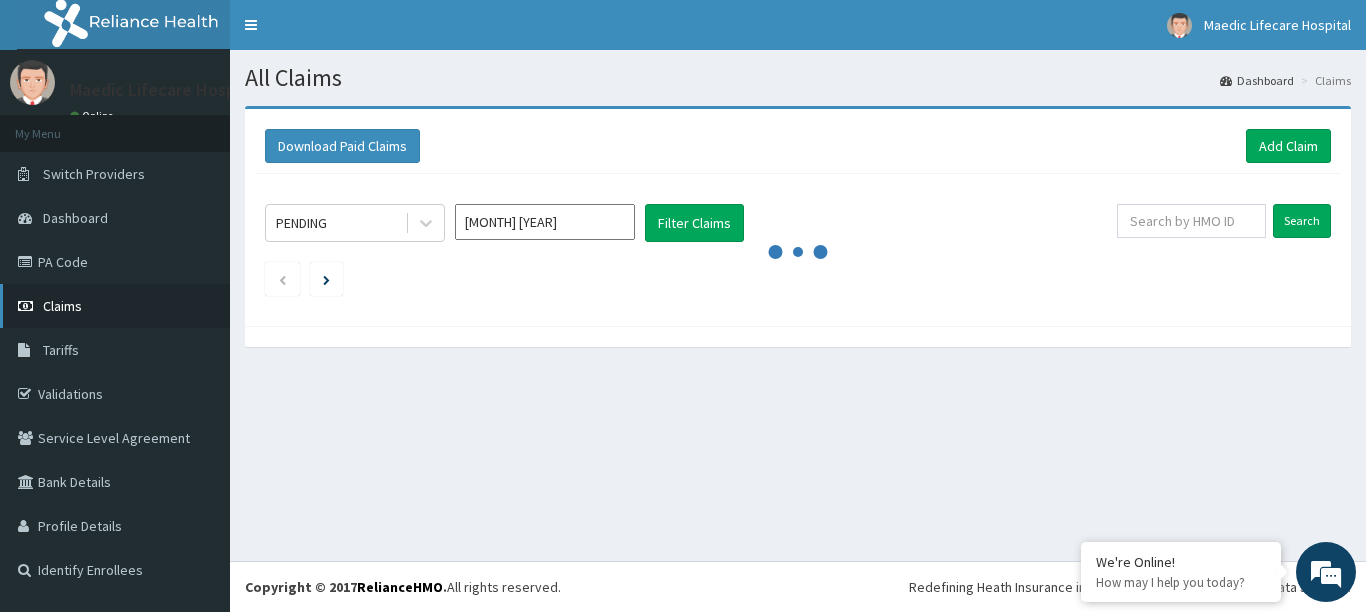 click on "Claims" at bounding box center (62, 306) 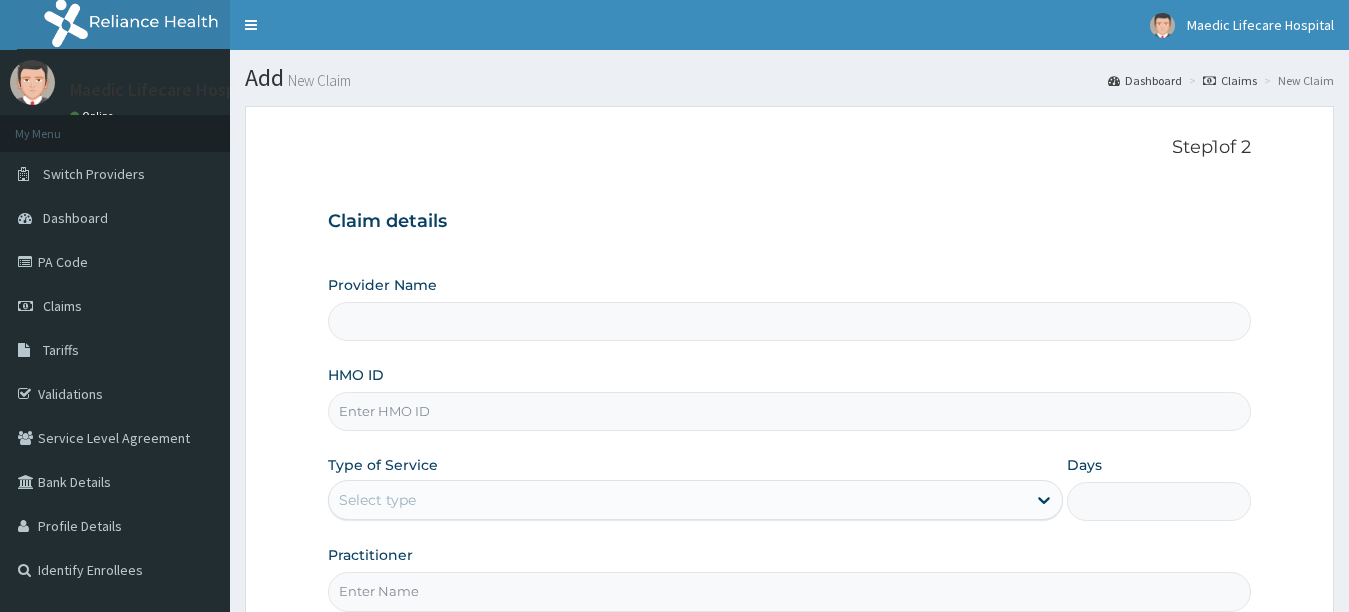 type on "Maedic Lifecare Hospital" 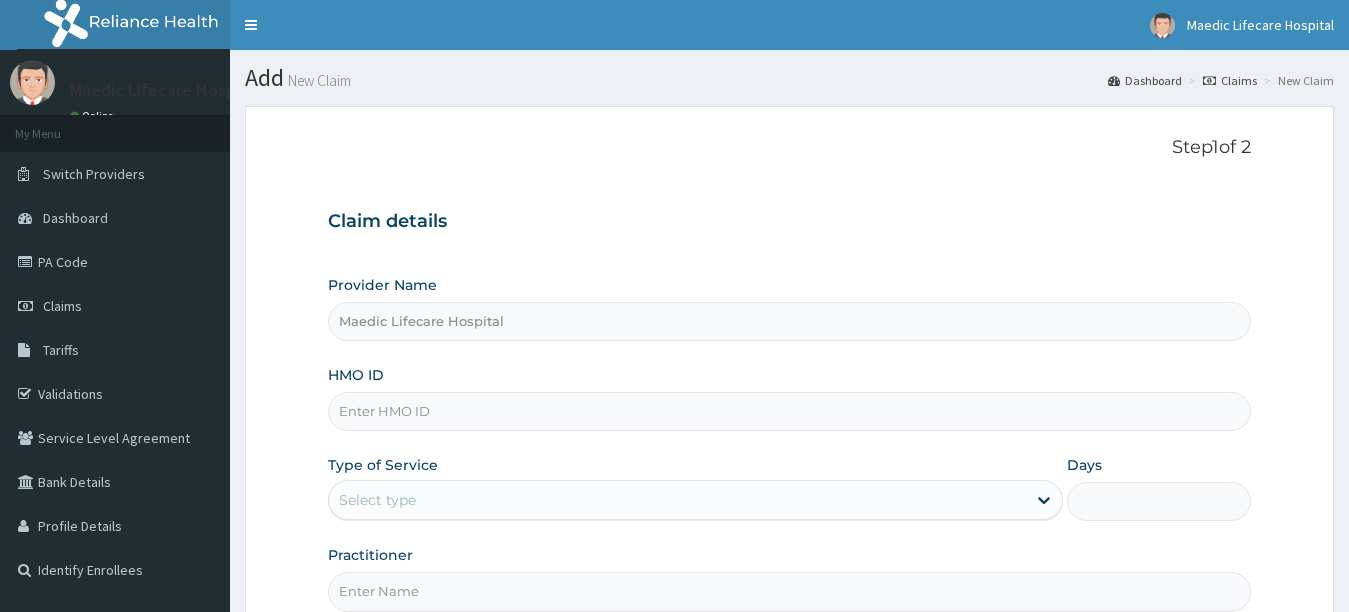 scroll, scrollTop: 0, scrollLeft: 0, axis: both 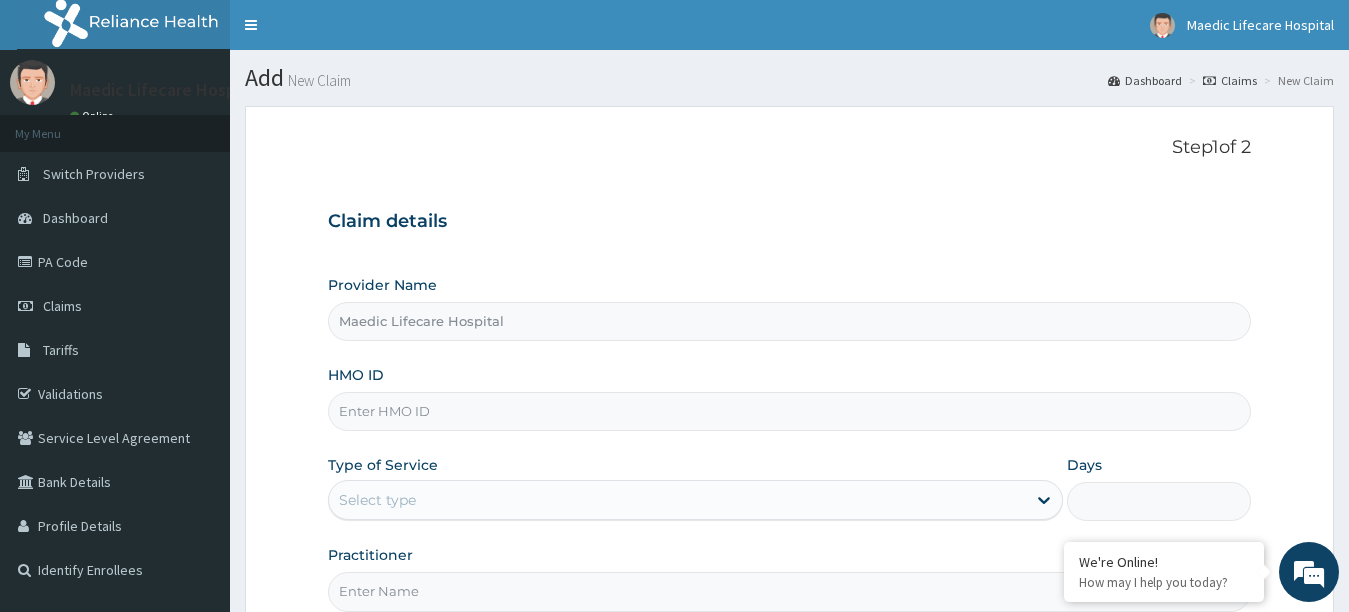 click on "HMO ID" at bounding box center [790, 411] 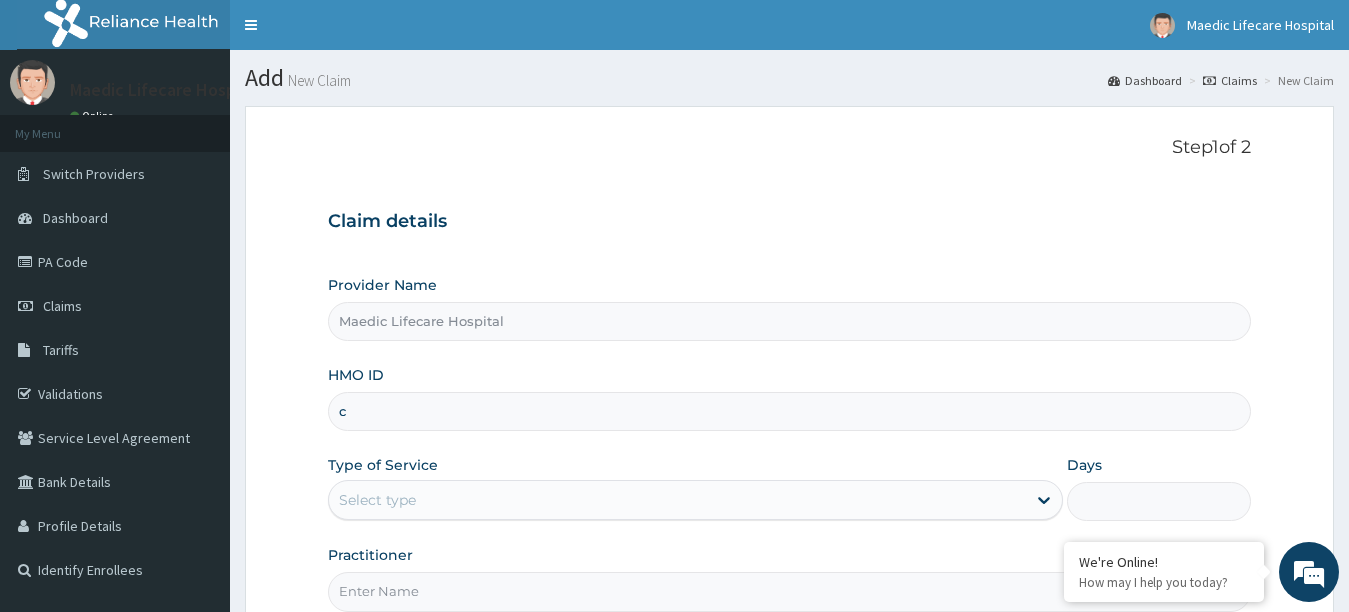 type on "CRG/10042/A" 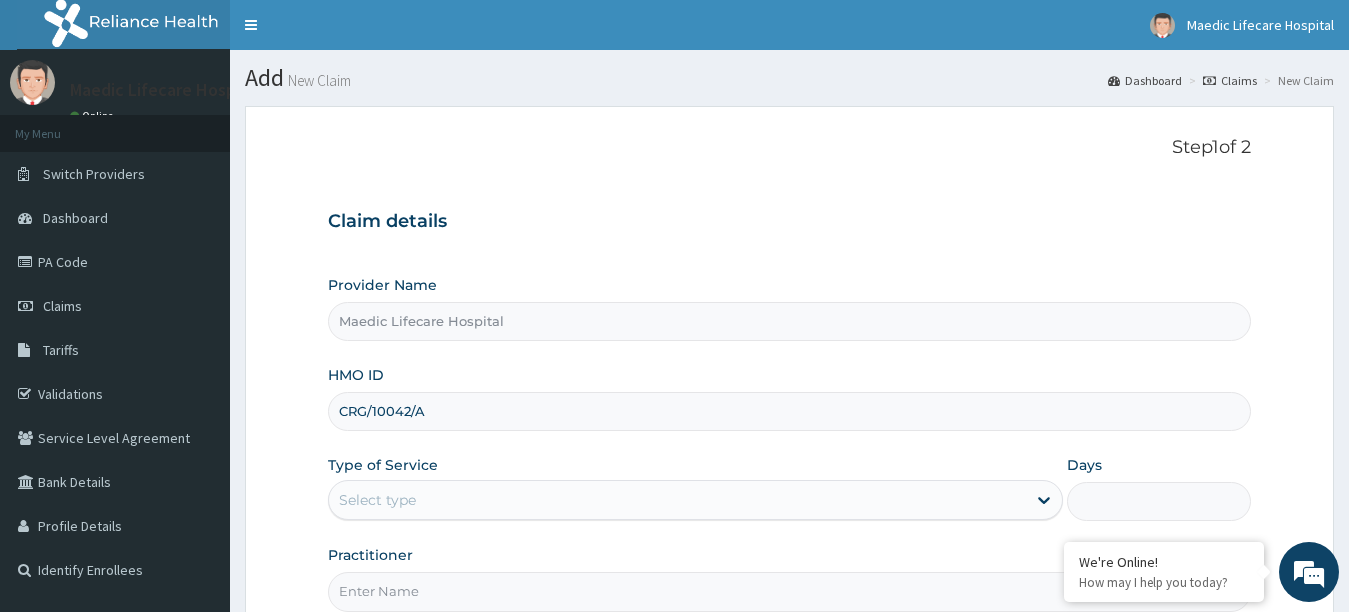click on "Select type" at bounding box center [678, 500] 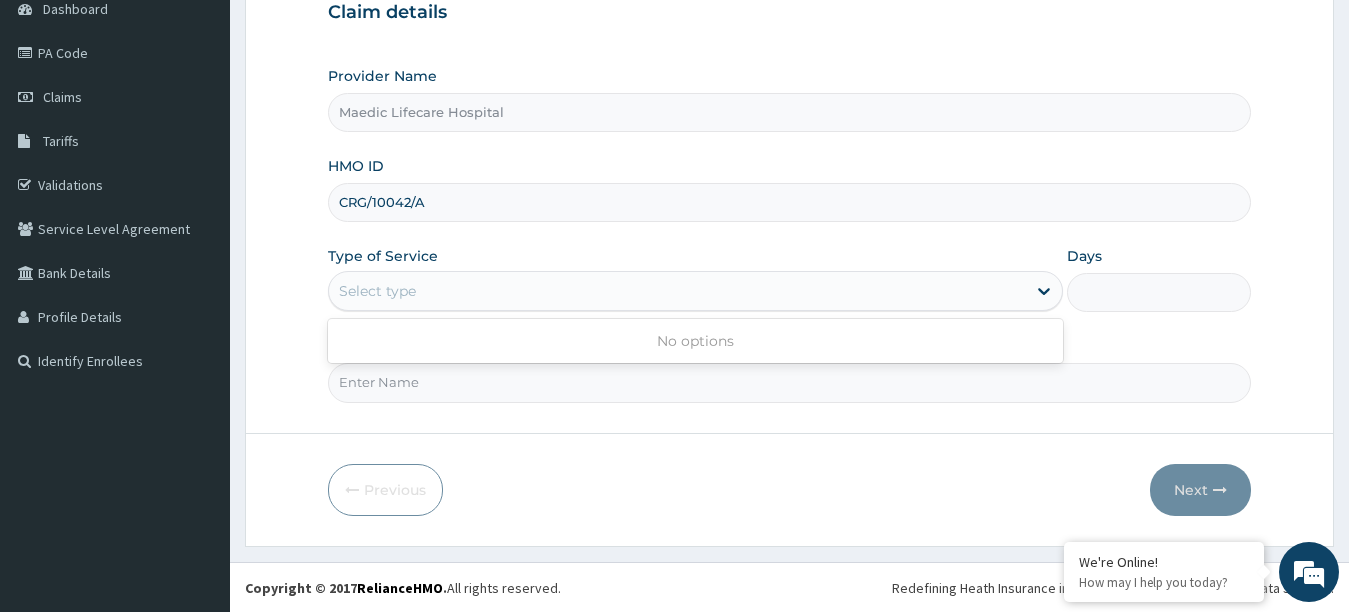 scroll, scrollTop: 210, scrollLeft: 0, axis: vertical 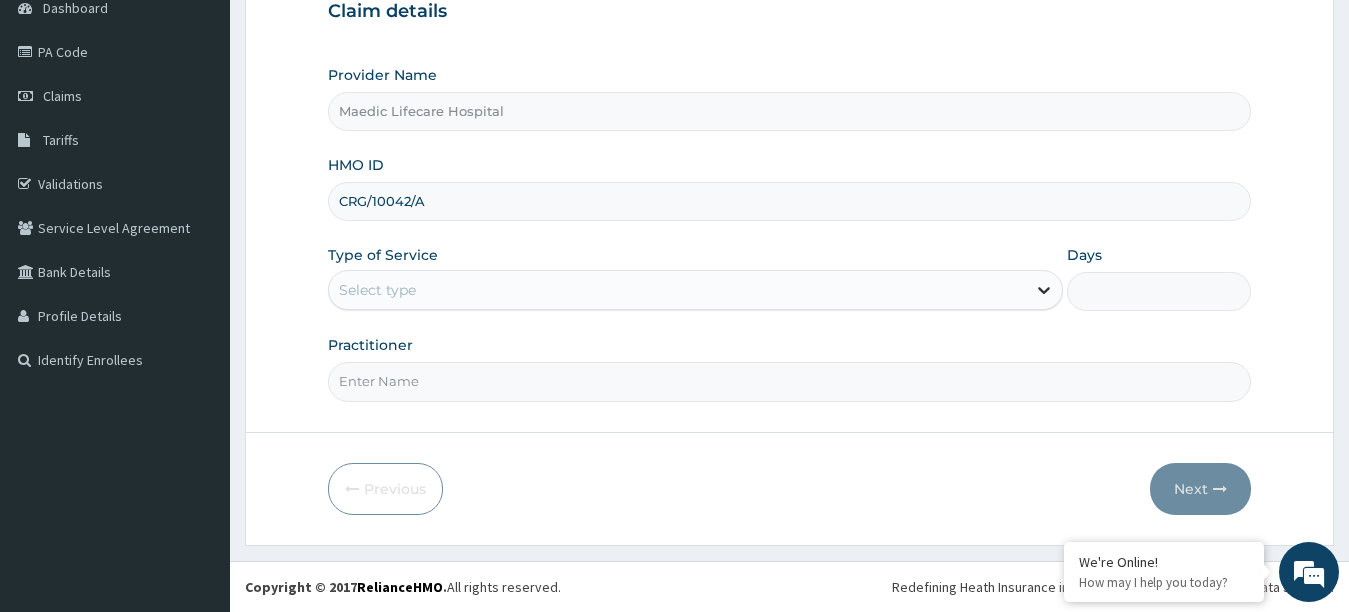 click 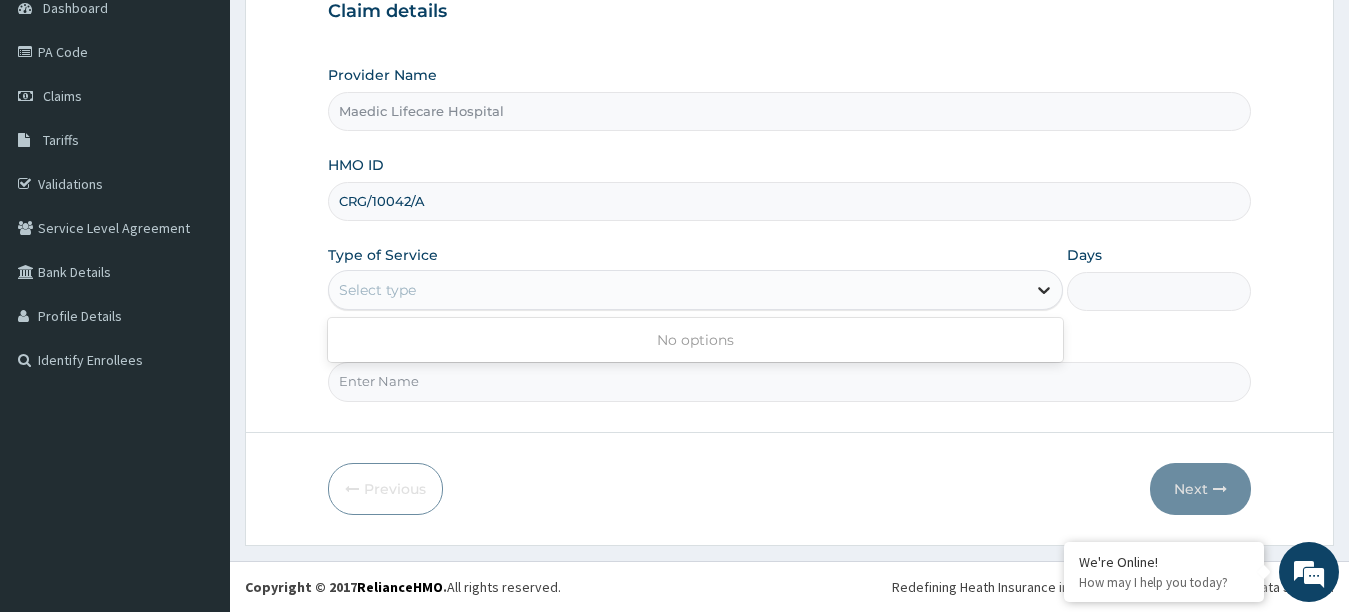 click 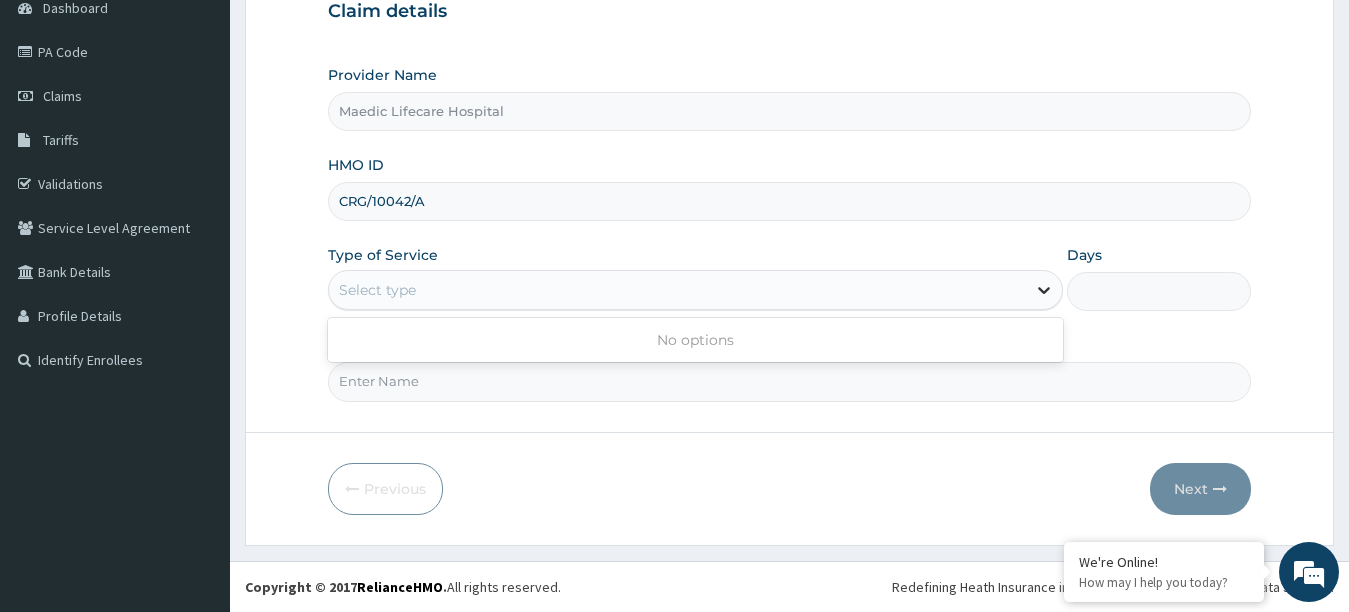 type on "o" 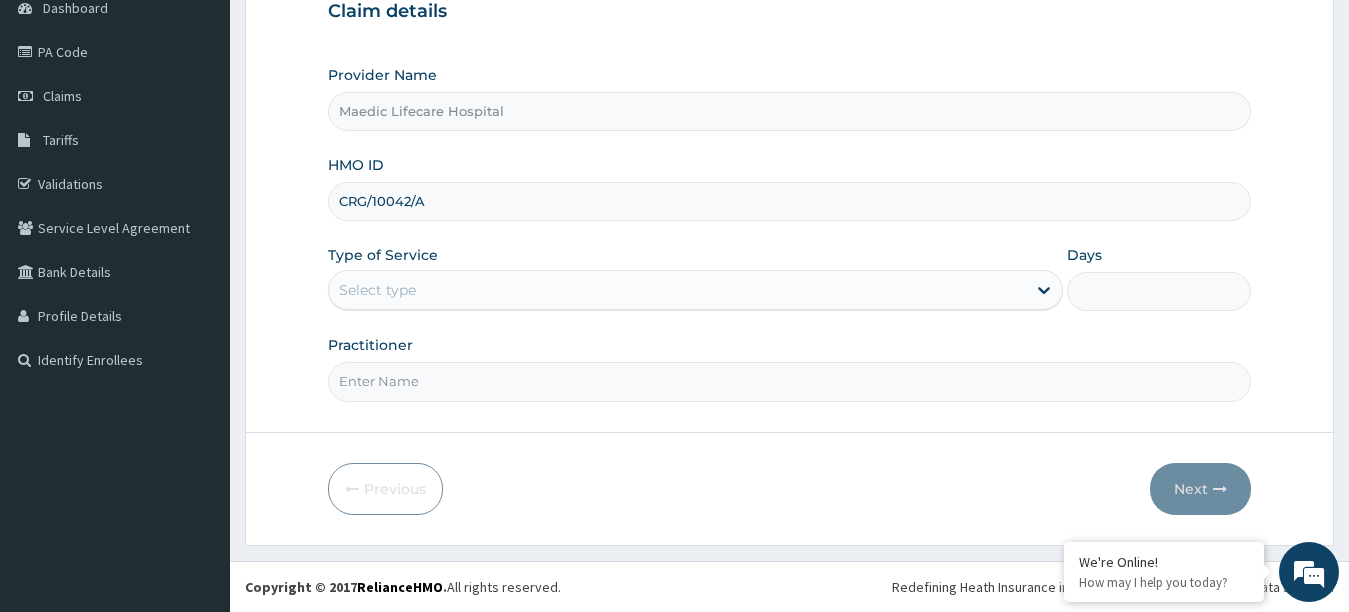click on "Practitioner" at bounding box center [790, 381] 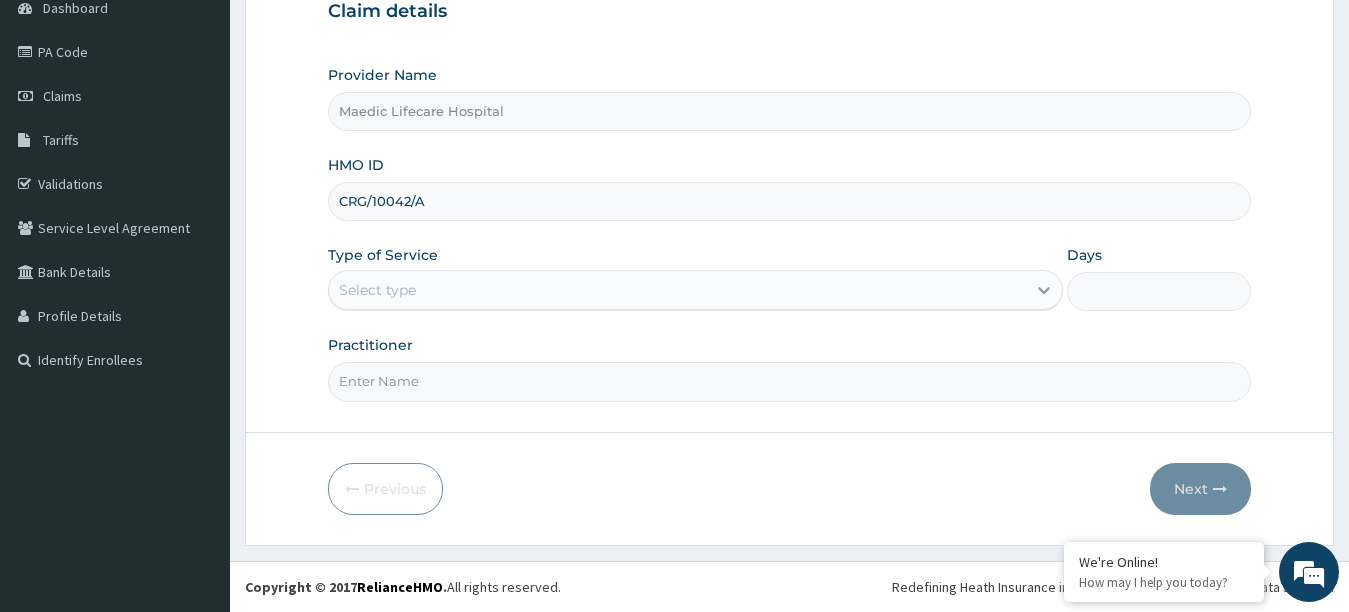 click 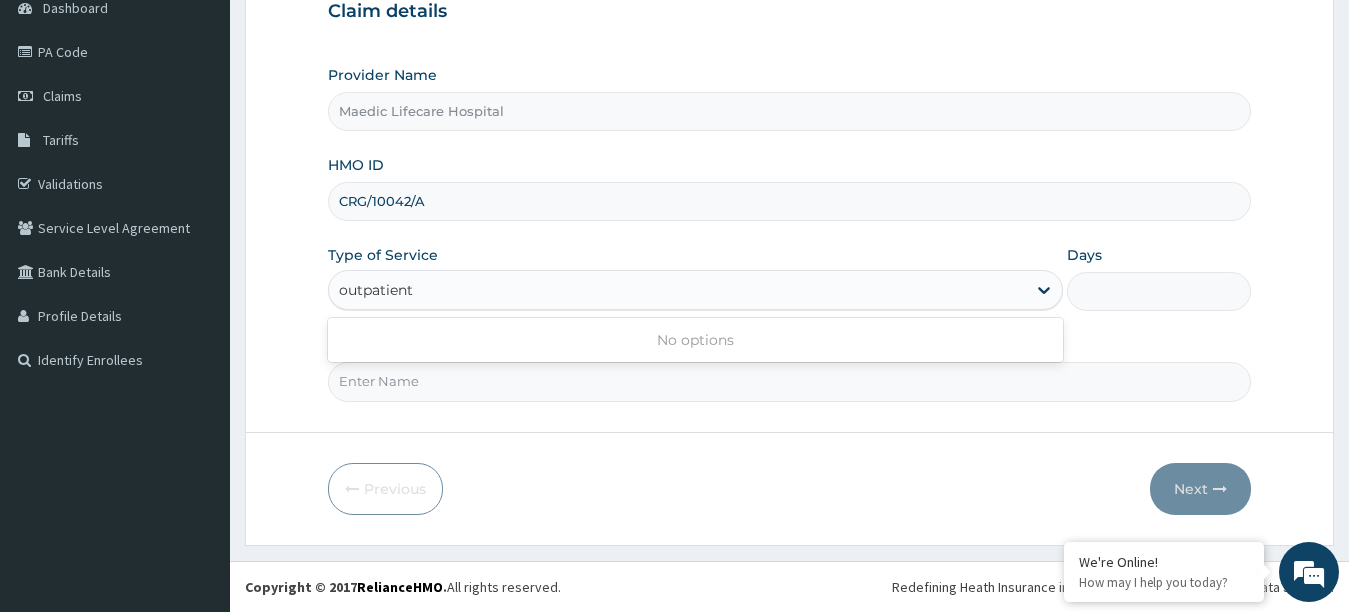 type on "outpatient" 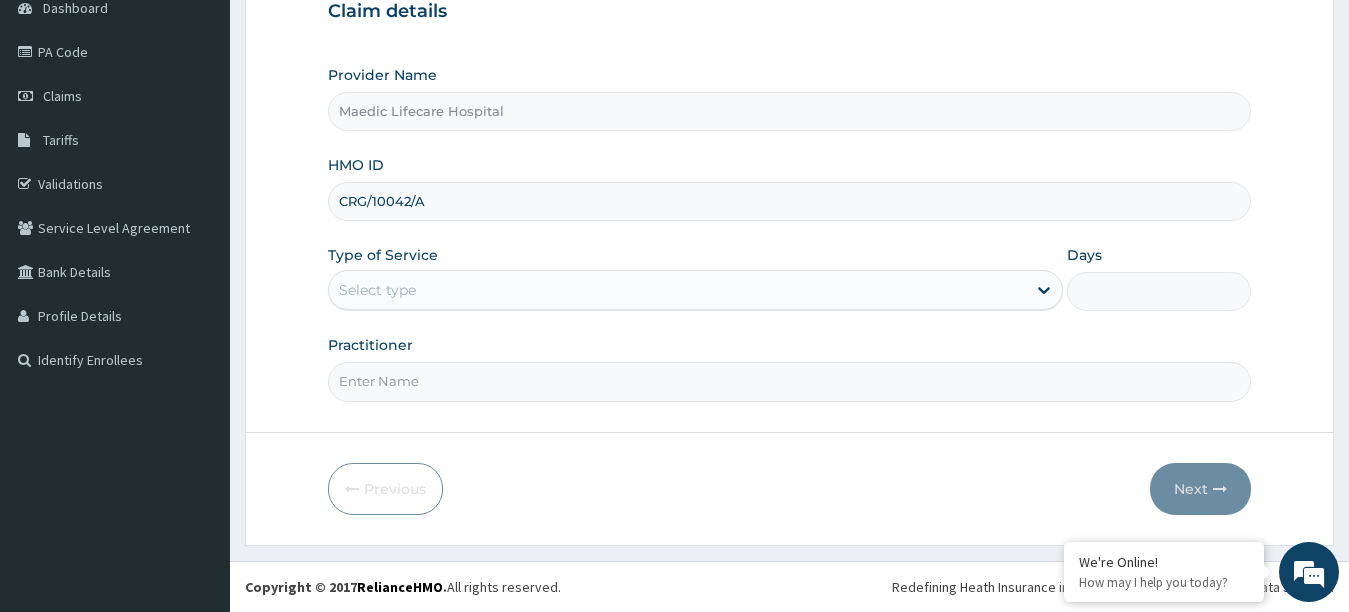 click on "Step  1  of 2 Claim details Provider Name Maedic Lifecare Hospital HMO ID CRG/10042/A Type of Service Select type Days Practitioner     Previous   Next" at bounding box center [789, 220] 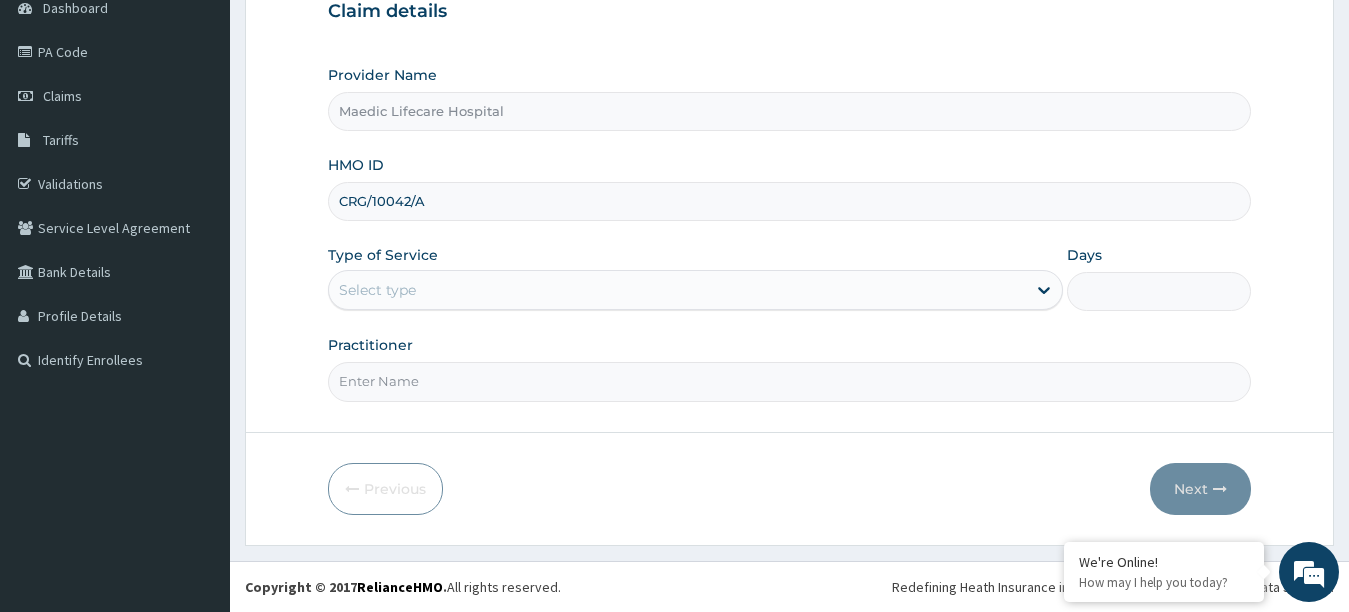 click on "Practitioner" at bounding box center (790, 381) 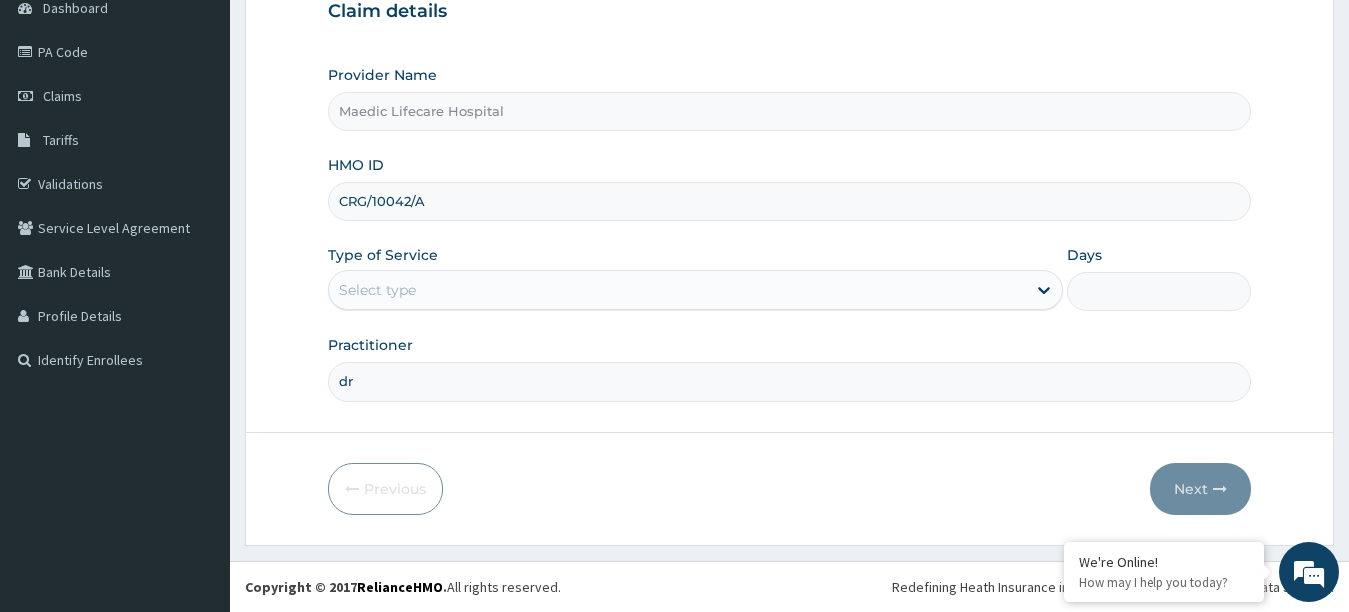 type on "d" 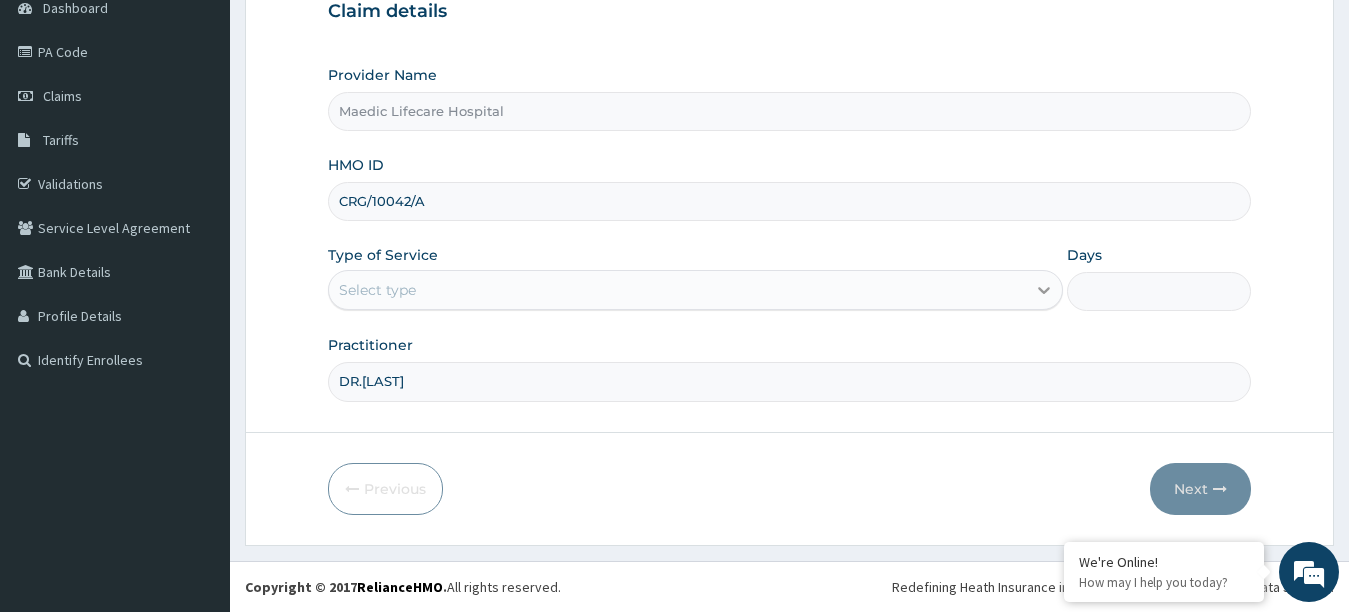 type on "DR.APATA" 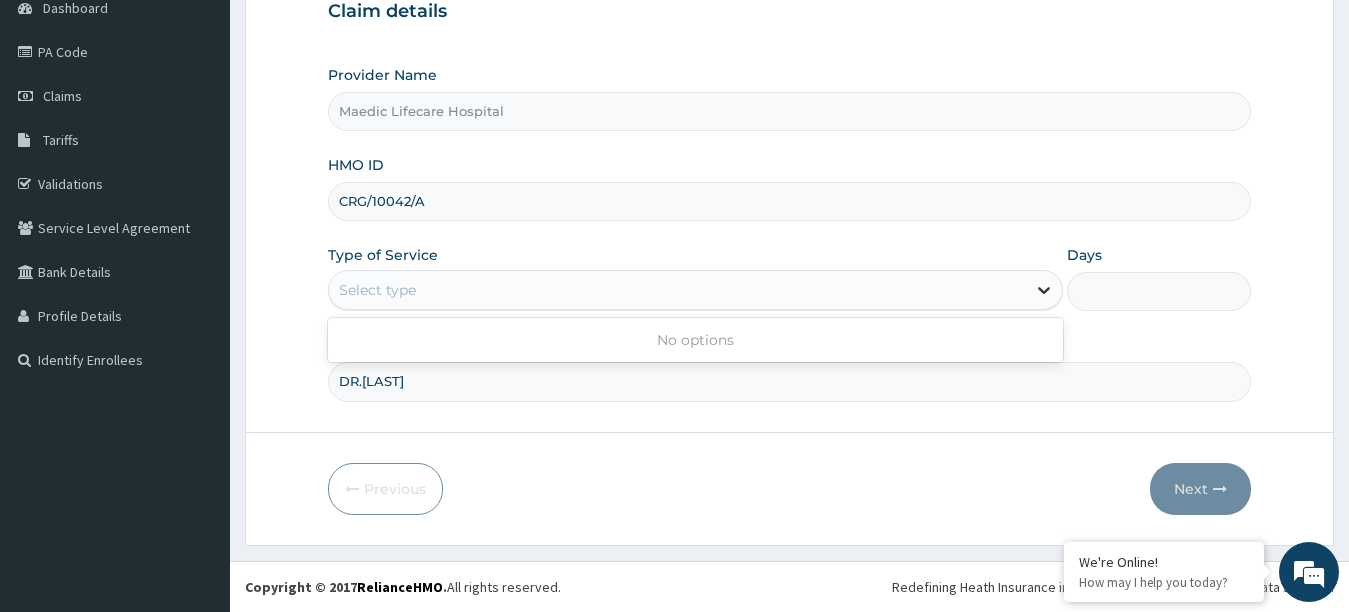 click 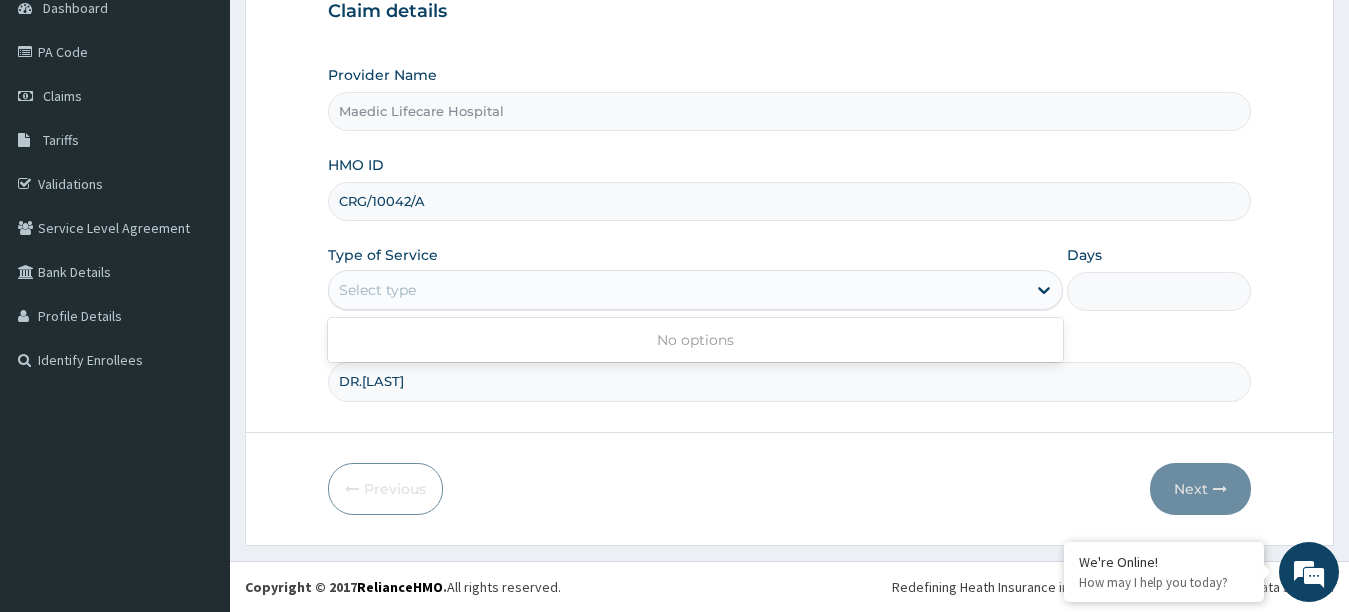 click on "No options" at bounding box center (696, 340) 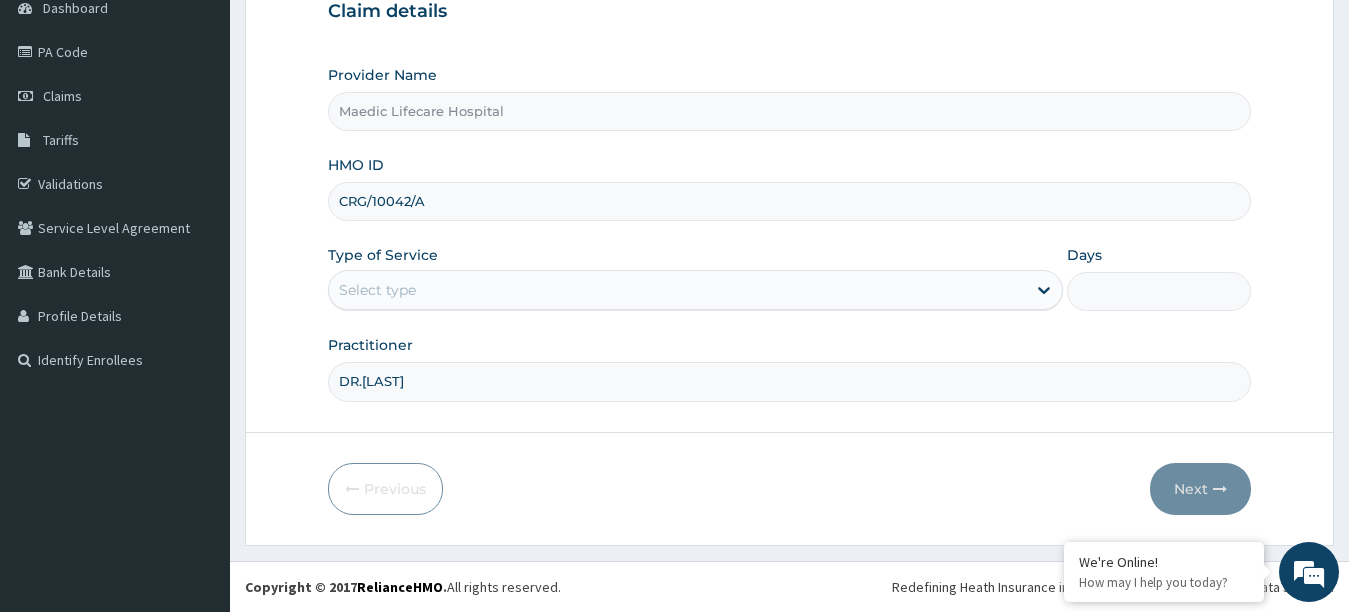 click on "Days" at bounding box center [1159, 291] 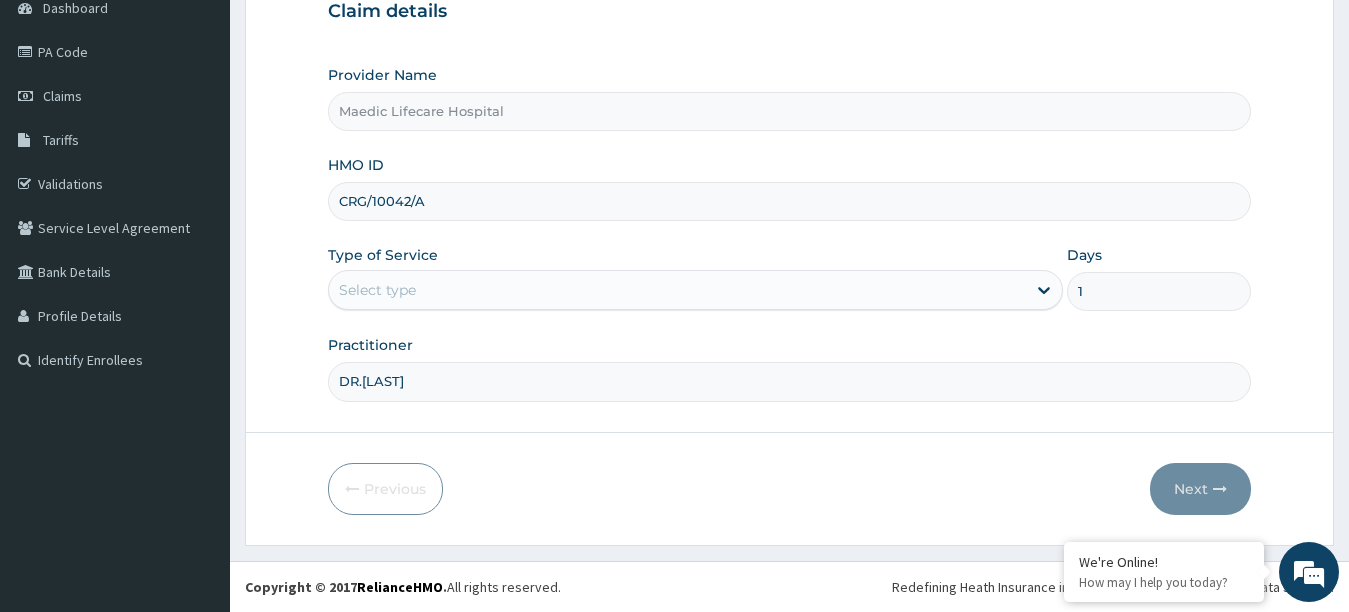 type on "1" 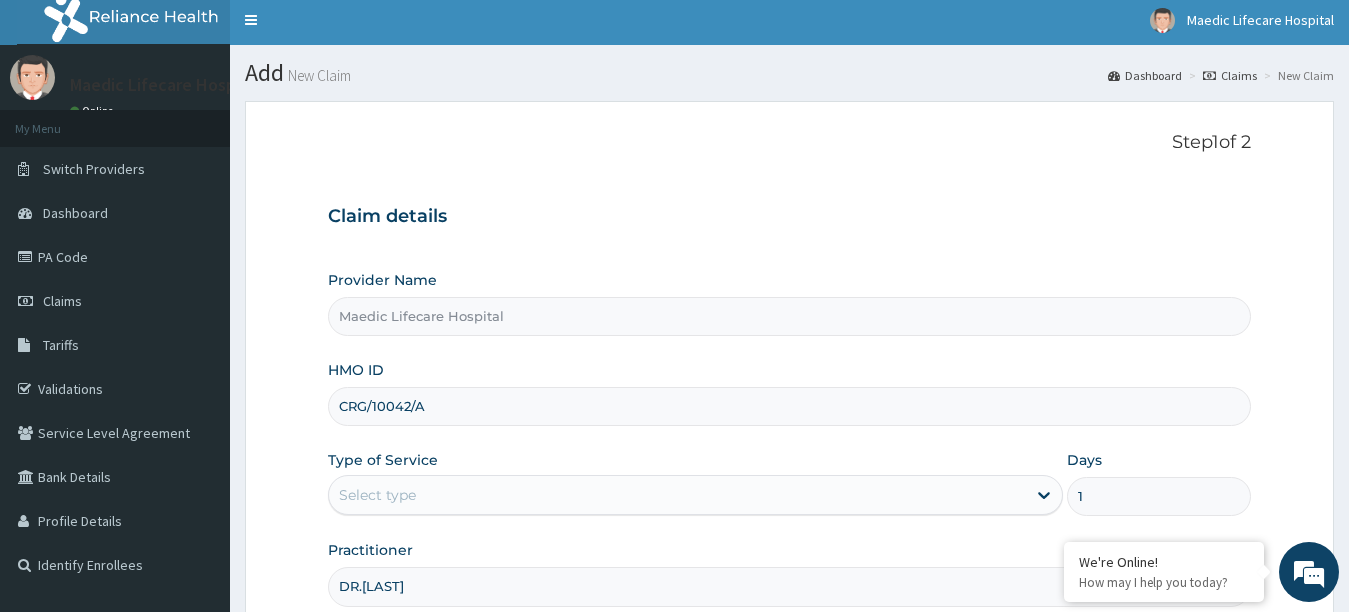 scroll, scrollTop: 0, scrollLeft: 0, axis: both 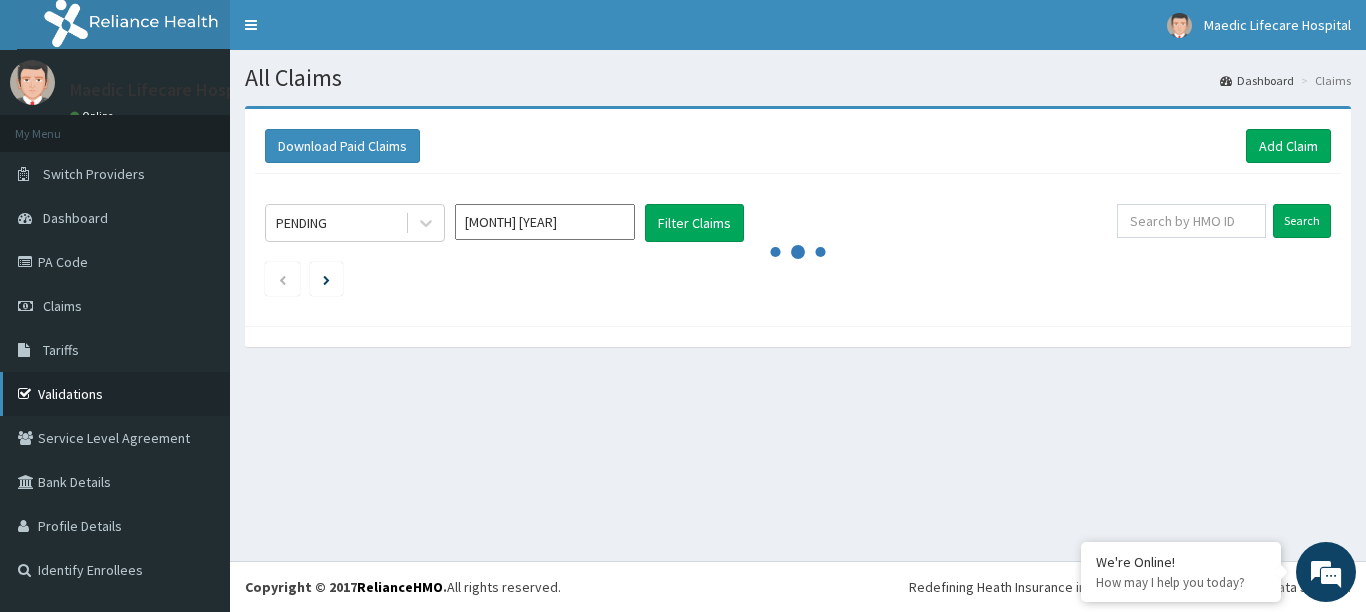 click on "Validations" at bounding box center [115, 394] 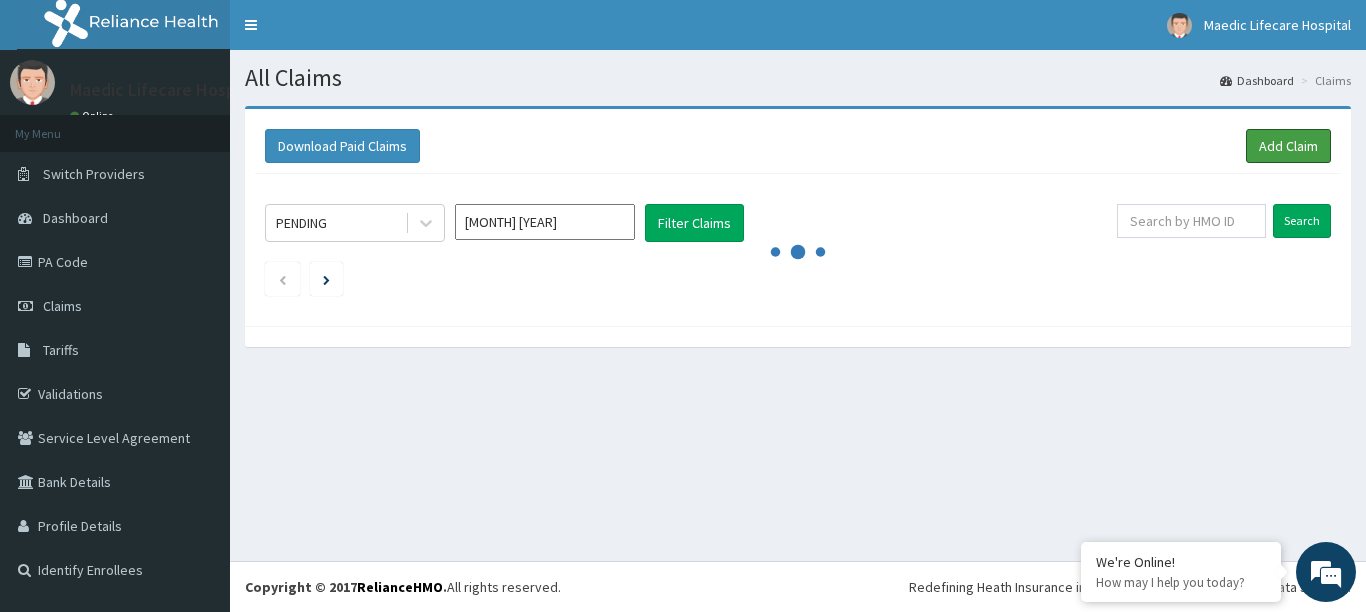 click on "Add Claim" at bounding box center (1288, 146) 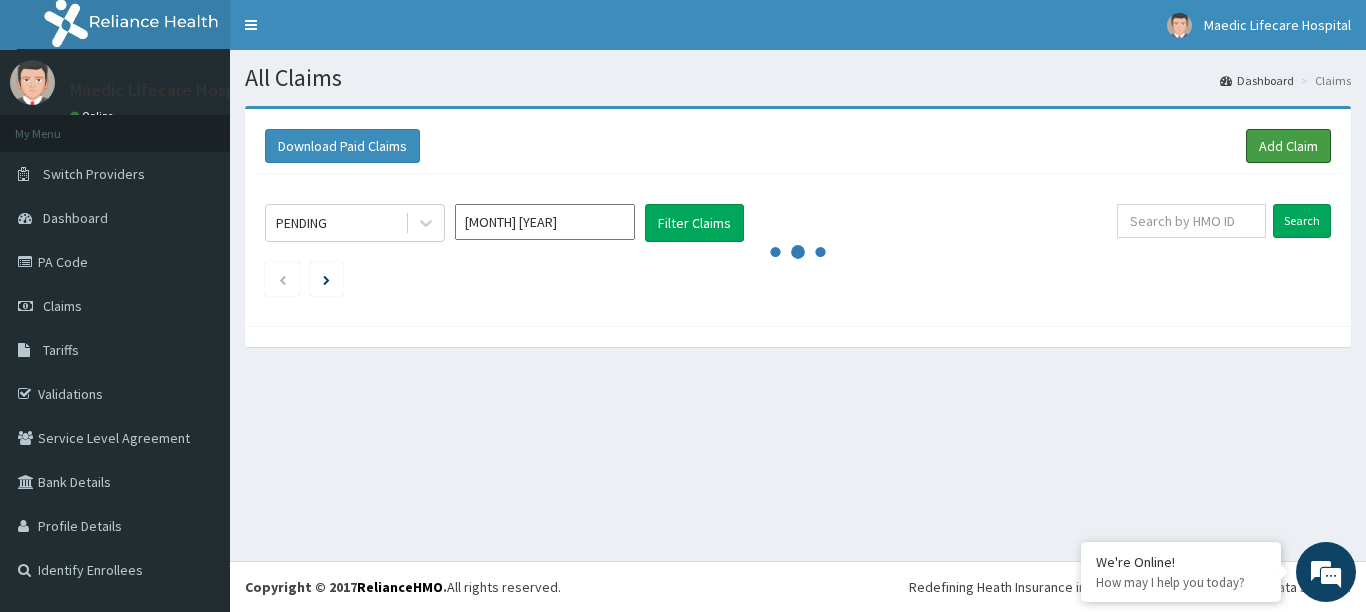 scroll, scrollTop: 0, scrollLeft: 0, axis: both 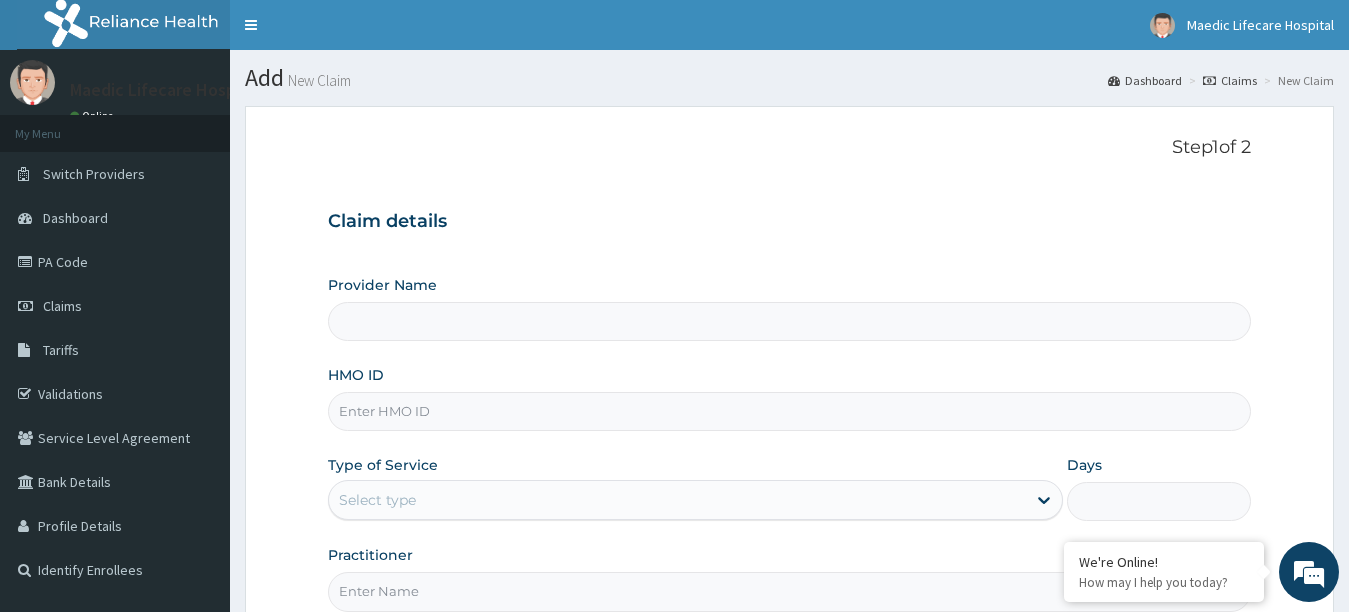 click on "HMO ID" at bounding box center [790, 411] 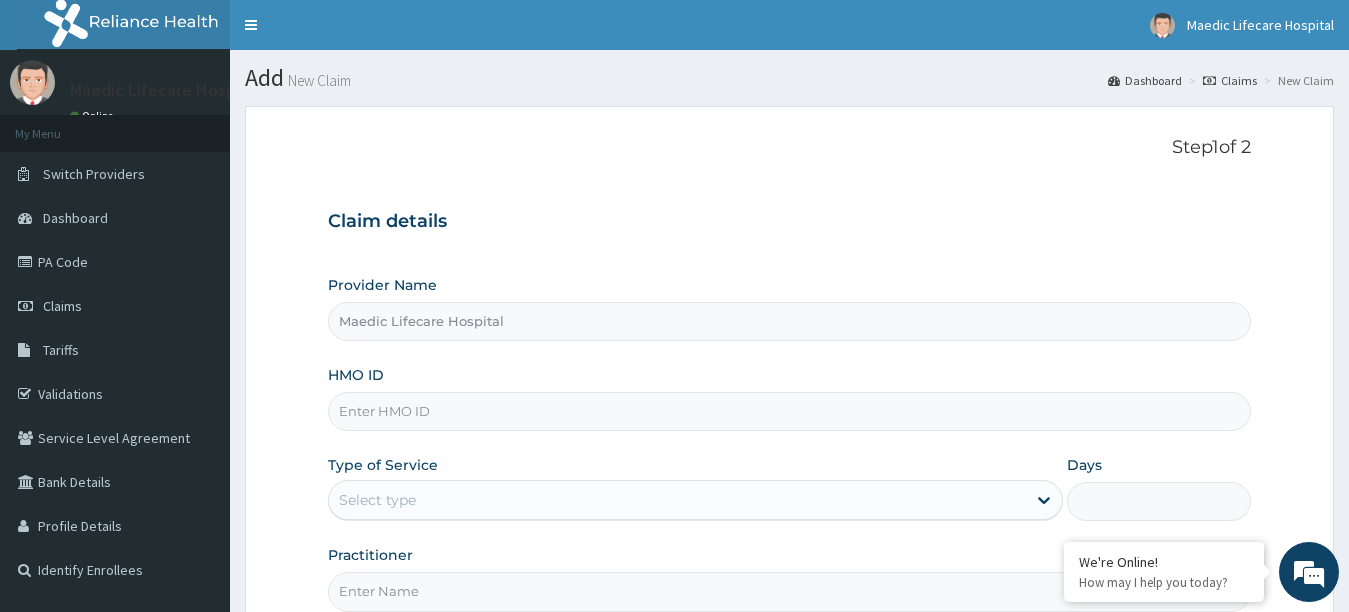 type on "CRG/10042/A" 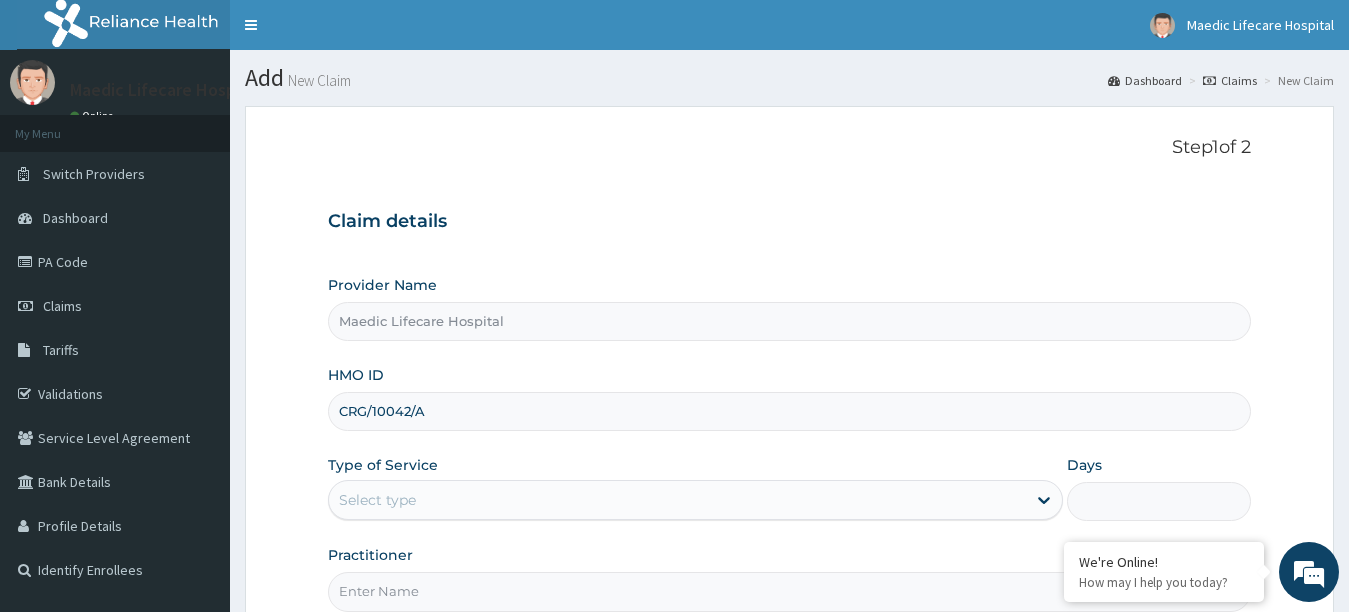 scroll, scrollTop: 0, scrollLeft: 0, axis: both 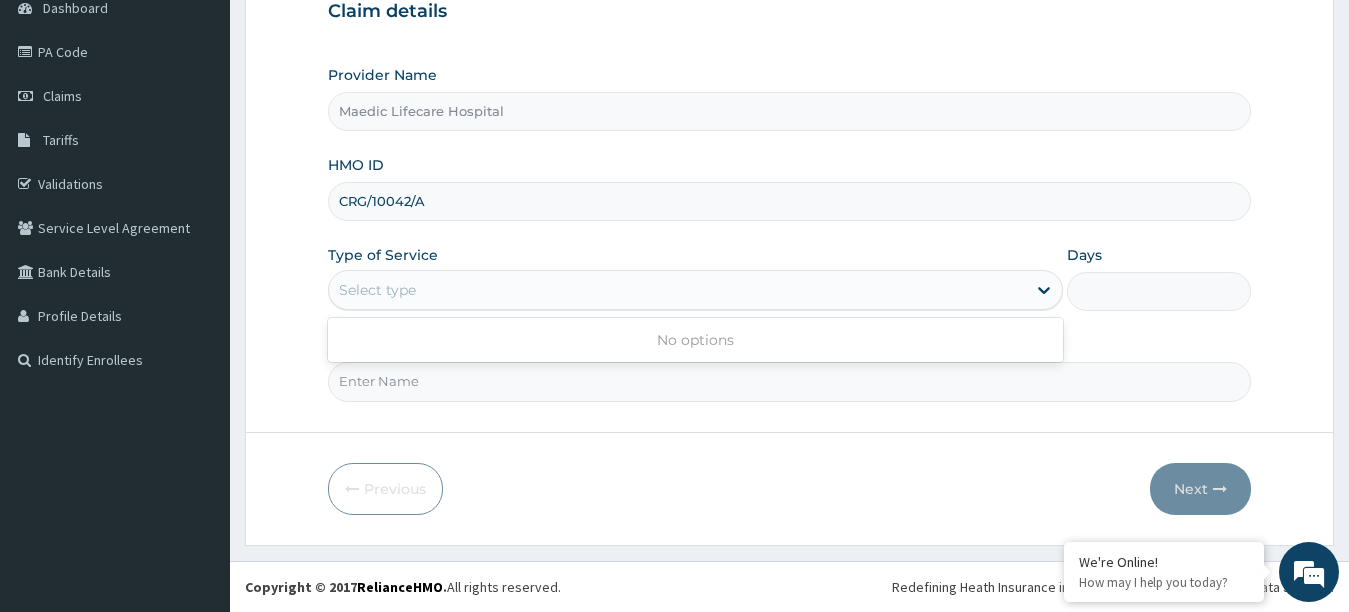 click on "Select type" at bounding box center (678, 290) 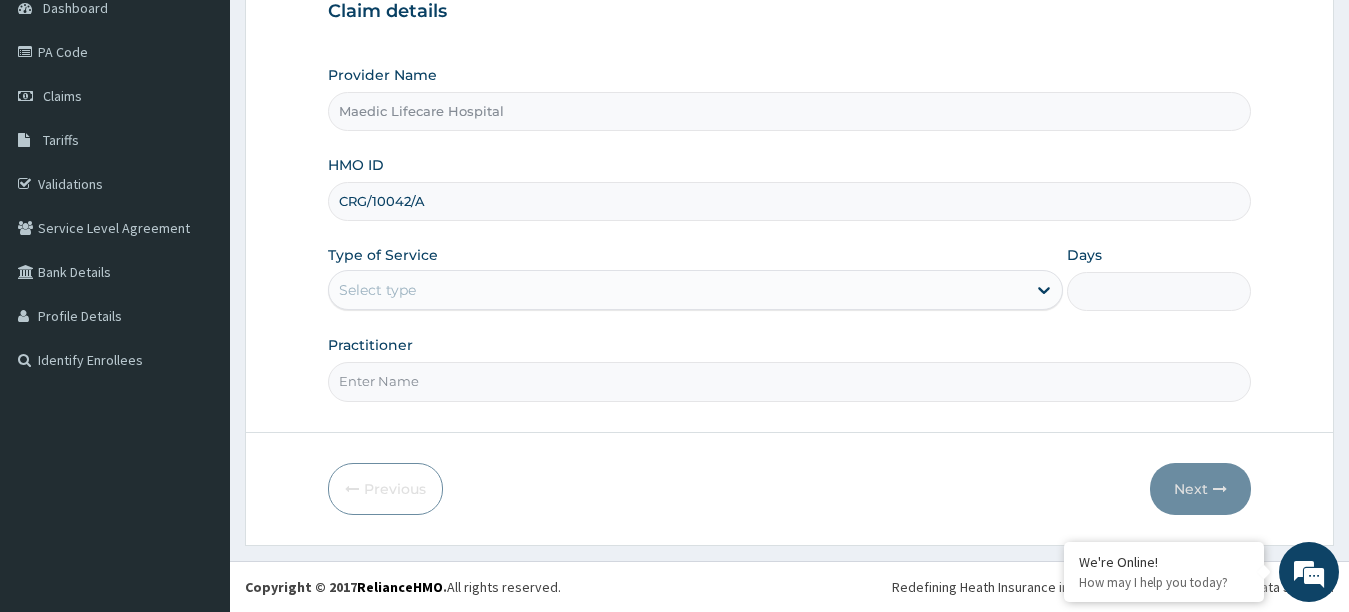 click on "Select type" at bounding box center [678, 290] 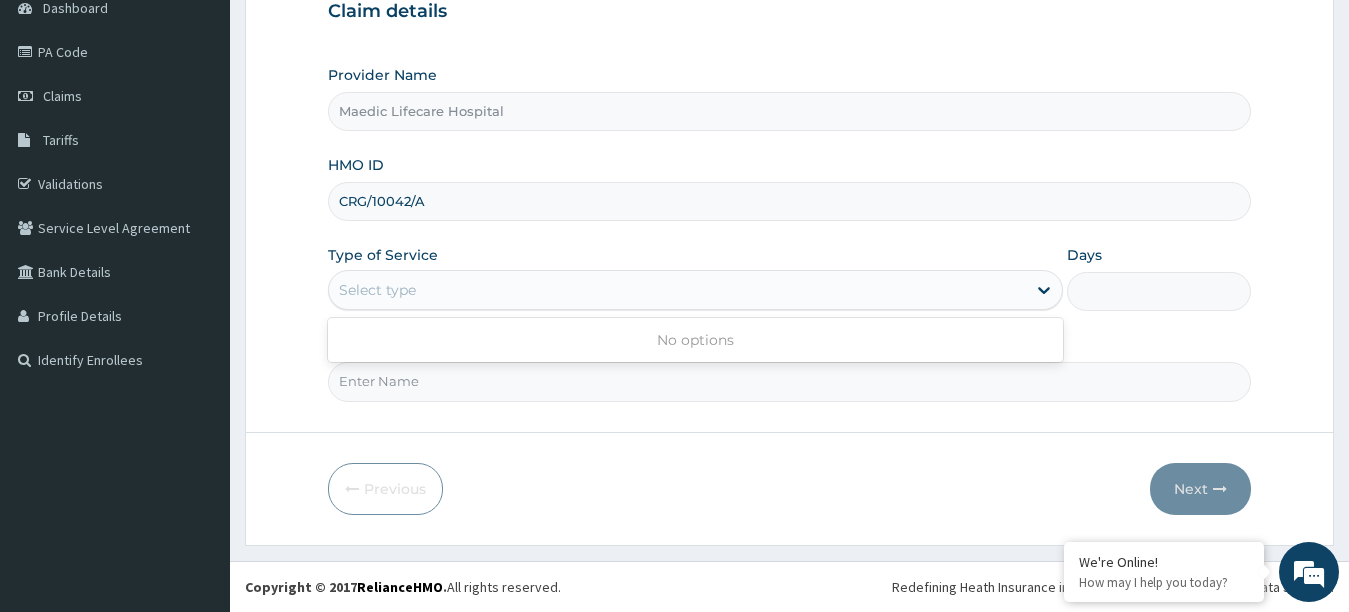click on "Select type" at bounding box center (678, 290) 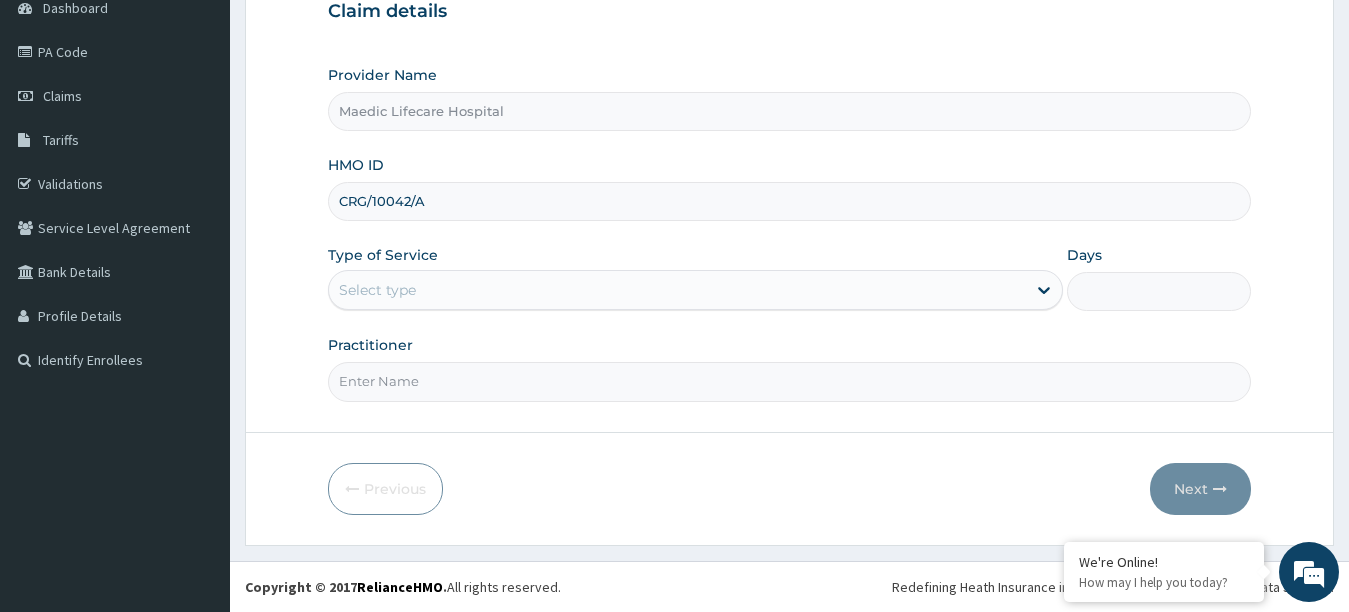 click on "Select type" at bounding box center (678, 290) 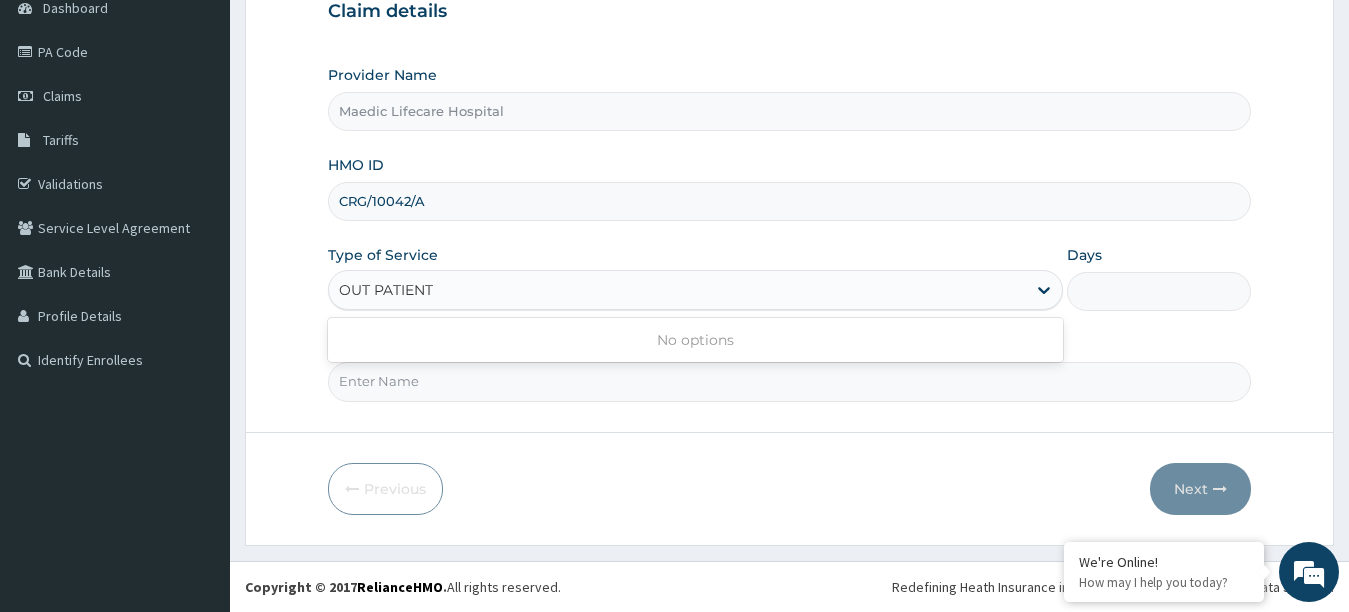type on "OUT PATIENT" 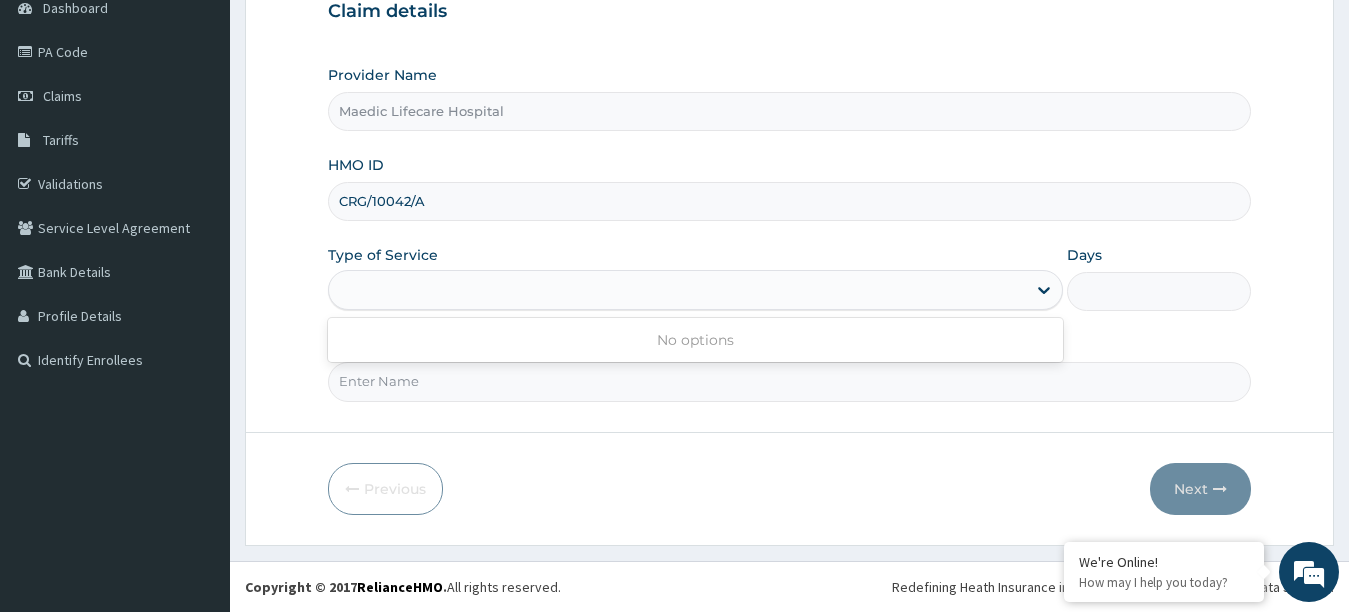 click on "Days" at bounding box center (1159, 291) 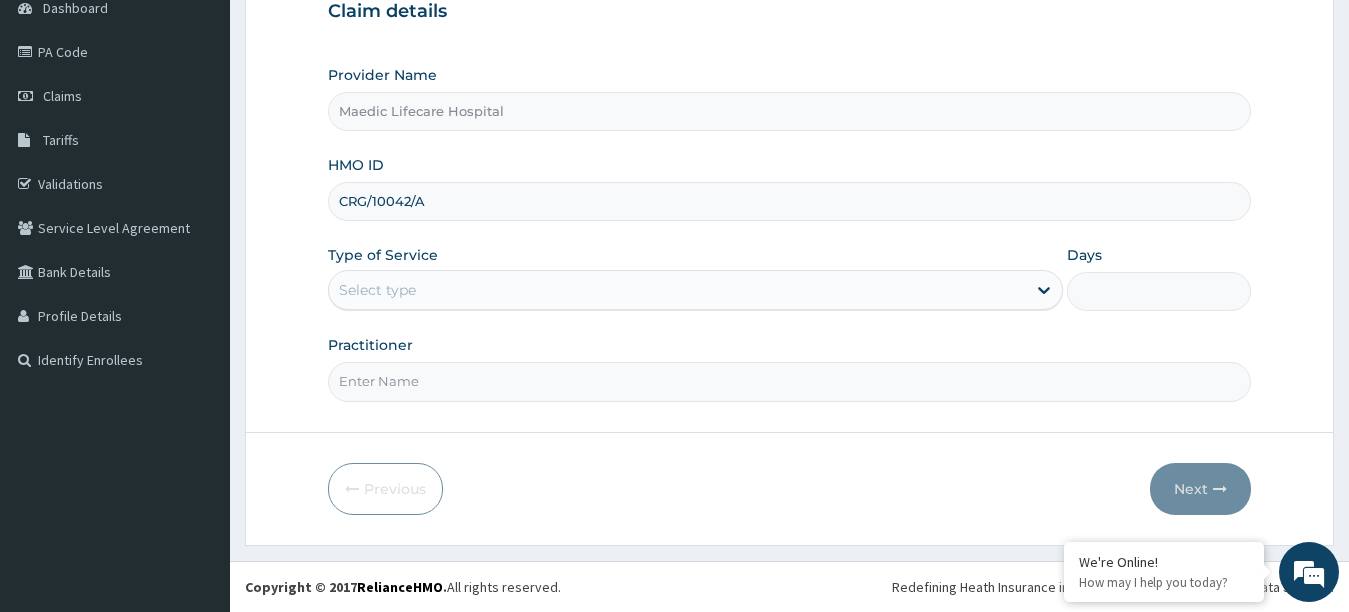 click on "Practitioner" at bounding box center [790, 381] 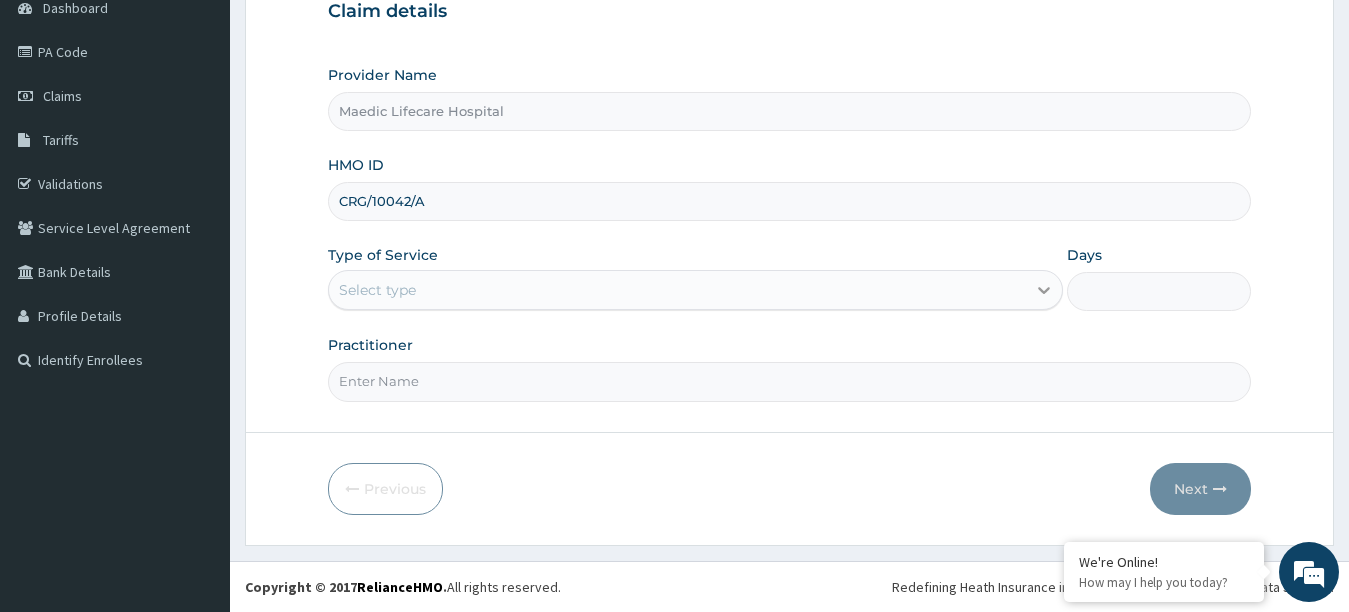 click 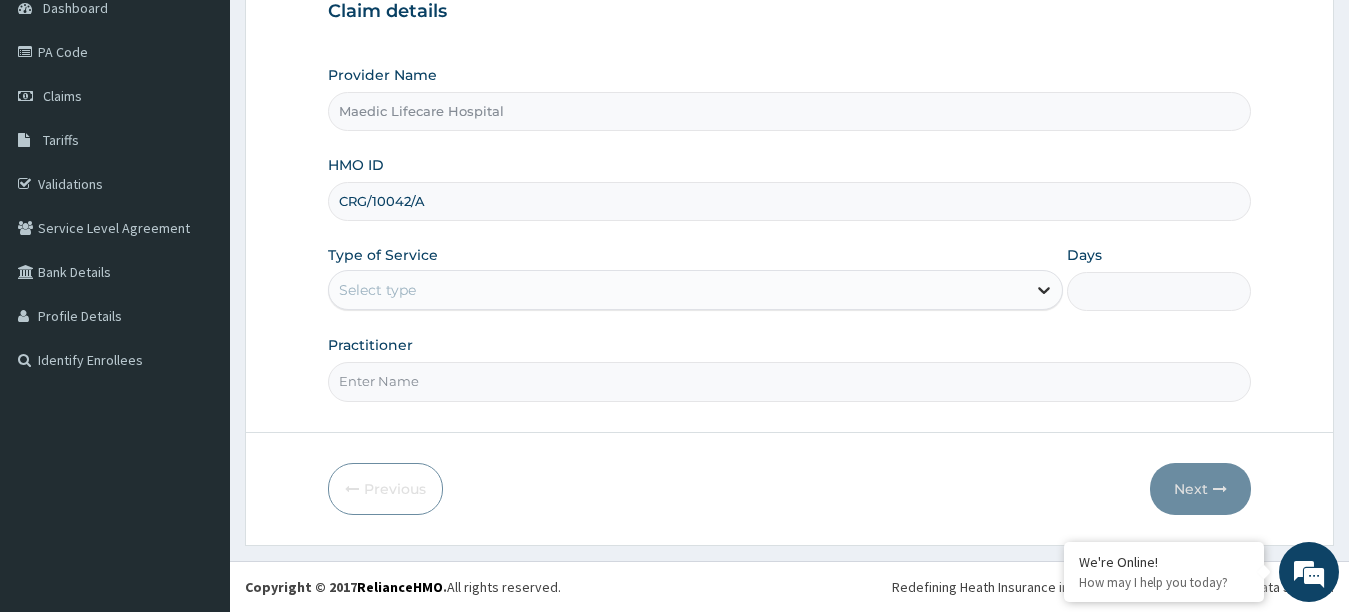 click 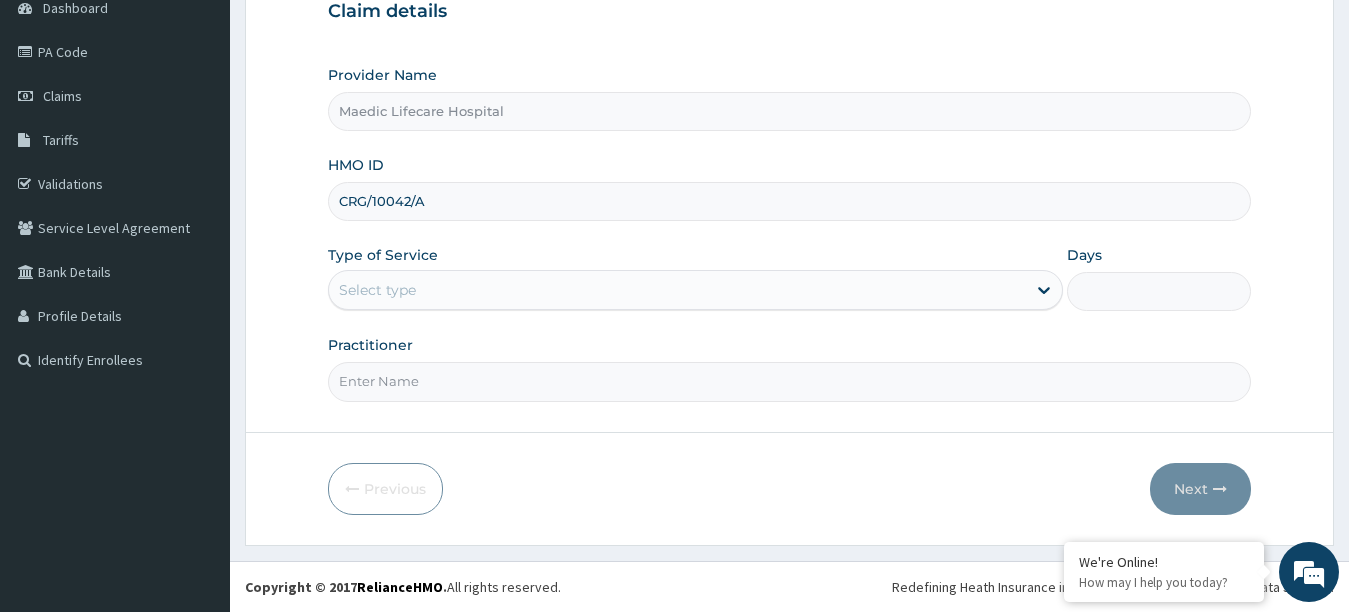 click on "Practitioner" at bounding box center [790, 381] 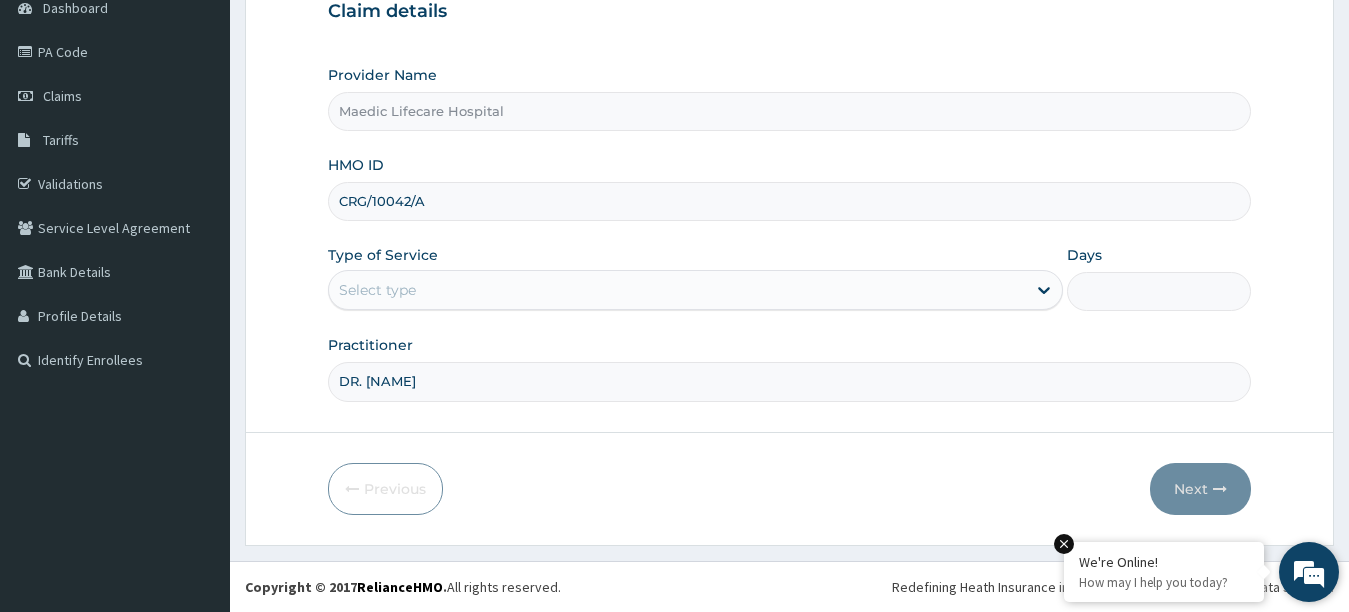 type on "DR. APATA" 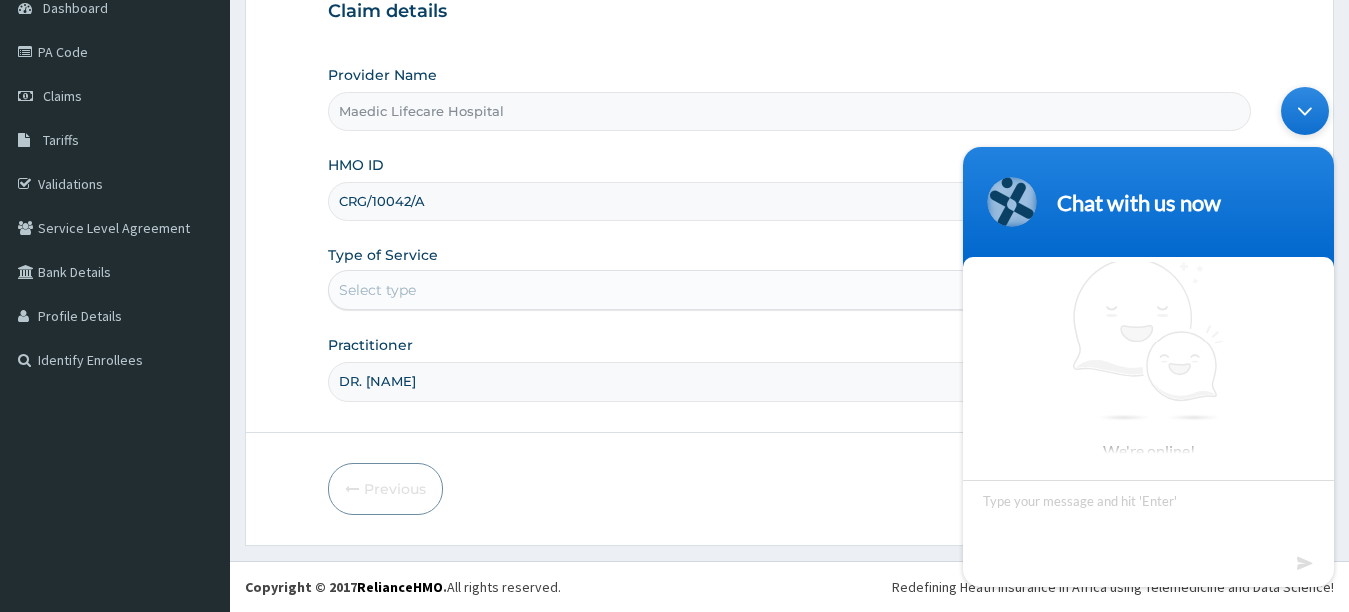 scroll, scrollTop: 5, scrollLeft: 0, axis: vertical 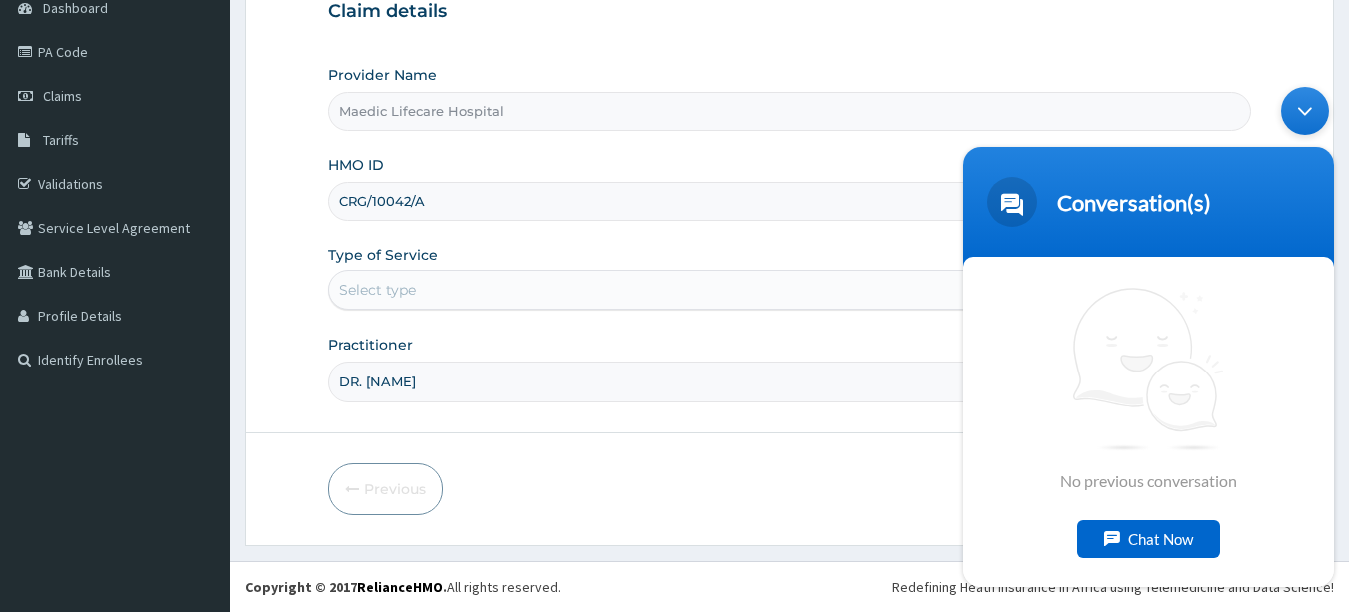 click on "Claim details Provider Name Maedic Lifecare Hospital HMO ID CRG/10042/A Type of Service Select type Days Practitioner DR. APATA" at bounding box center (790, 191) 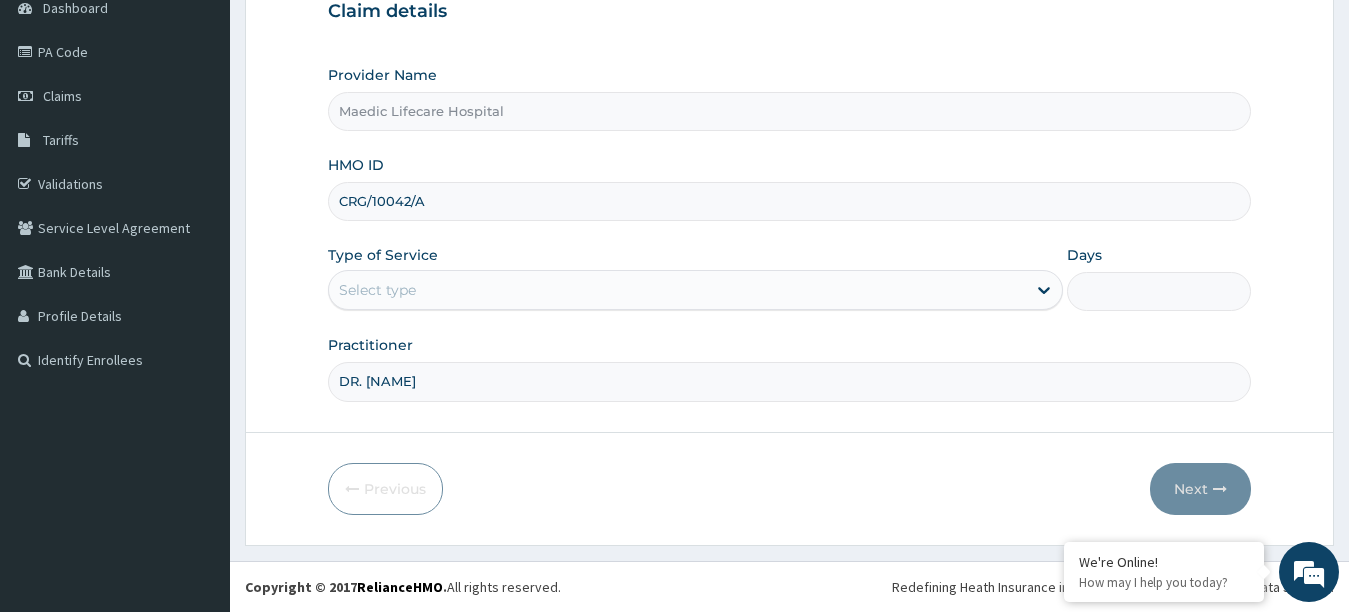 click on "CRG/10042/A" at bounding box center [790, 201] 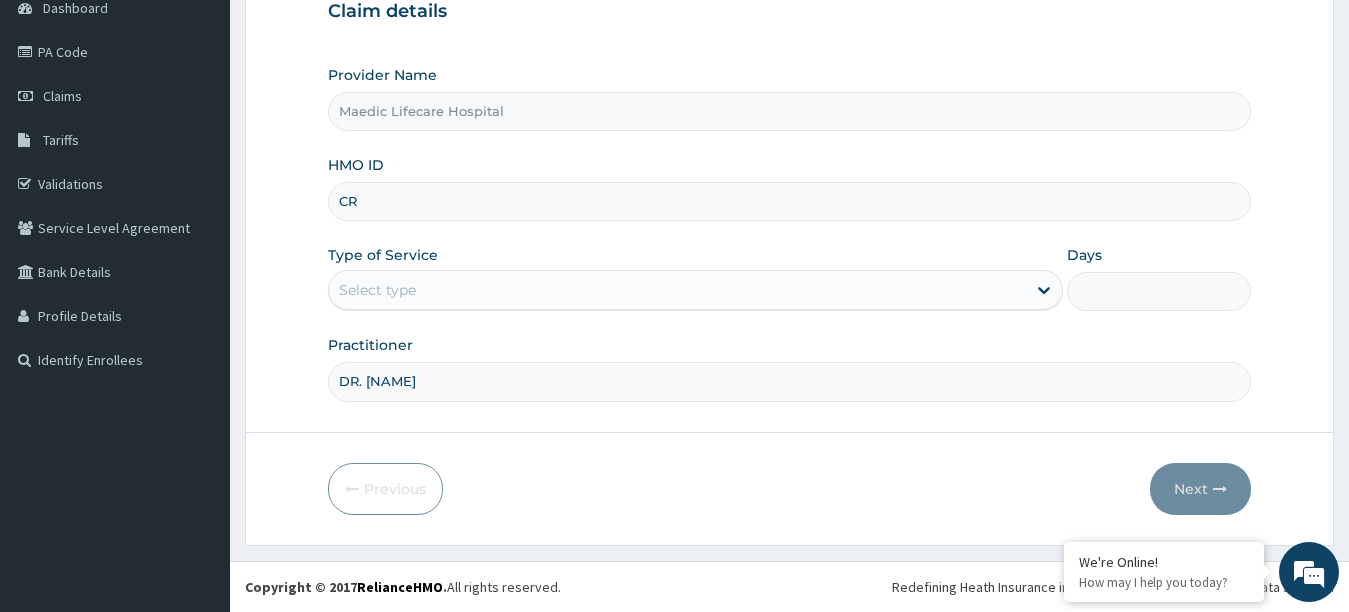 type on "C" 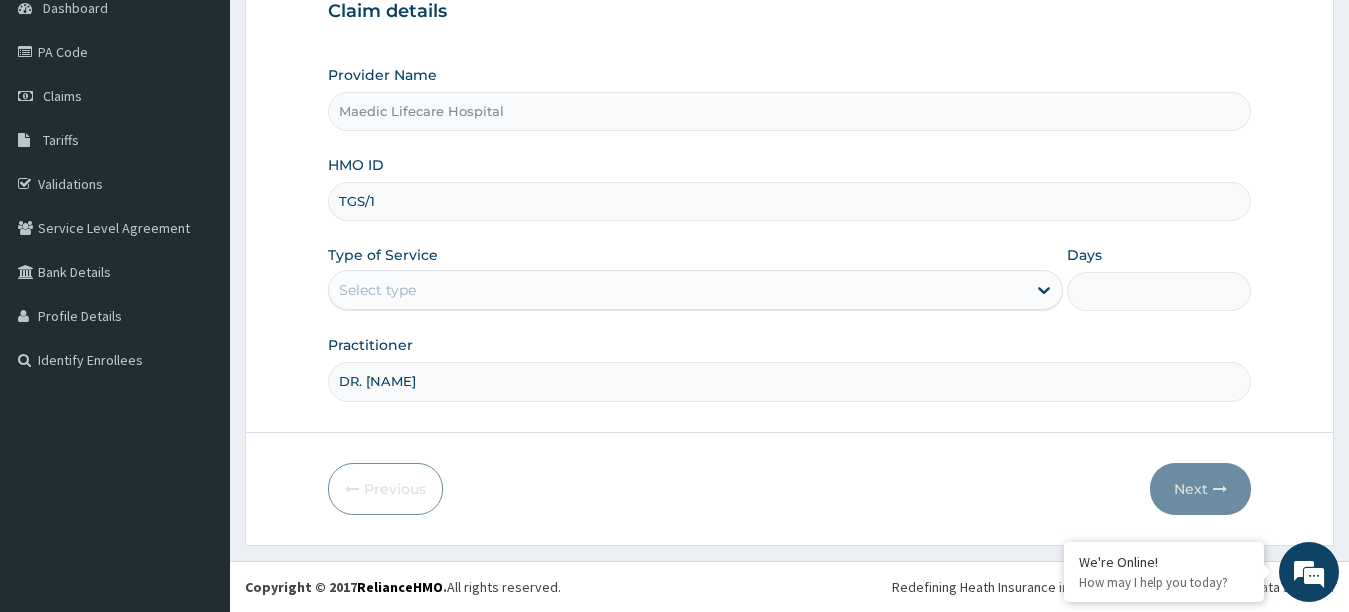 type on "TGS/10025/A" 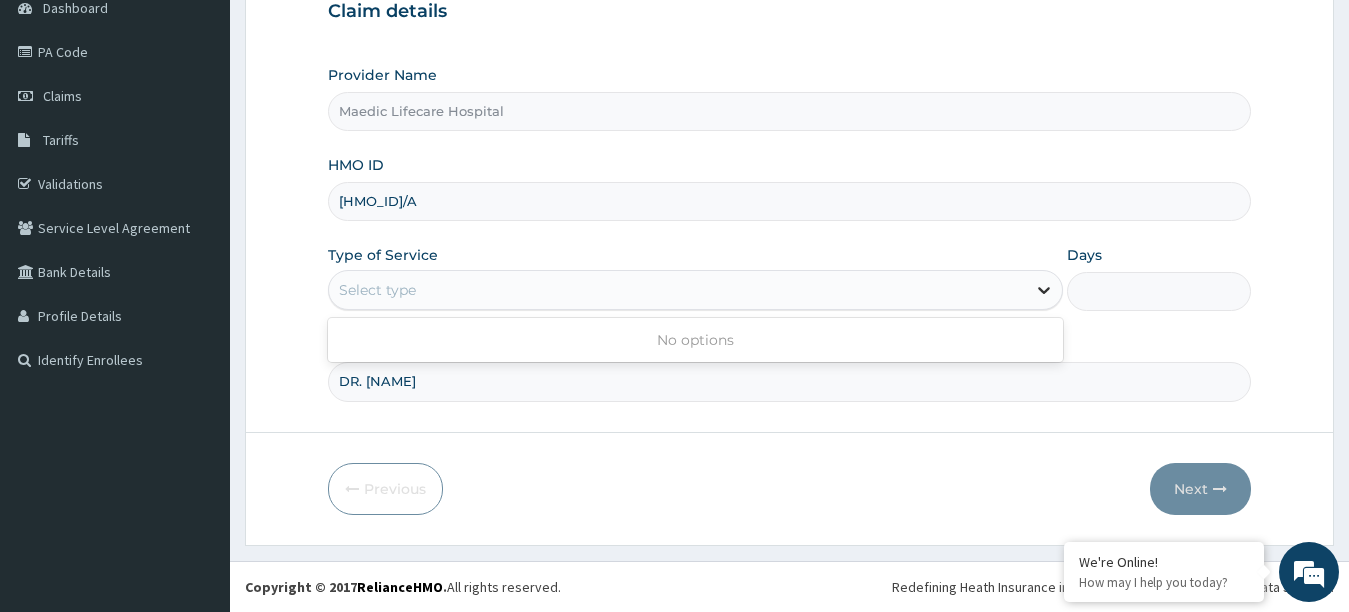 click 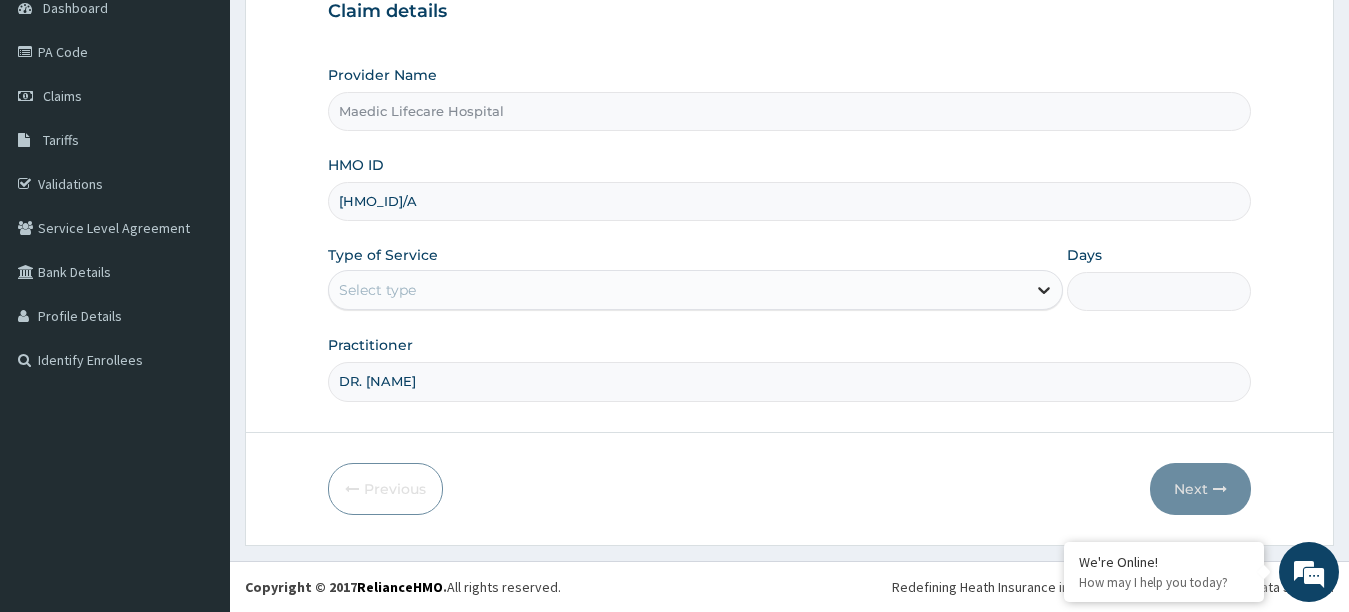 click 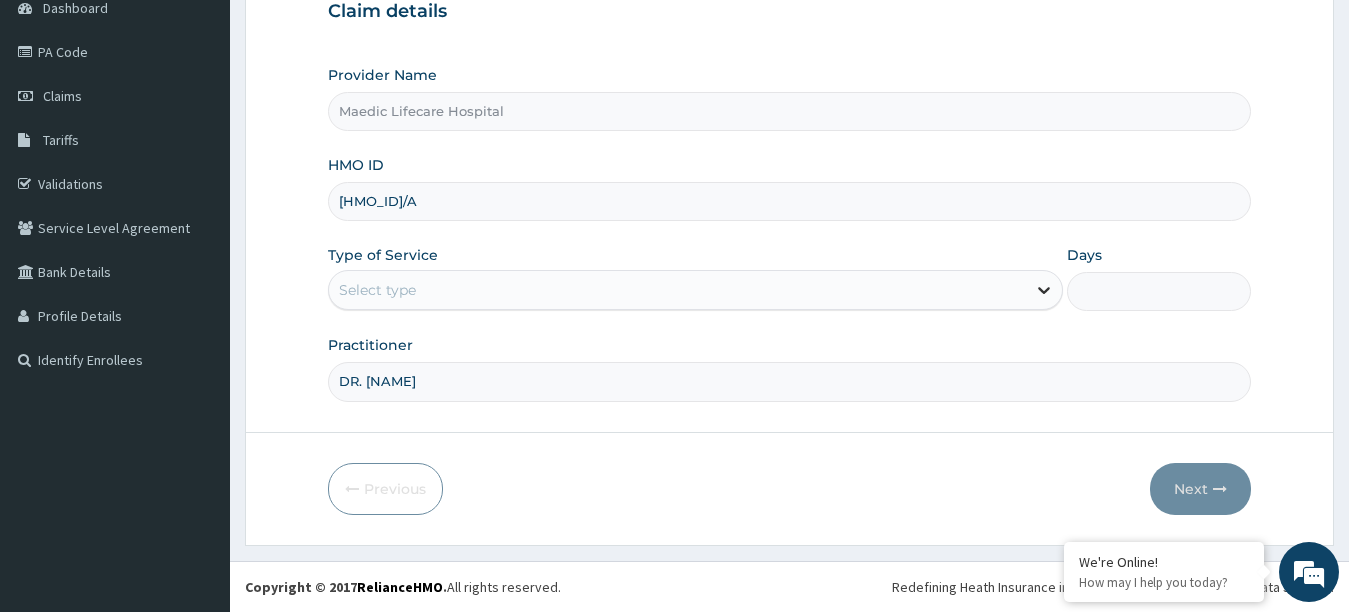 click 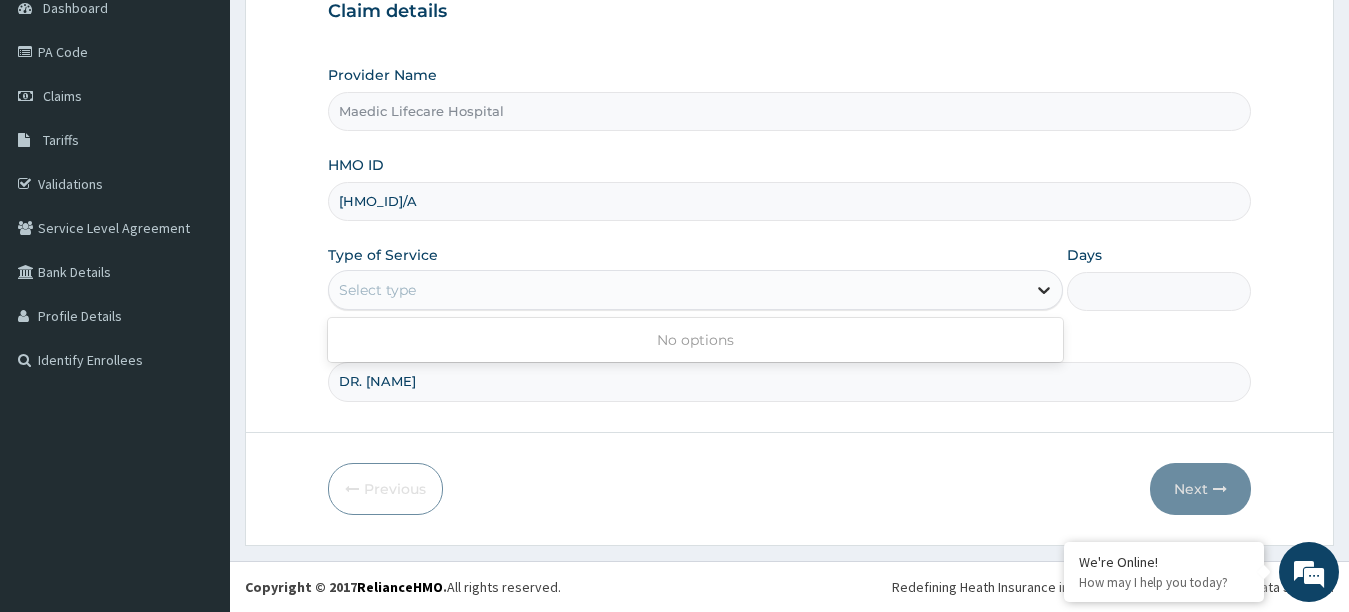 click 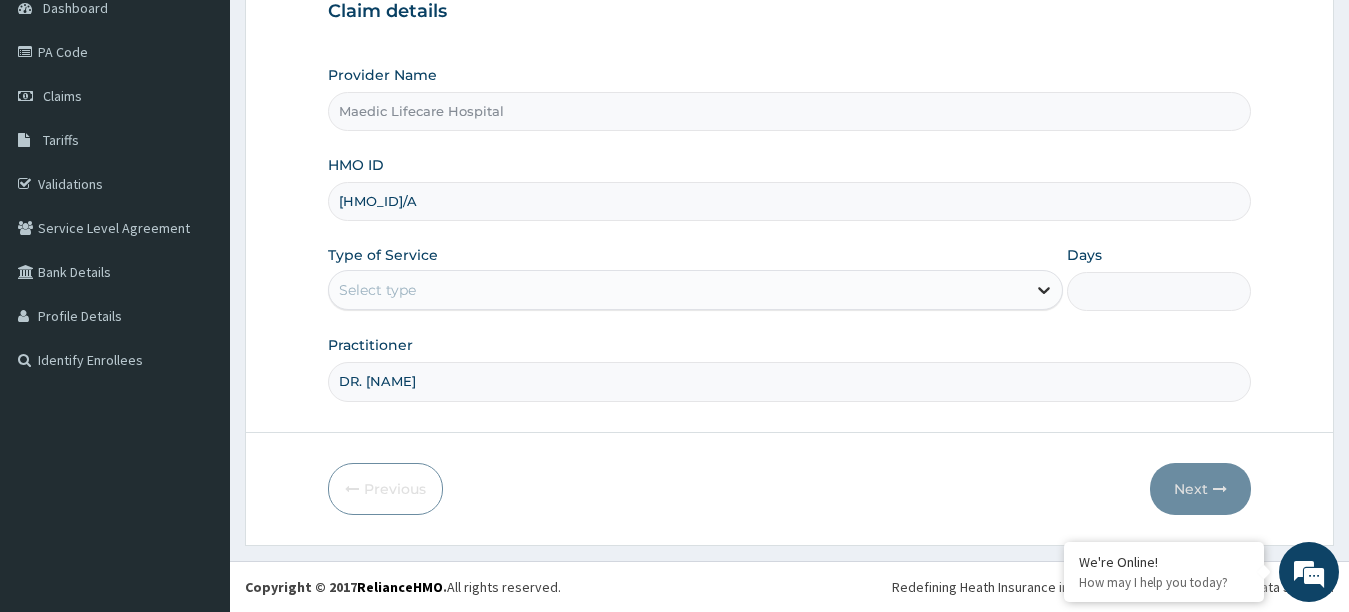 click 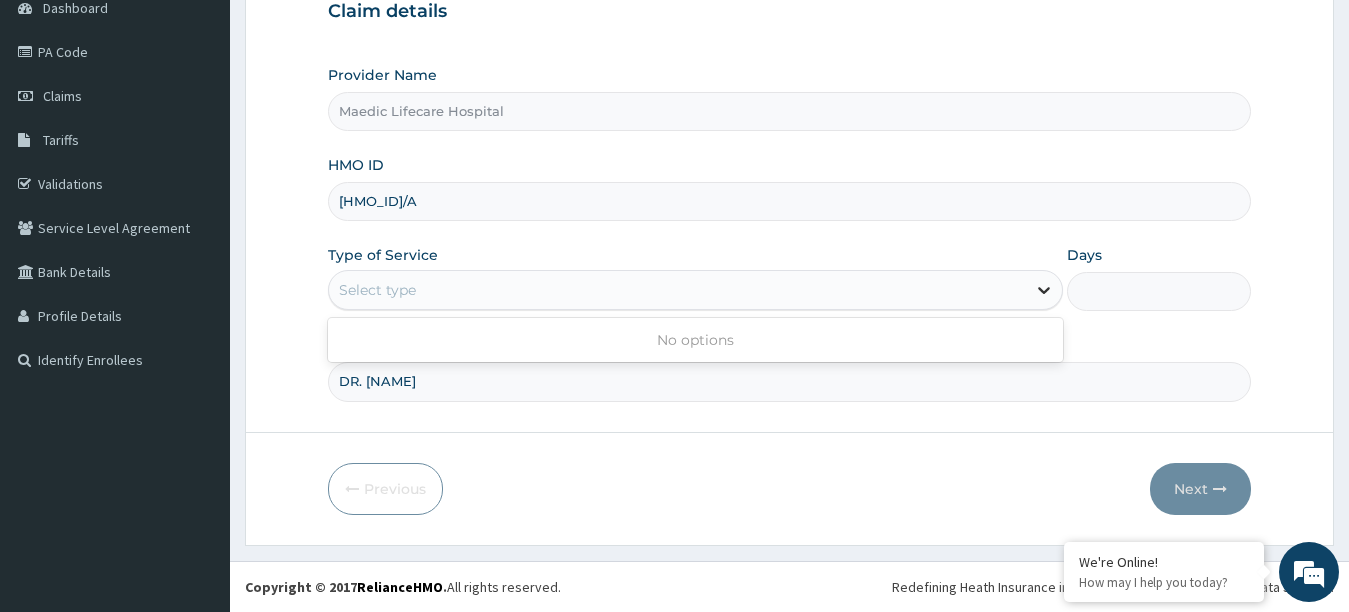click 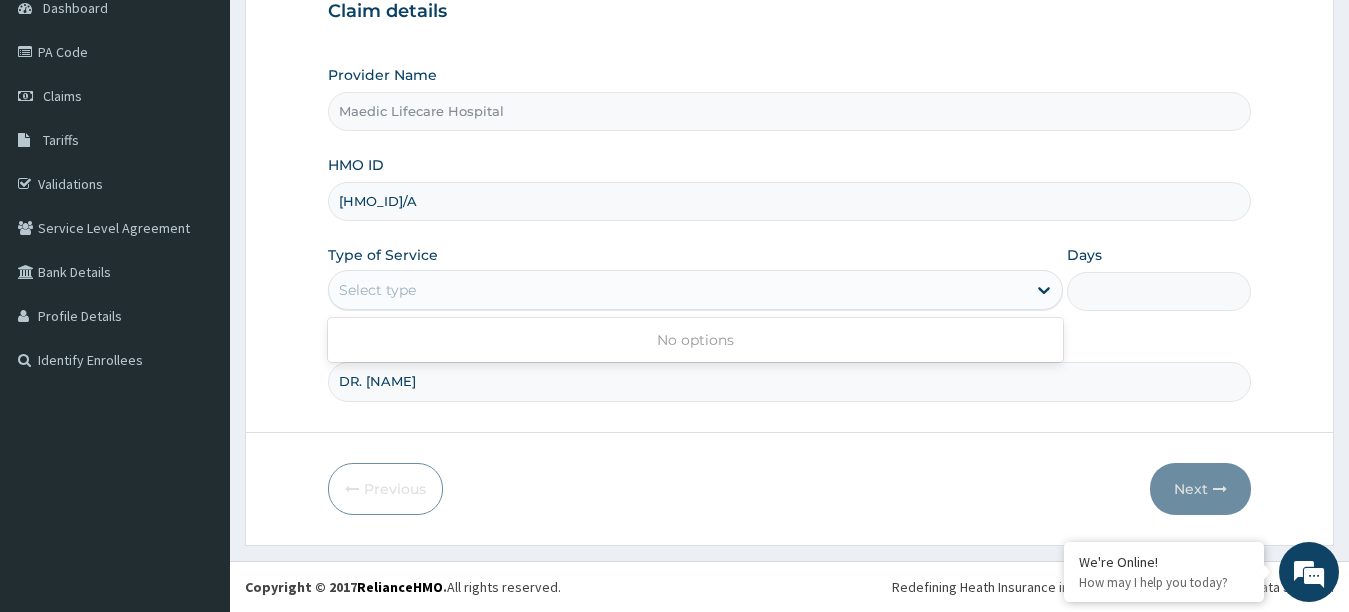 click on "Select type" at bounding box center [678, 290] 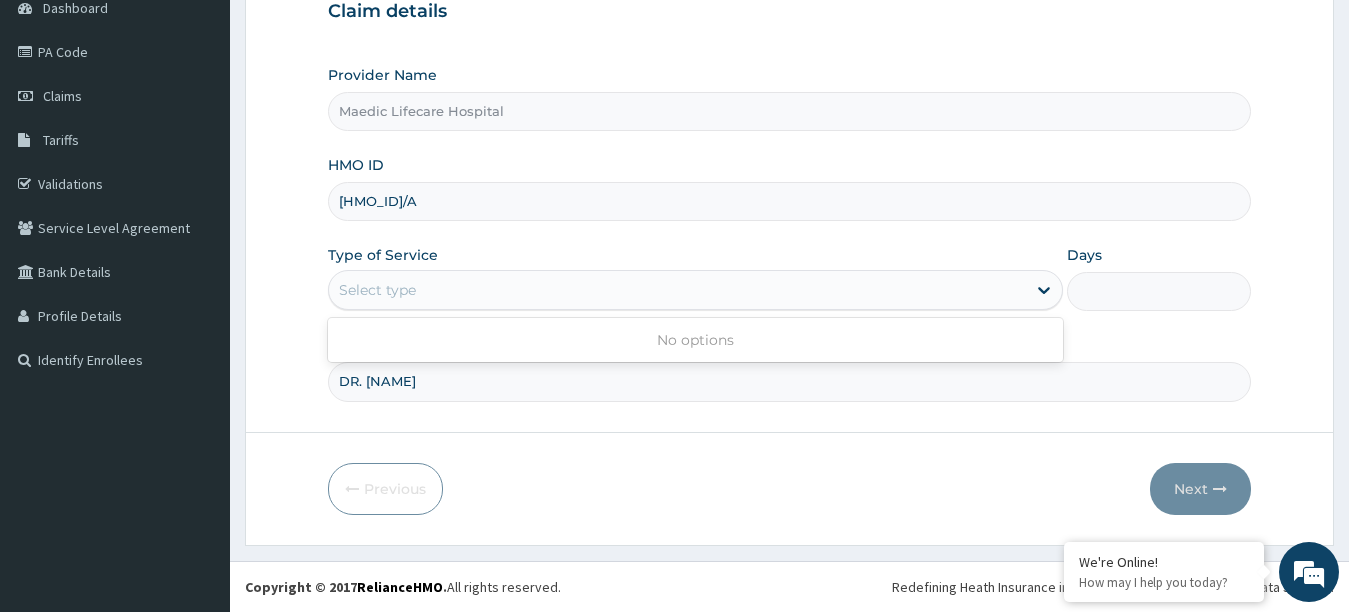 click on "Select type" at bounding box center [678, 290] 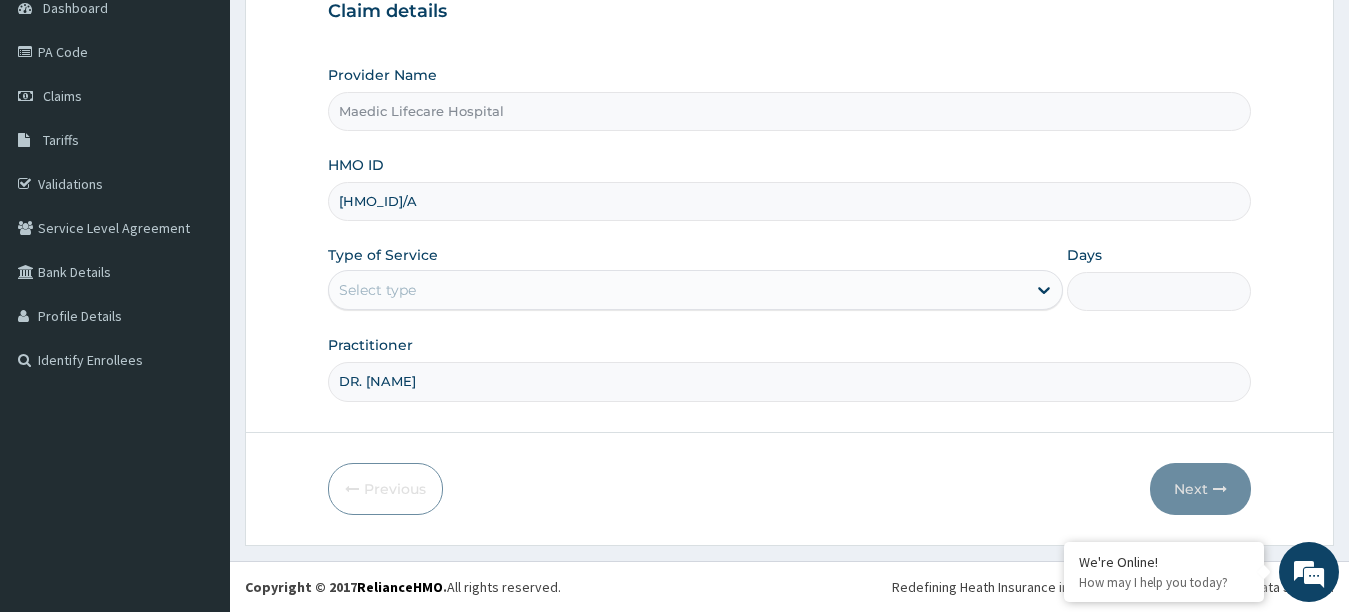 click on "Select type" at bounding box center (678, 290) 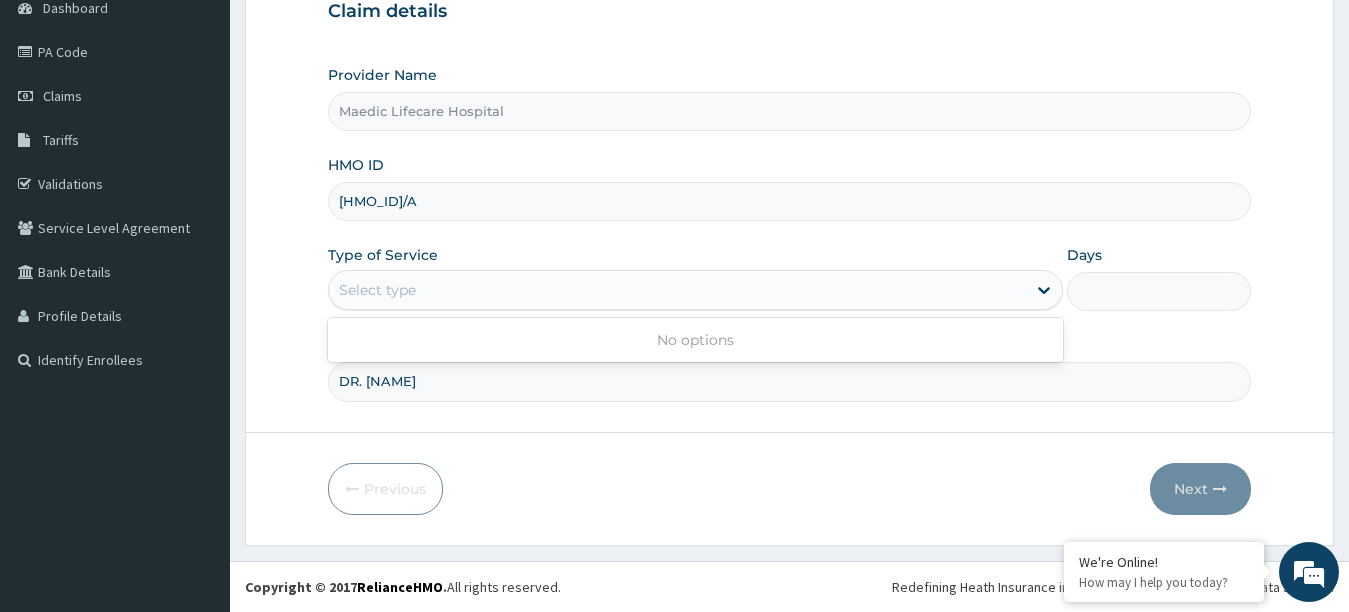 click on "Select type" at bounding box center [678, 290] 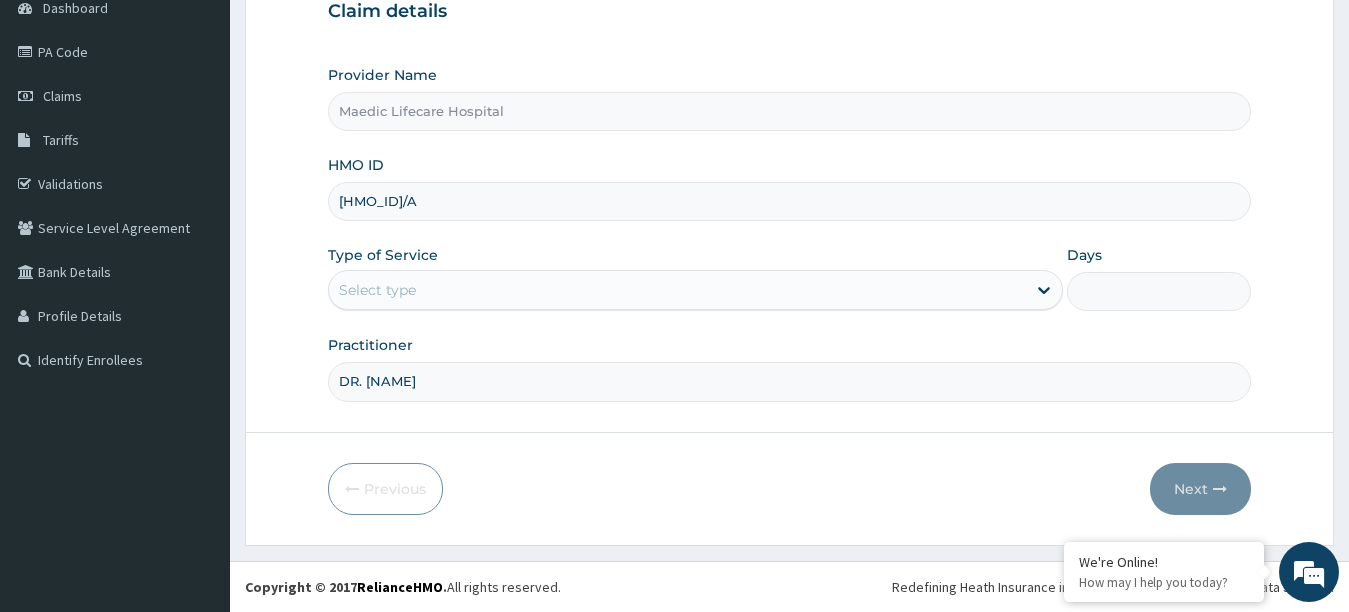 click on "Select type" at bounding box center (678, 290) 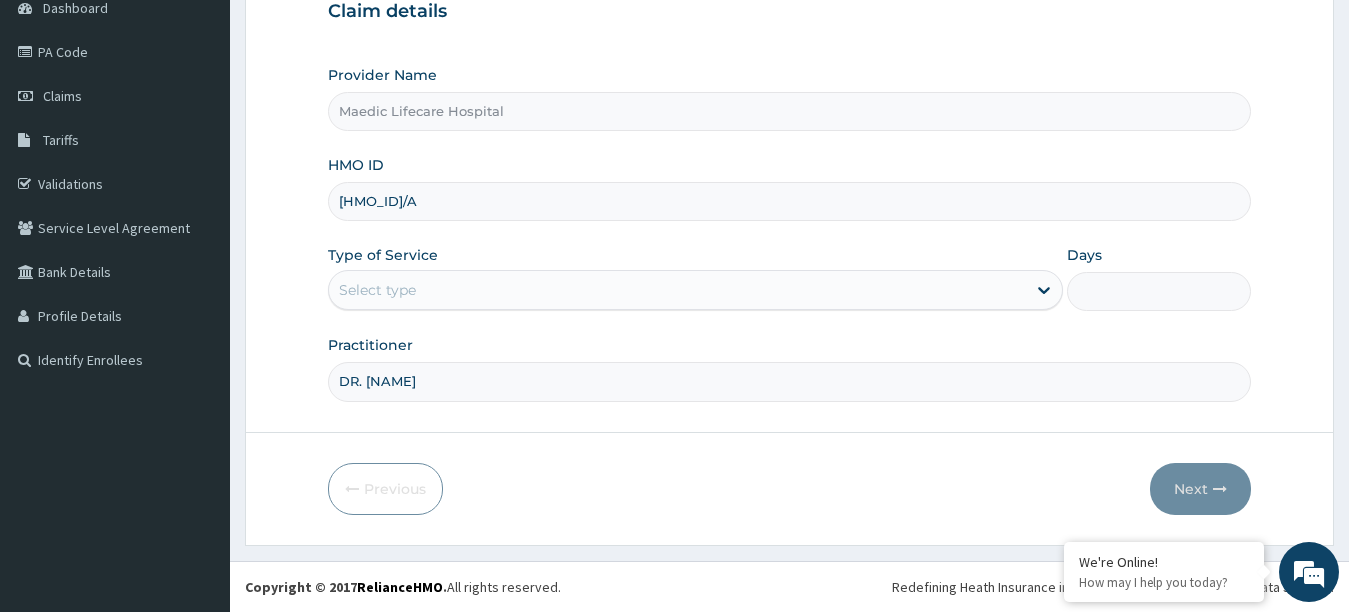 click on "Select type" at bounding box center (678, 290) 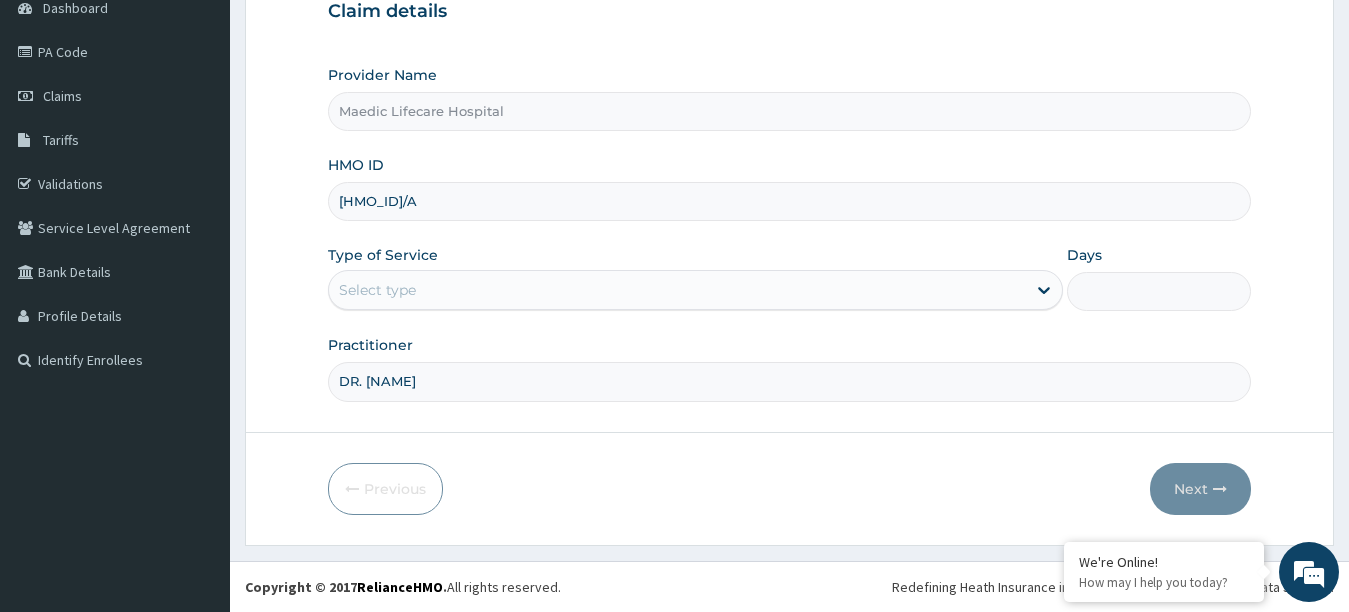 click on "Select type" at bounding box center [678, 290] 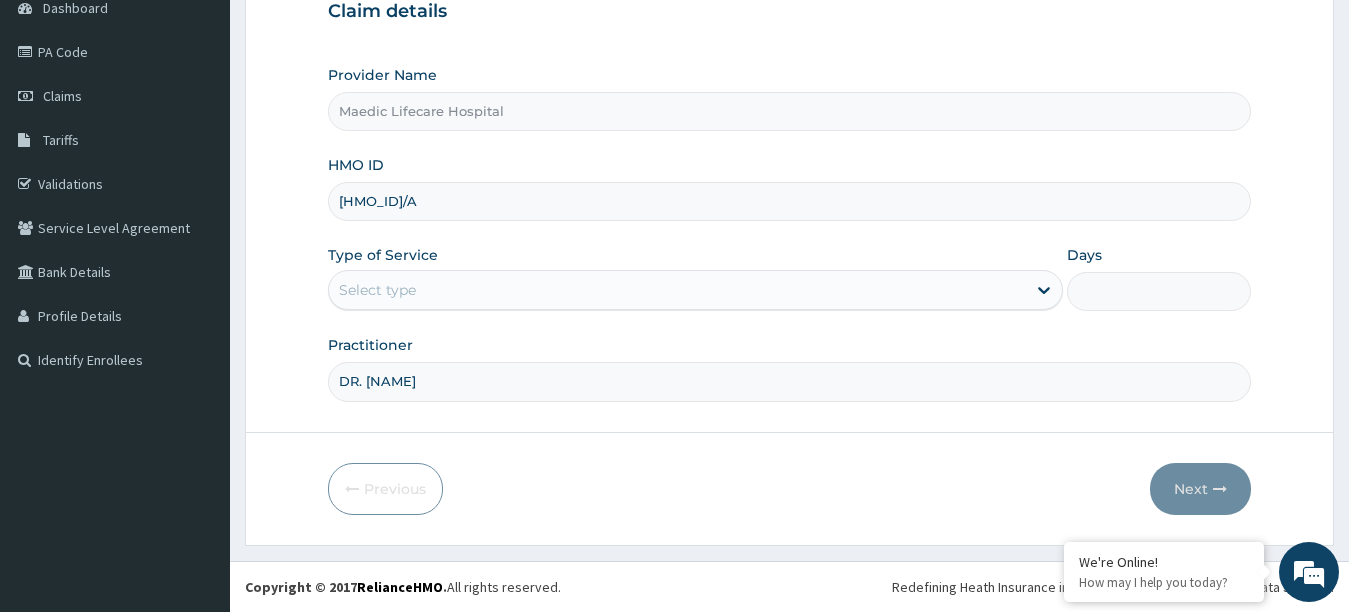 click on "Days" at bounding box center [1159, 291] 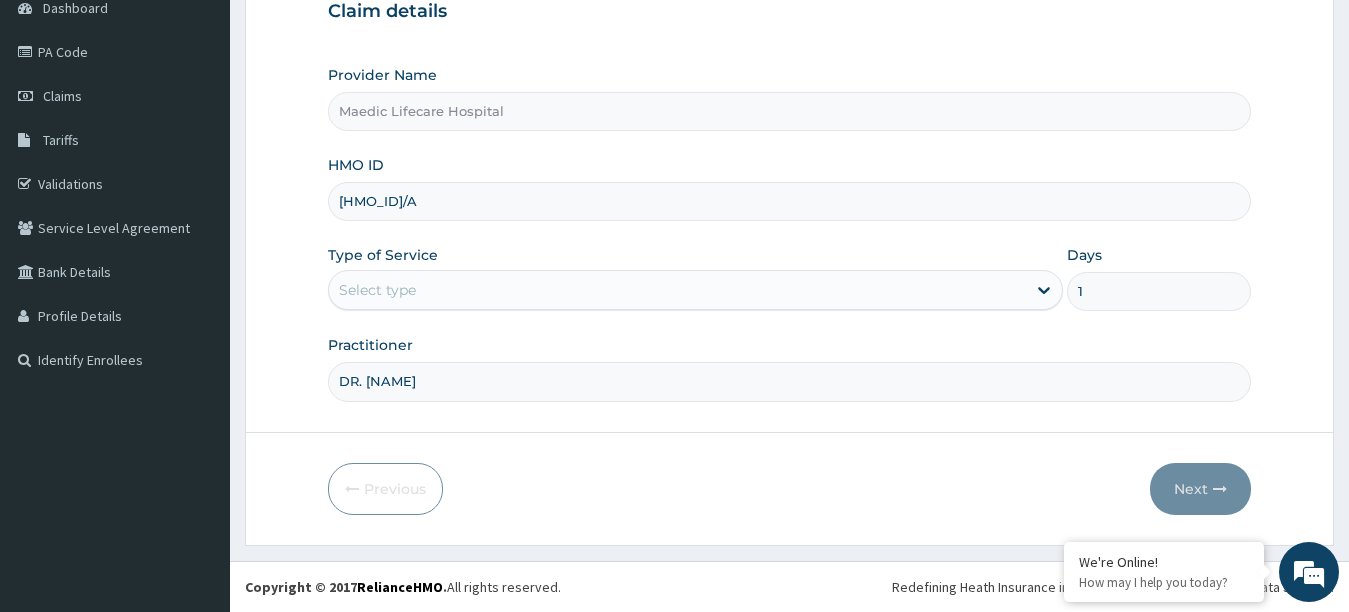 click on "1" at bounding box center (1159, 291) 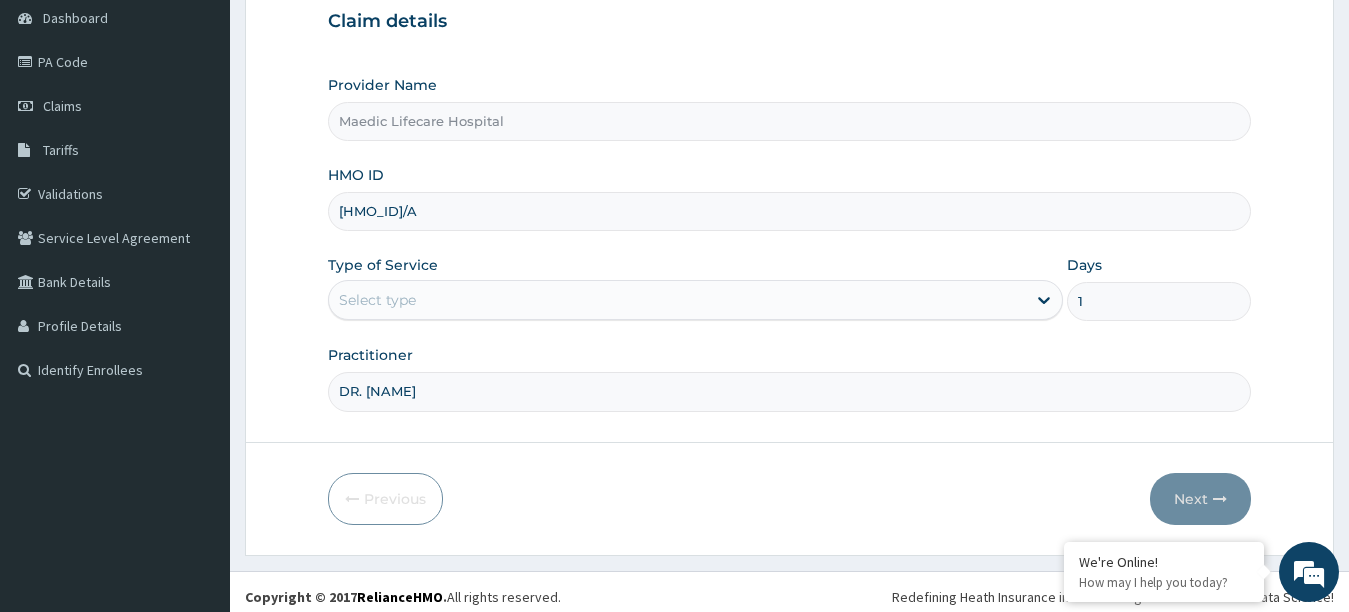 scroll, scrollTop: 210, scrollLeft: 0, axis: vertical 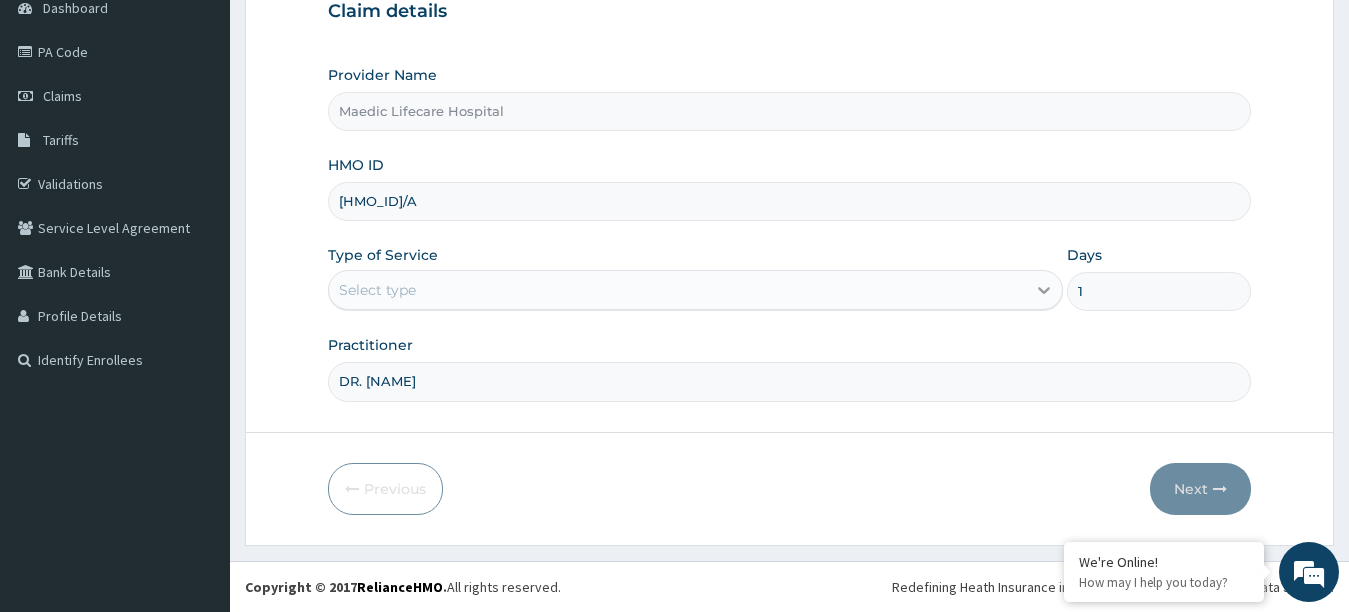 type on "1" 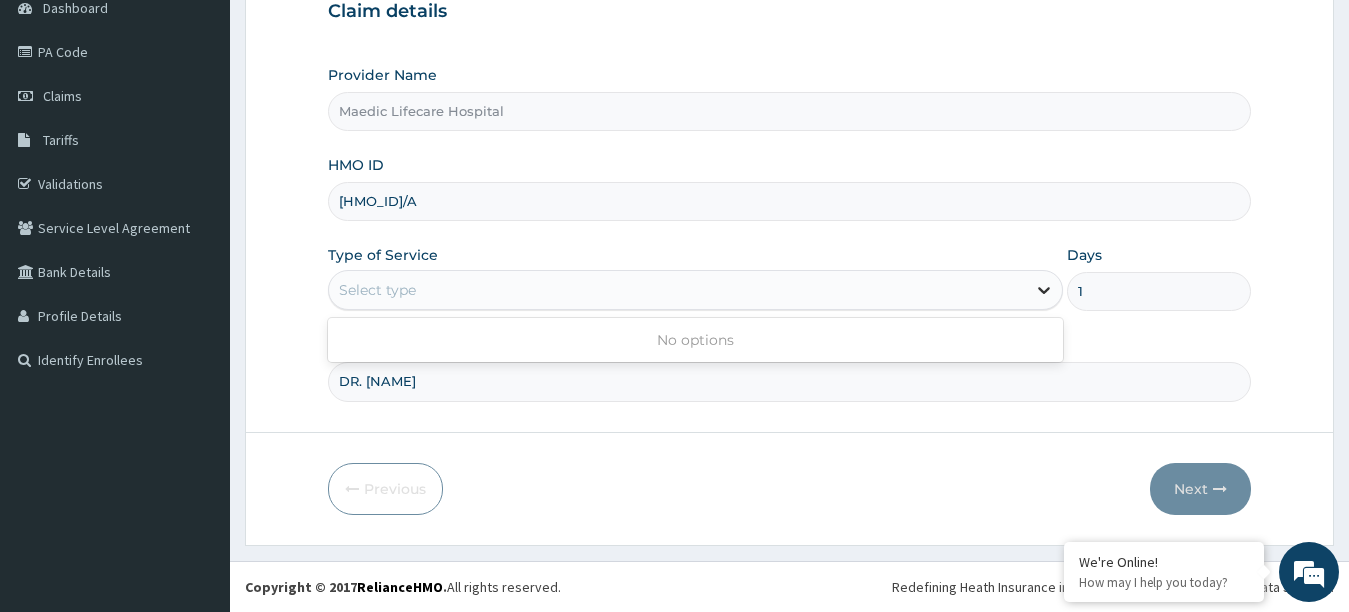 click 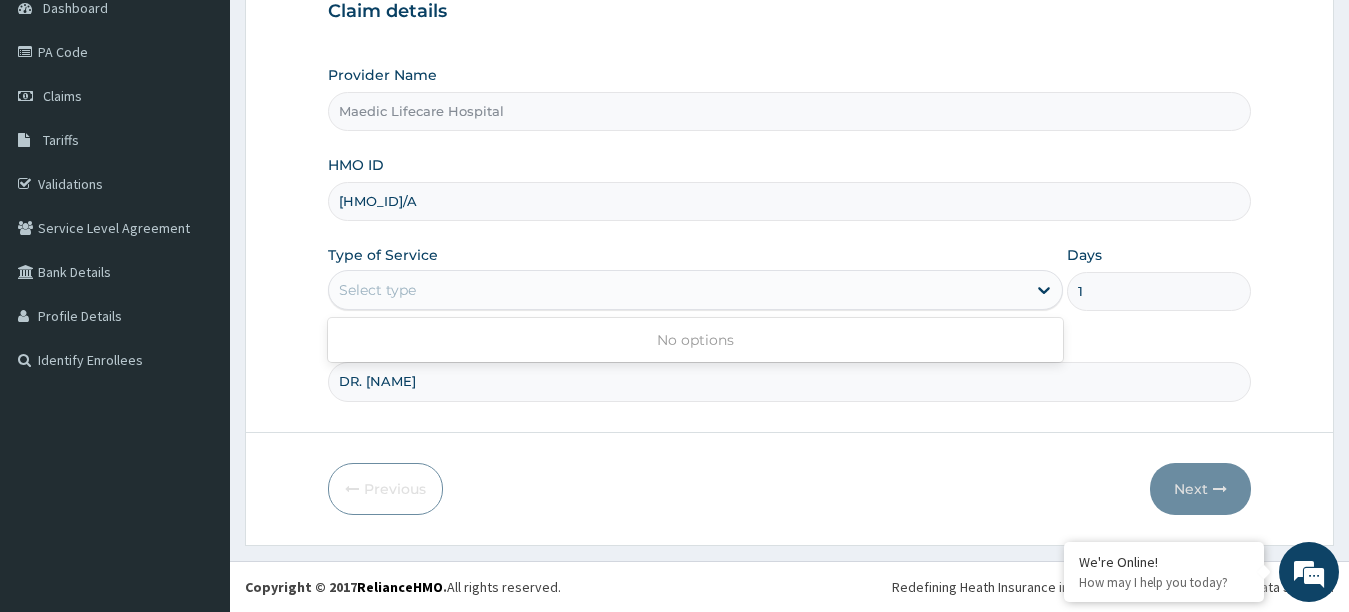 click on "No options" at bounding box center (696, 340) 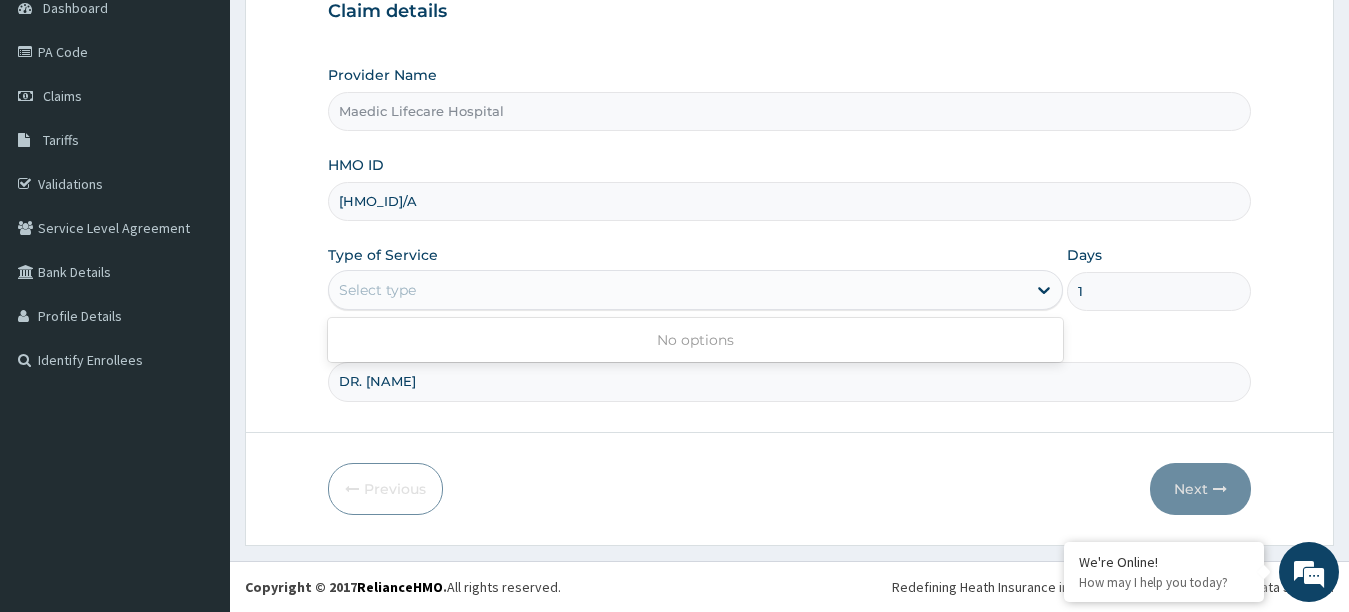 click on "No options" at bounding box center [696, 340] 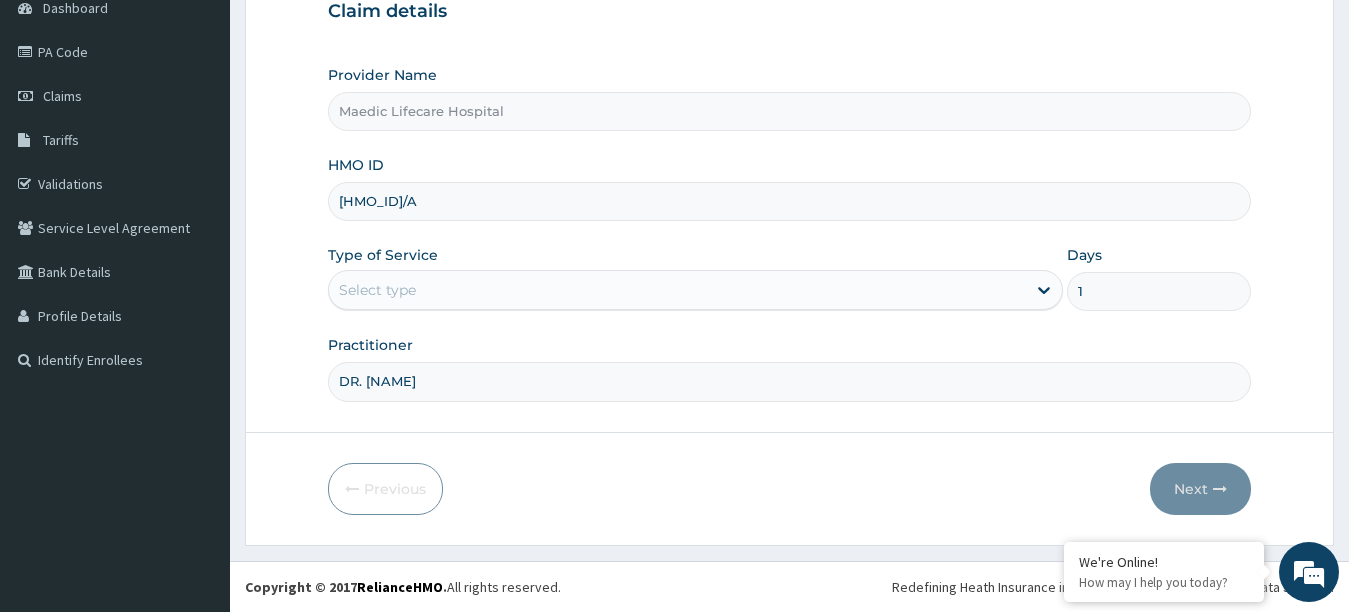 click on "Select type" at bounding box center (377, 290) 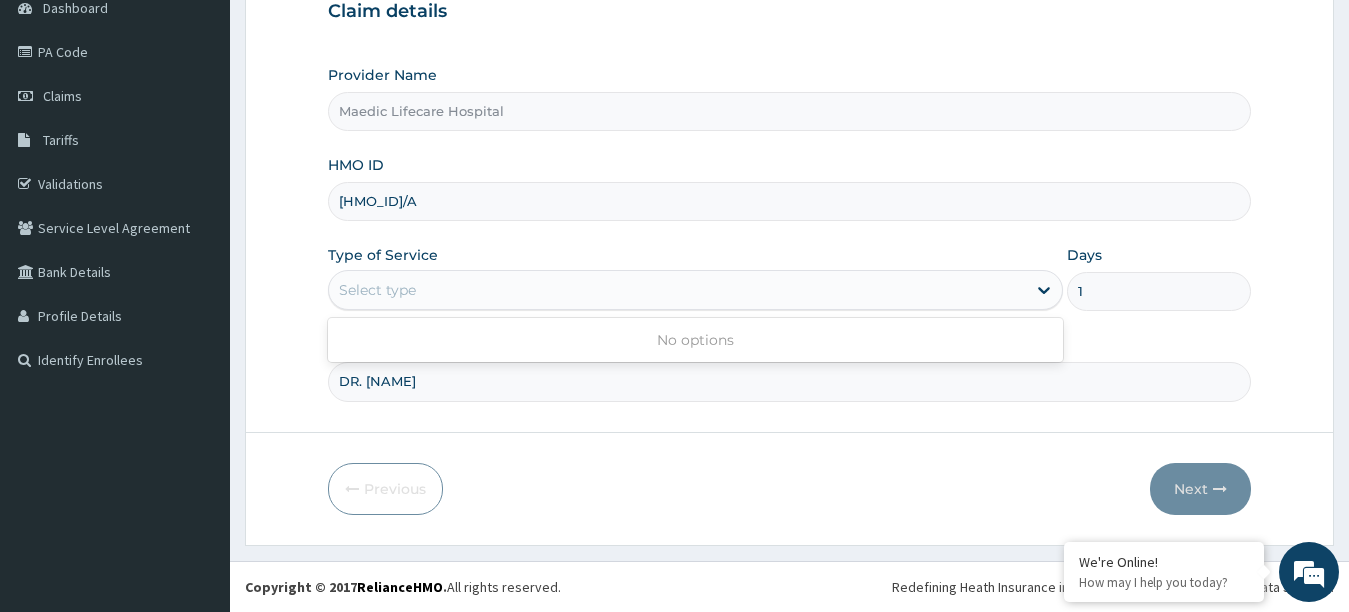 click on "Select type" at bounding box center [377, 290] 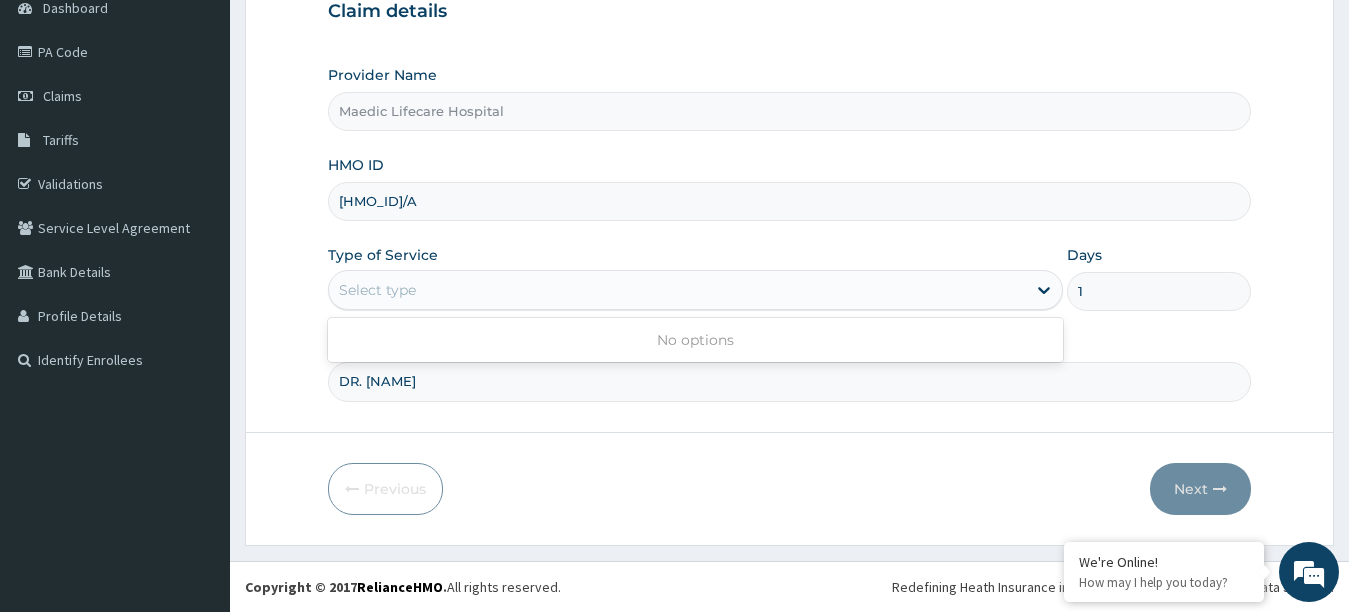 click on "Select type" at bounding box center [377, 290] 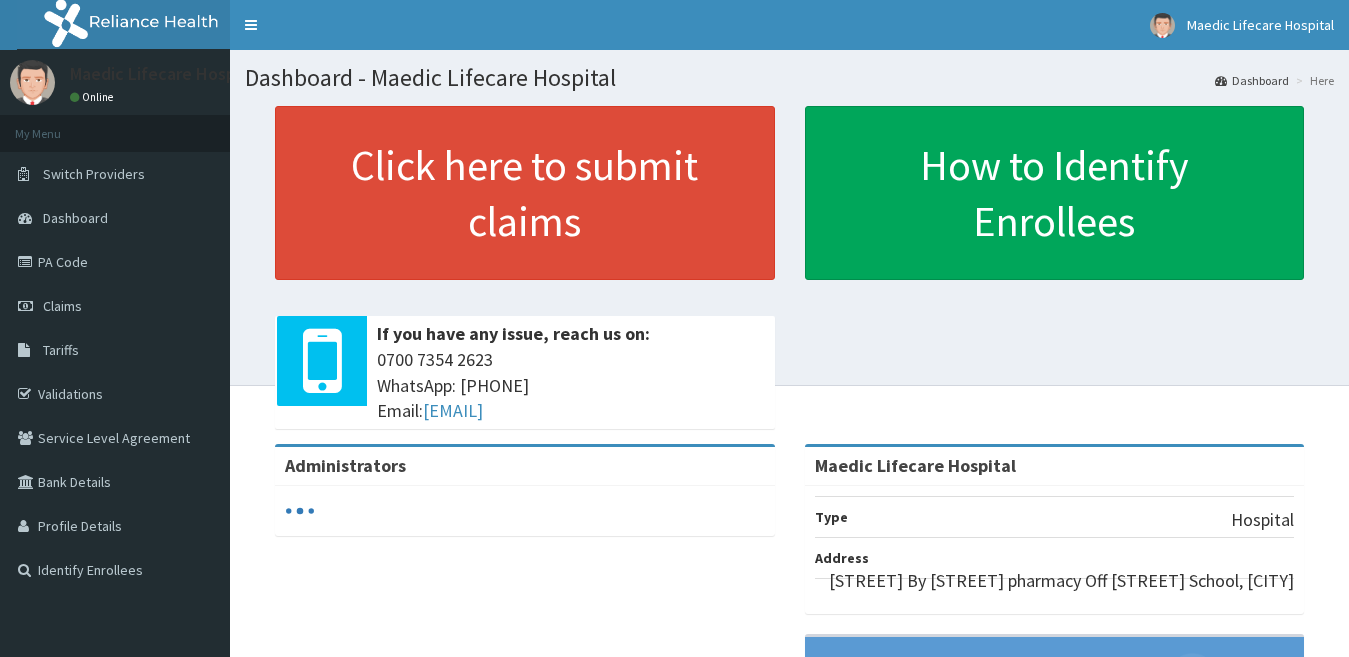 scroll, scrollTop: 0, scrollLeft: 0, axis: both 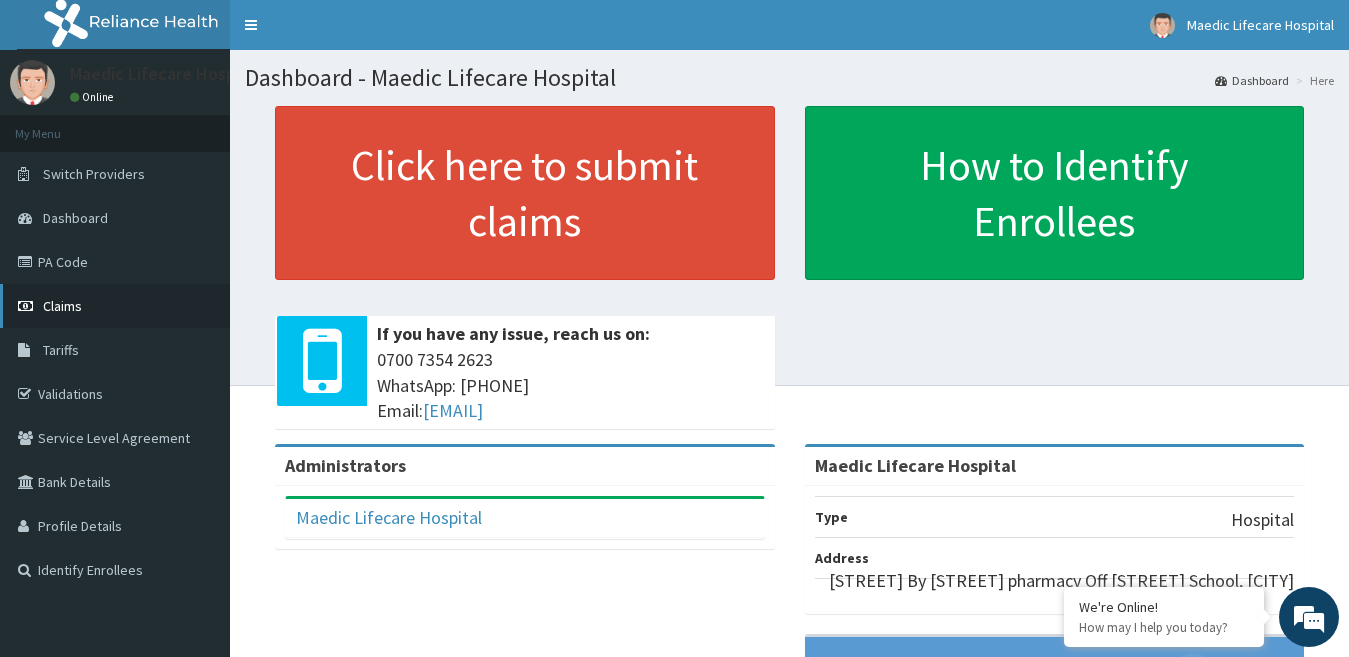 click on "Claims" at bounding box center (62, 306) 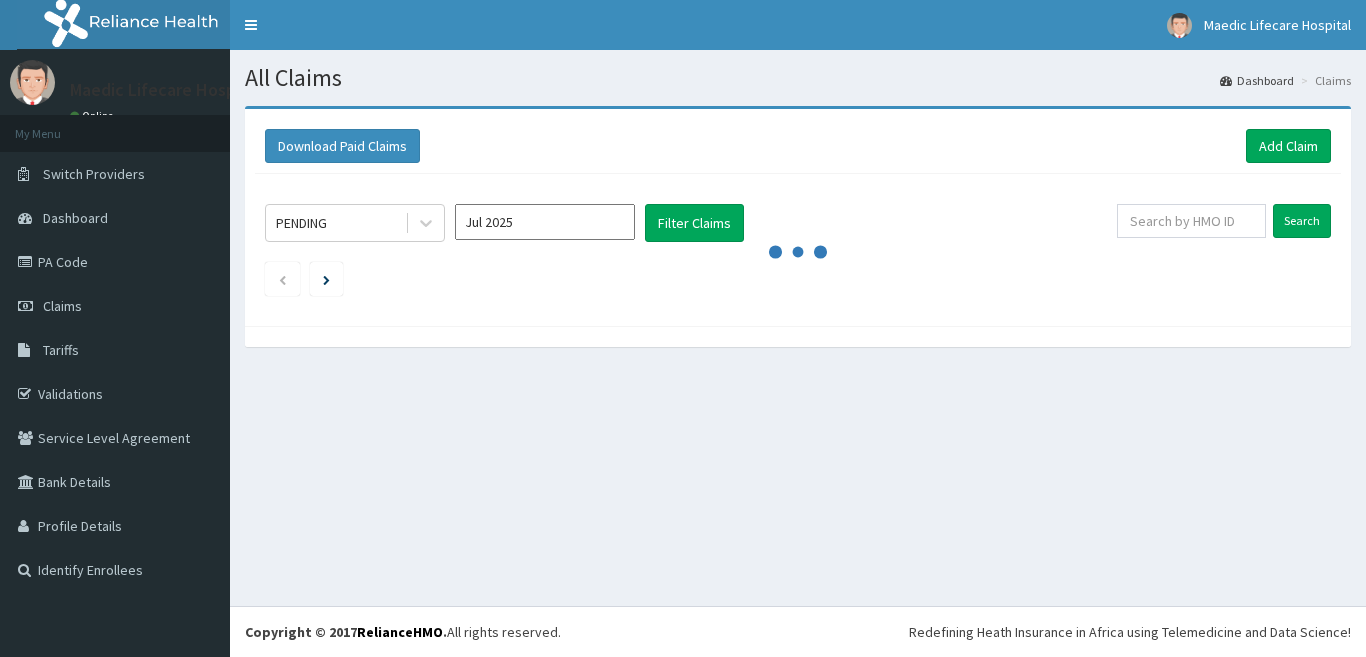 scroll, scrollTop: 0, scrollLeft: 0, axis: both 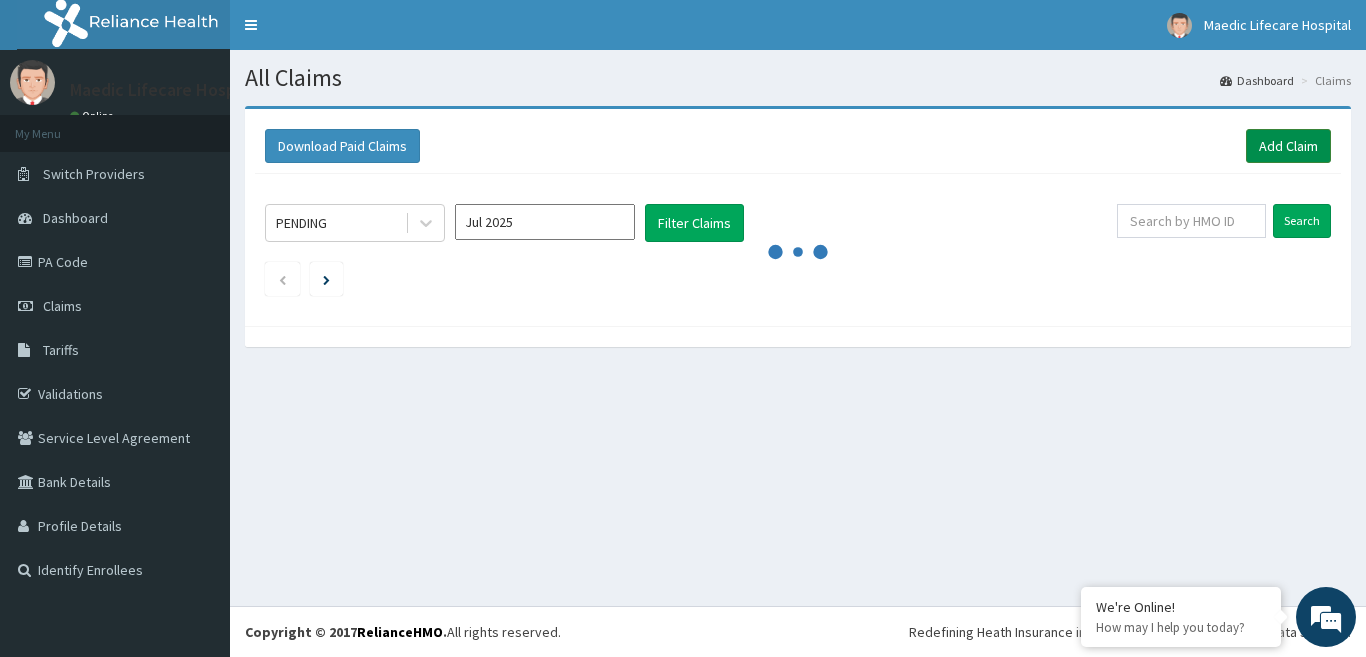 click on "Add Claim" at bounding box center [1288, 146] 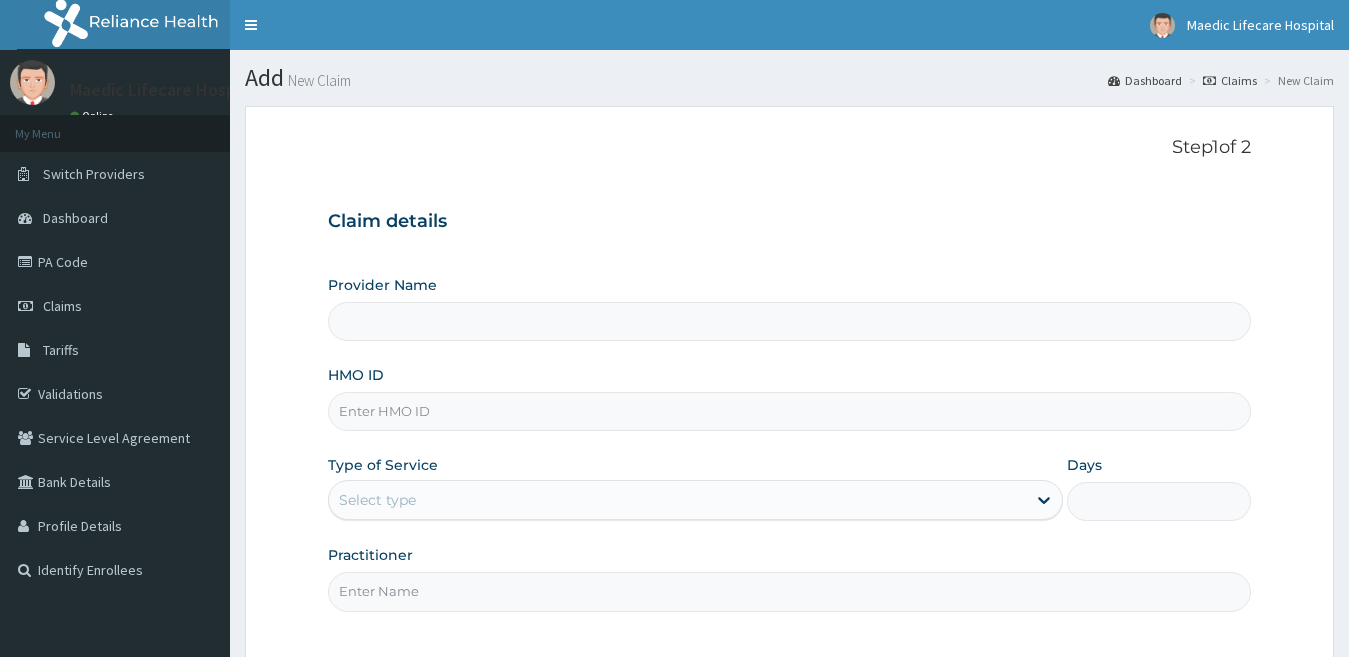 scroll, scrollTop: 0, scrollLeft: 0, axis: both 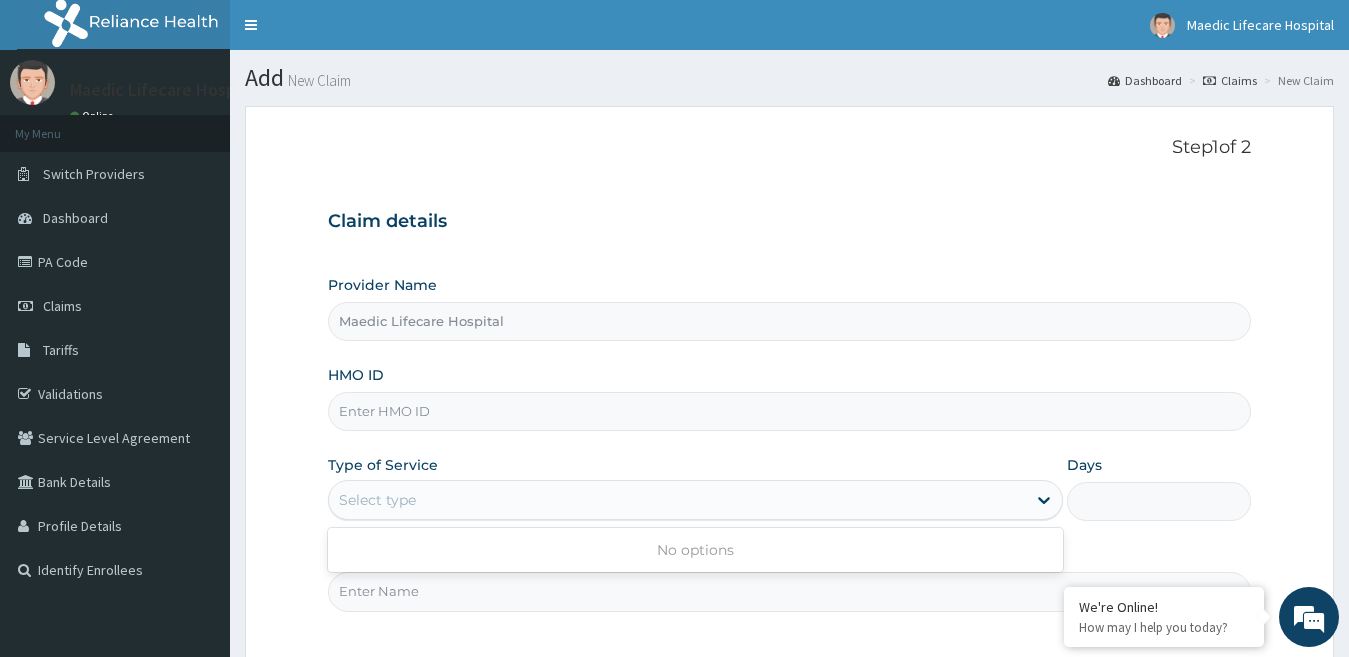 click on "Select type" at bounding box center [678, 500] 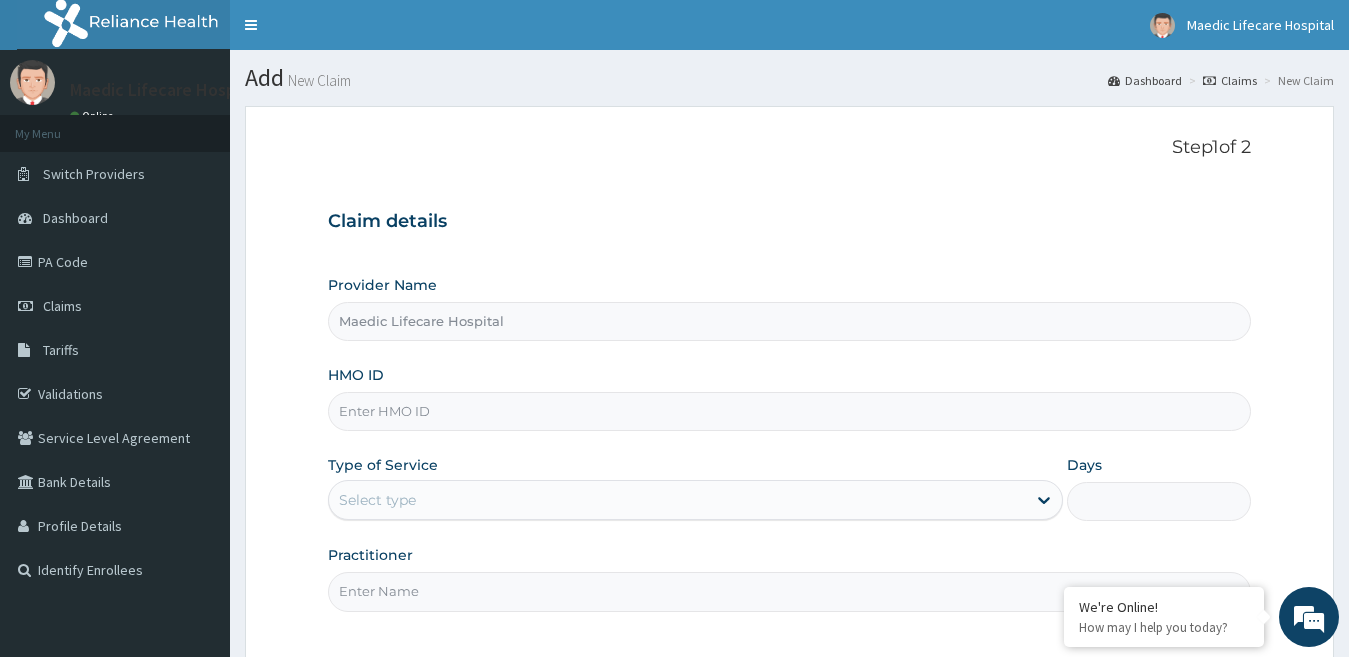 click on "Select type" at bounding box center [678, 500] 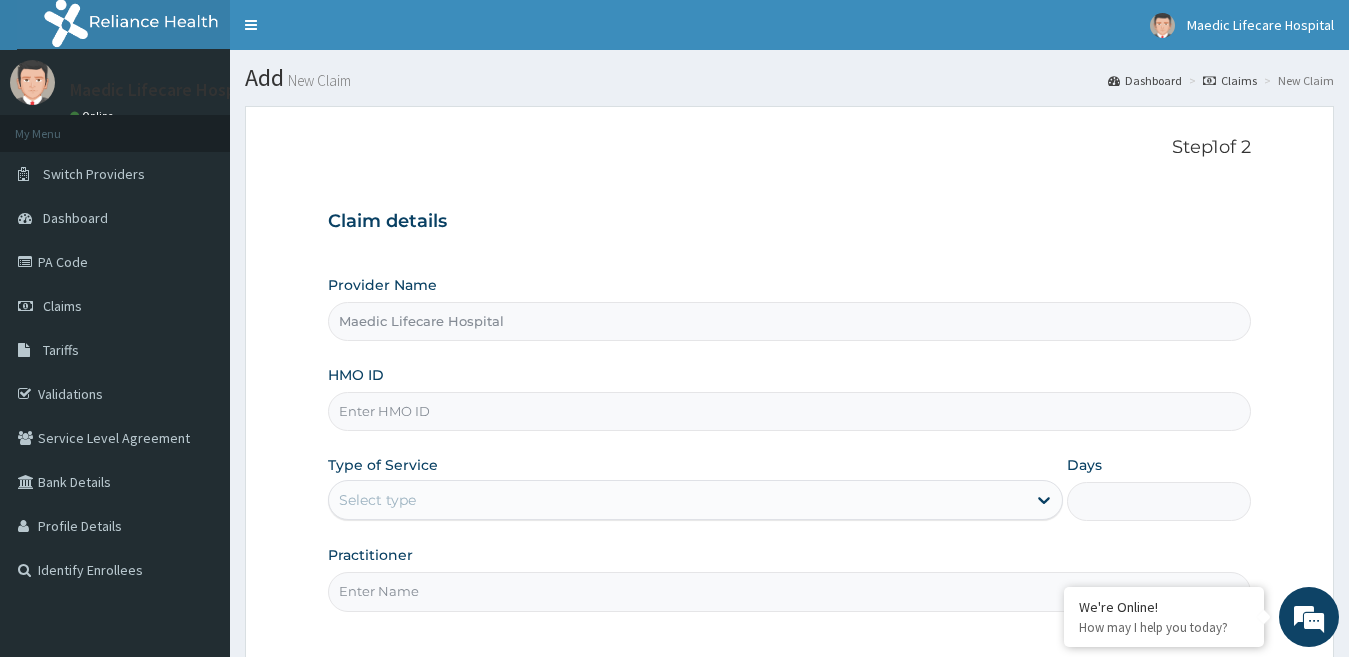 click on "HMO ID" at bounding box center (790, 411) 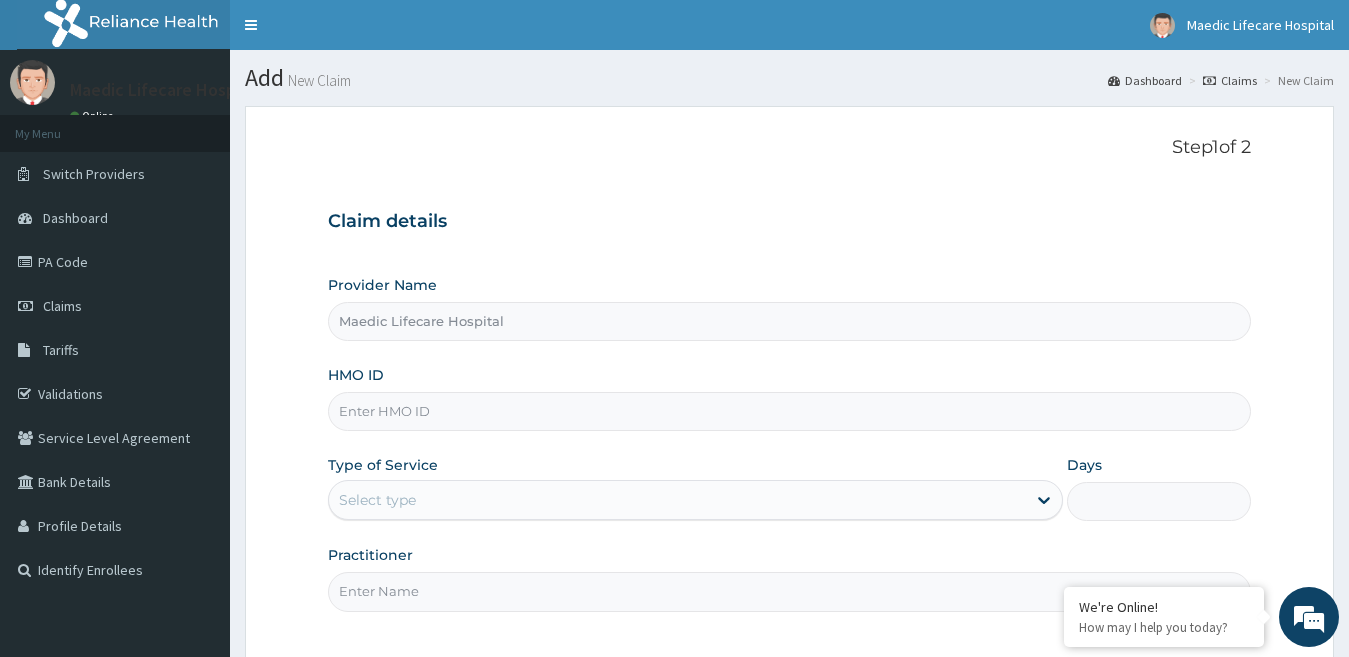 scroll, scrollTop: 0, scrollLeft: 0, axis: both 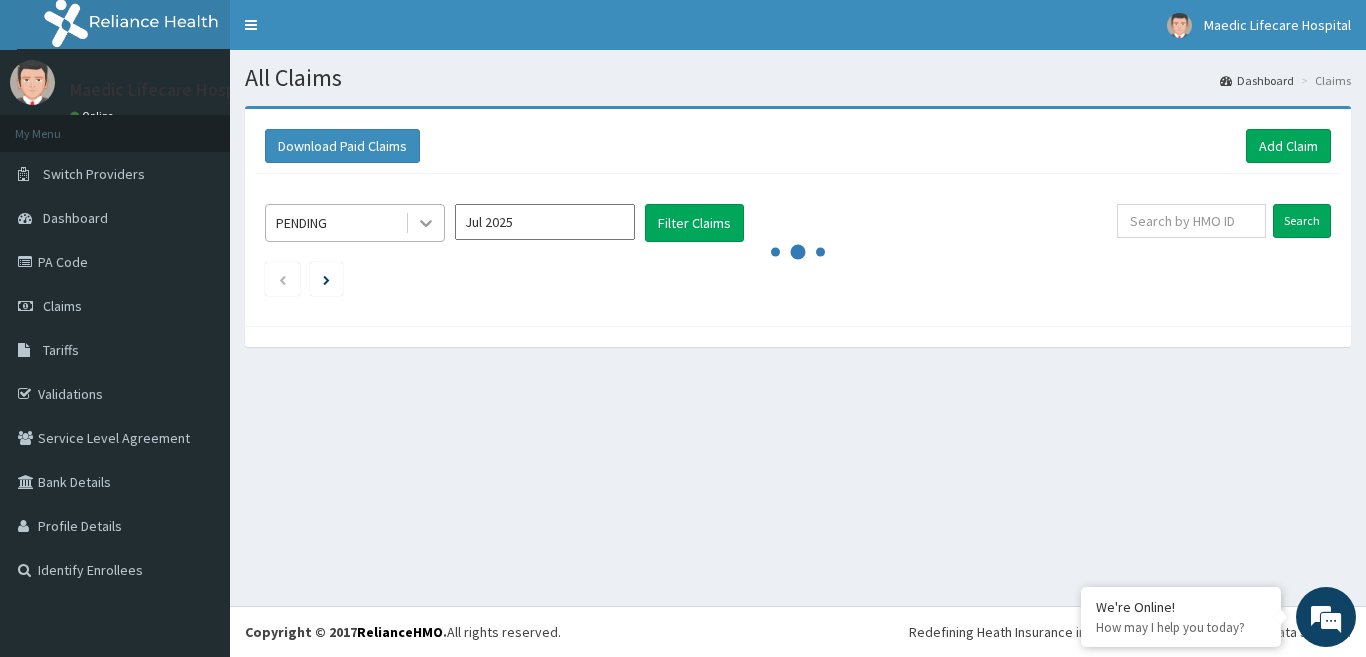 click 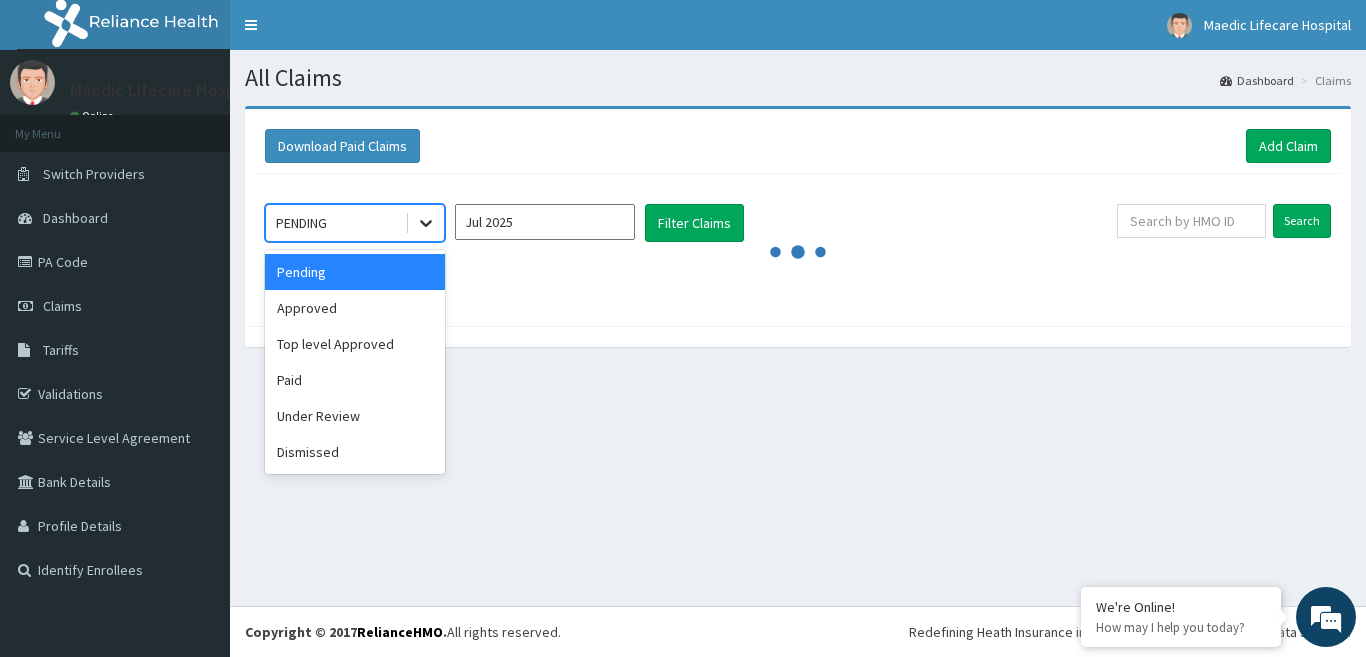 scroll, scrollTop: 0, scrollLeft: 0, axis: both 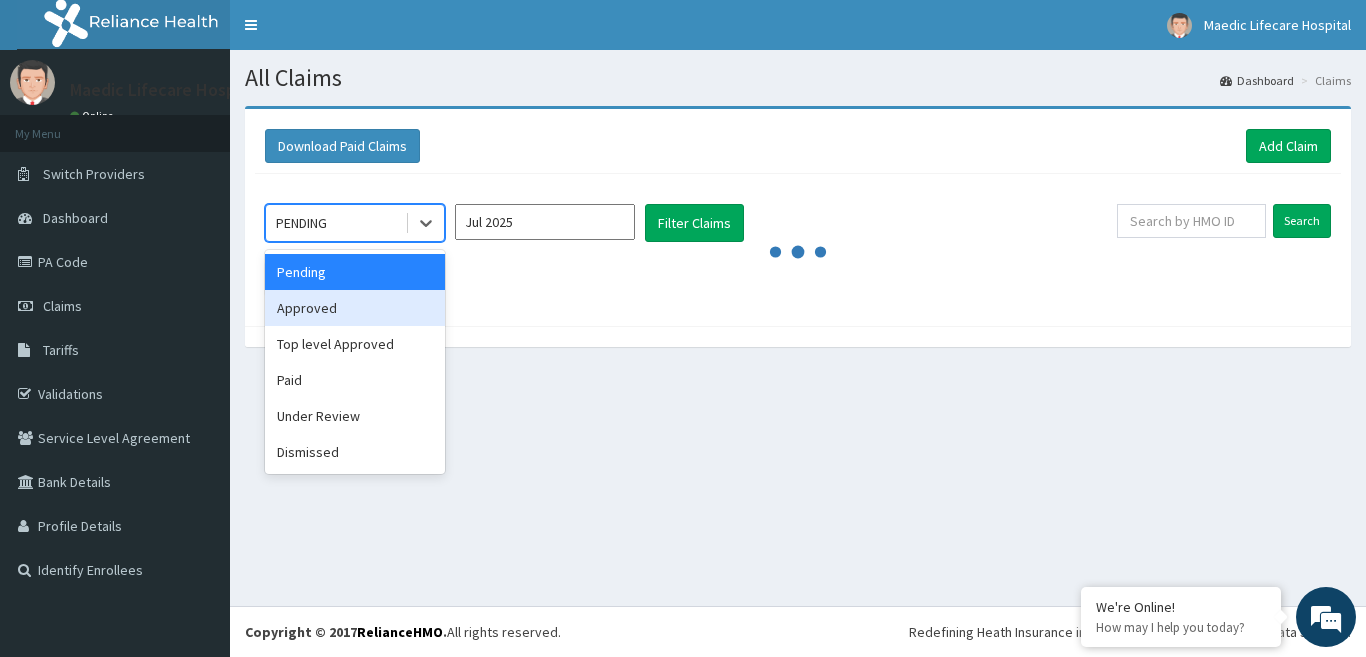 click on "Approved" at bounding box center (355, 308) 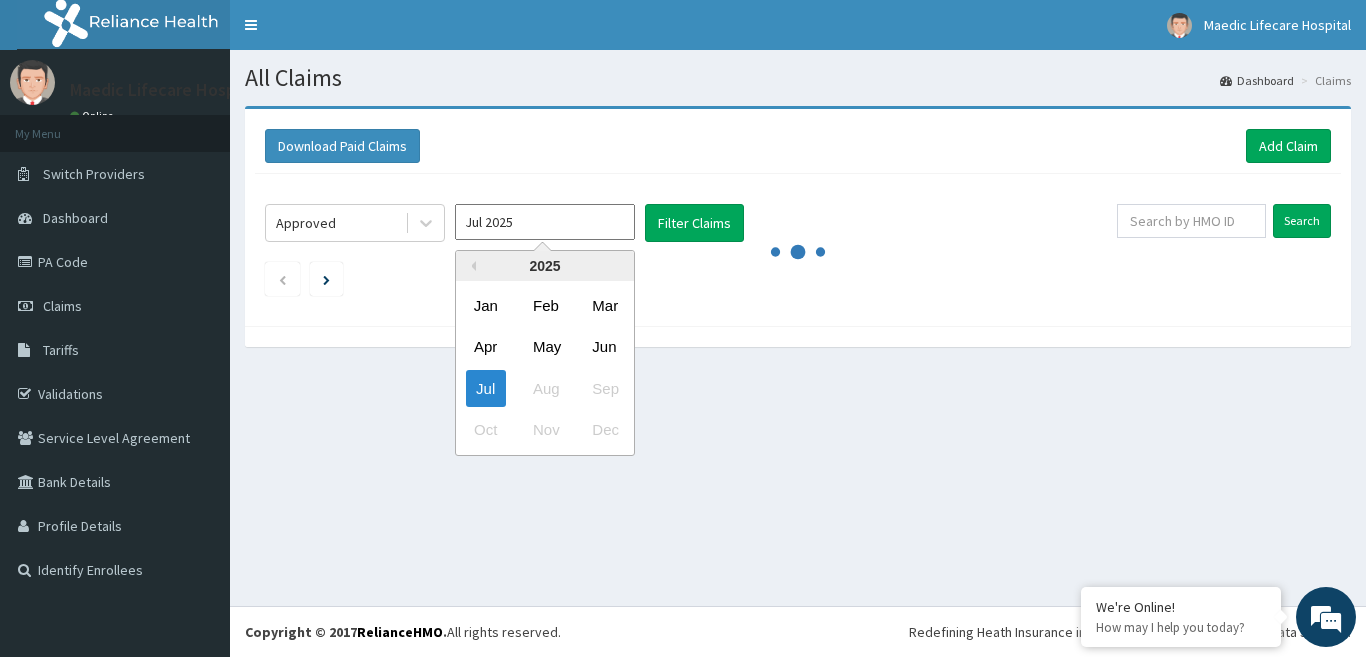 click on "Jul 2025" at bounding box center [545, 222] 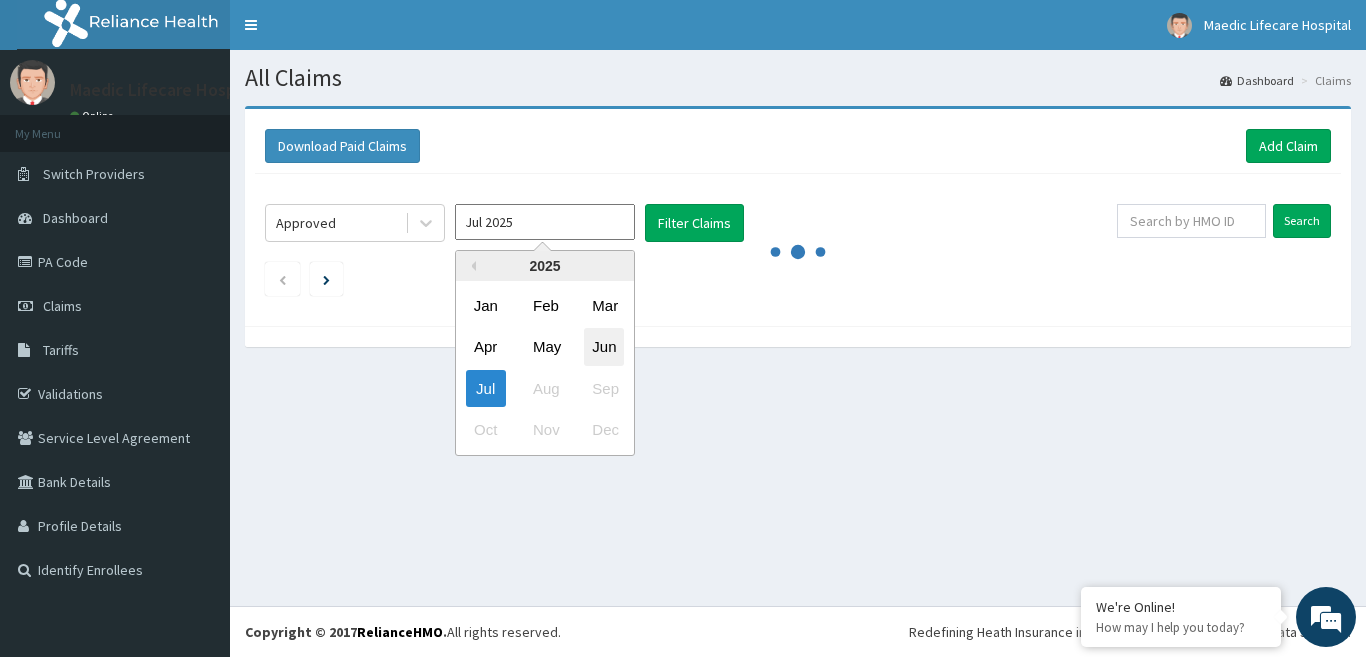 click on "Jun" at bounding box center [604, 347] 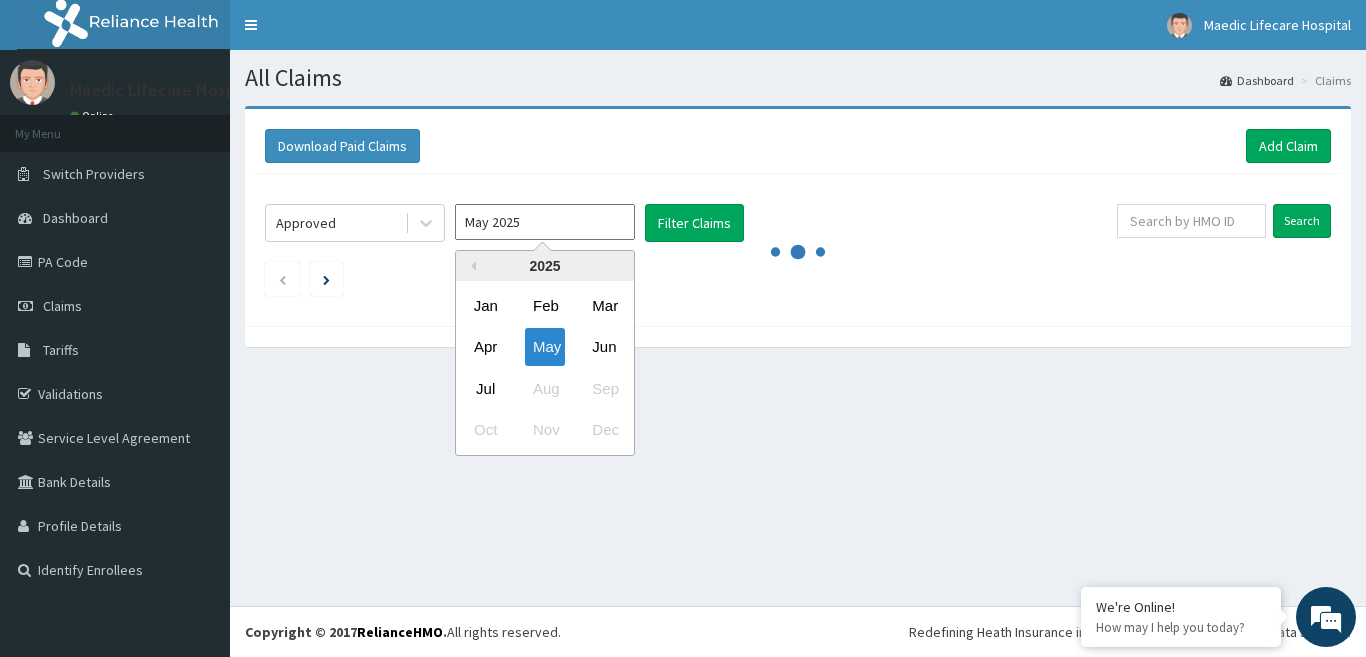 click on "May 2025" at bounding box center (545, 222) 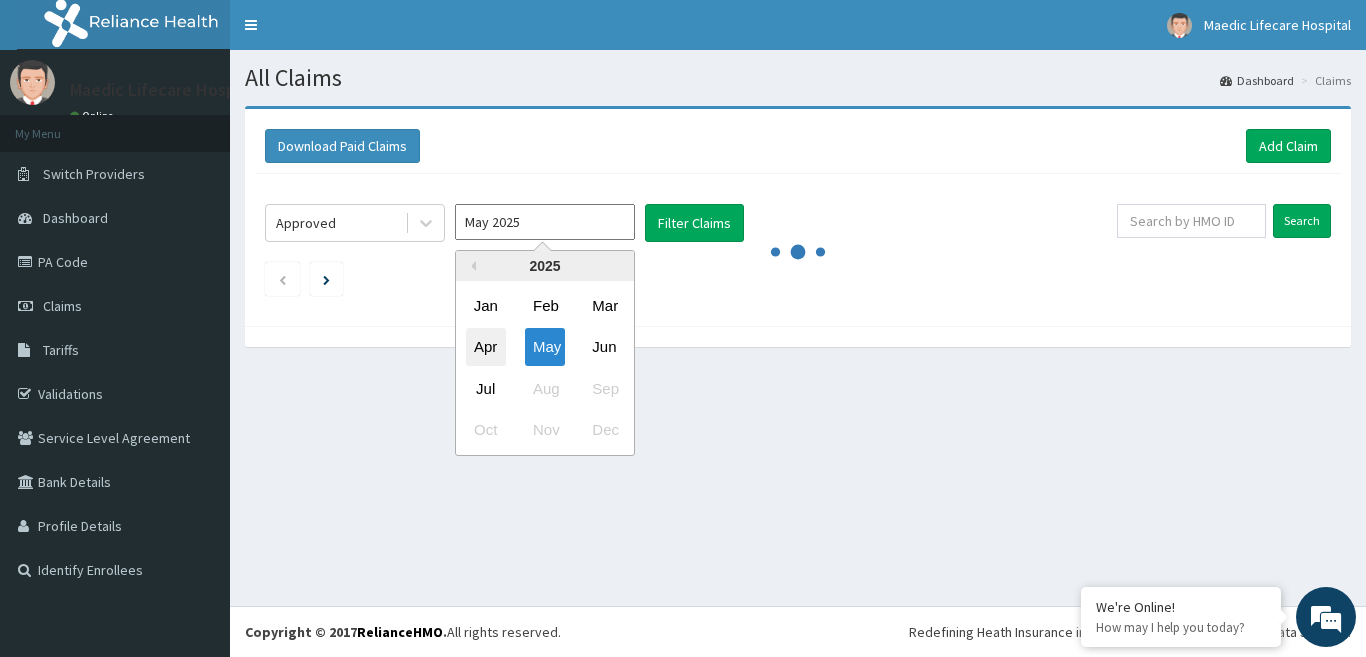 click on "Apr" at bounding box center [486, 347] 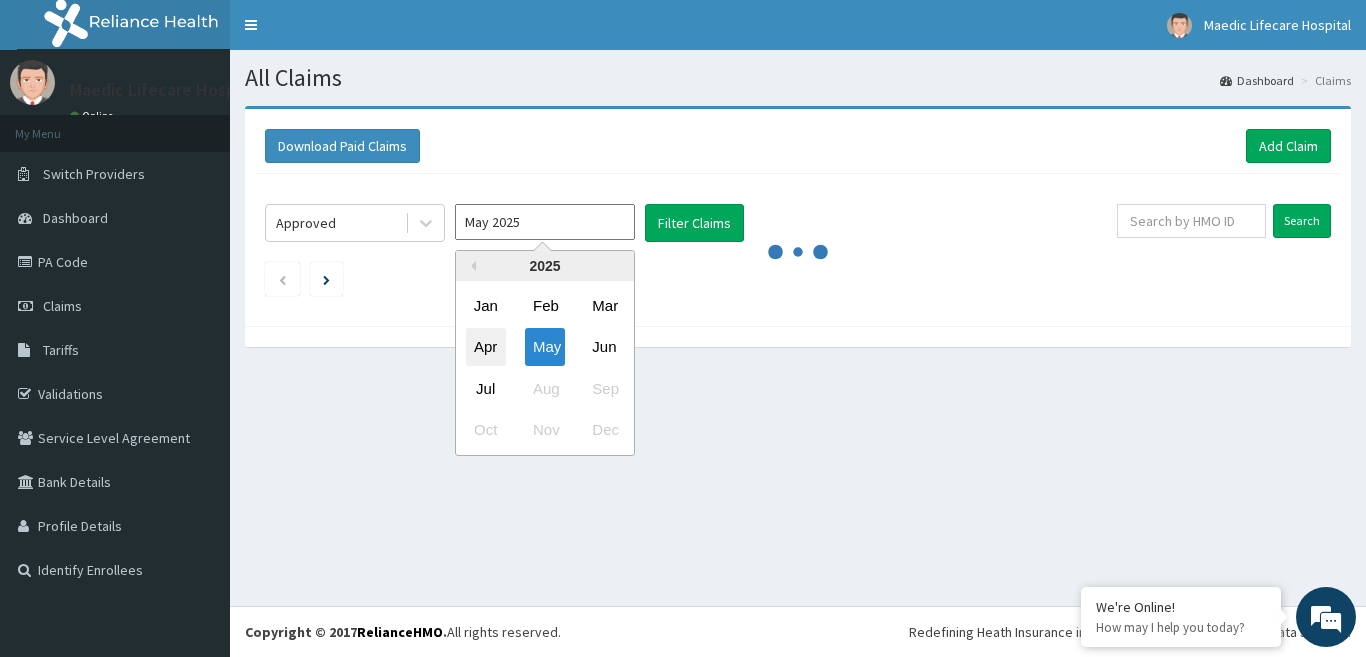 type on "Mar 2025" 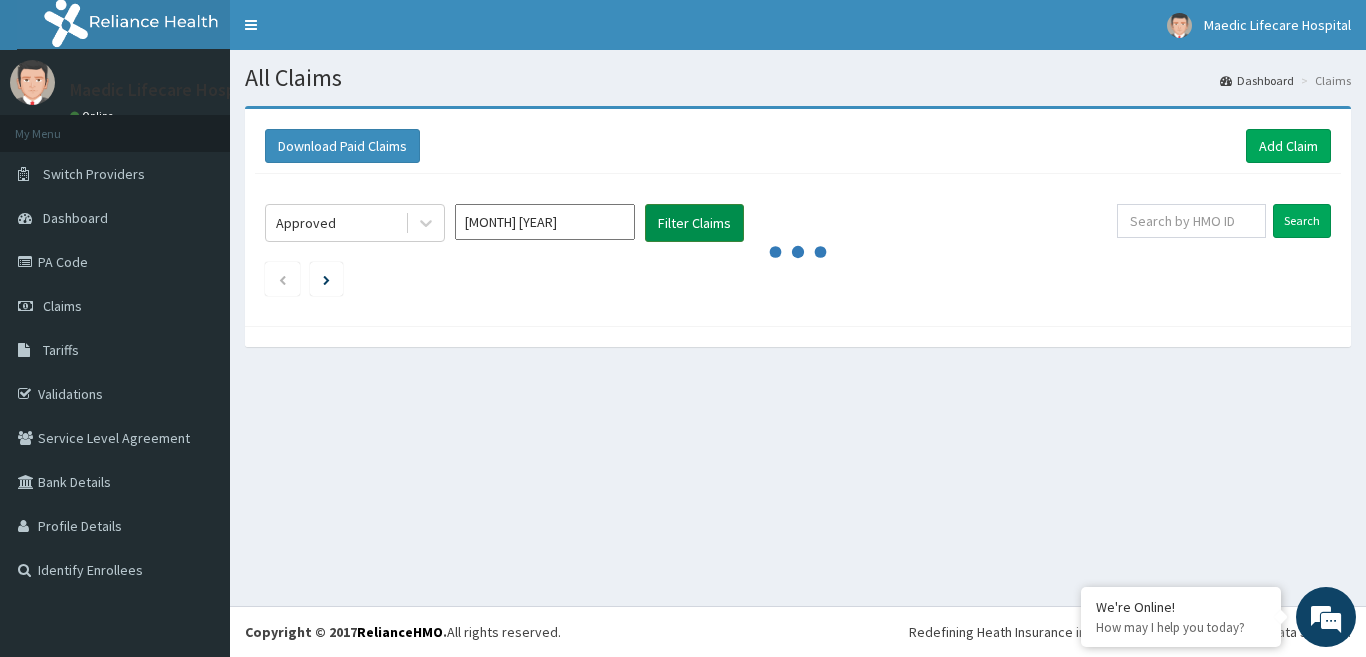click on "Filter Claims" at bounding box center [694, 223] 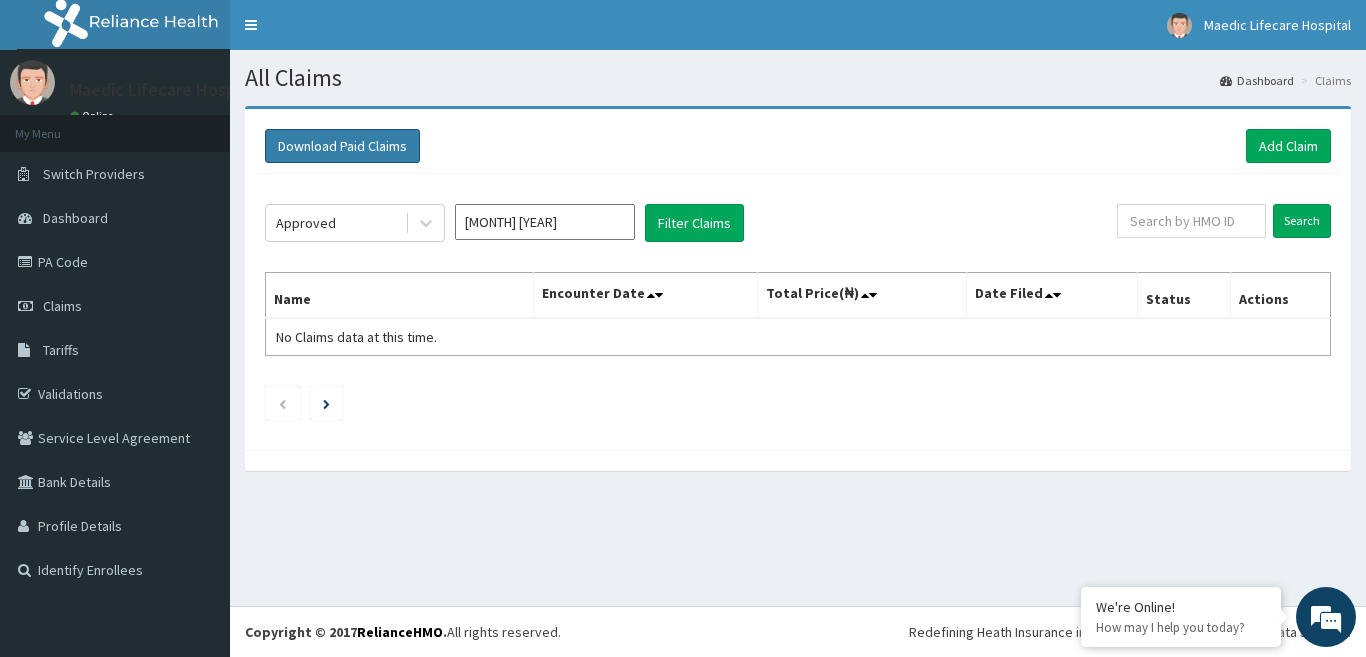 click on "Download Paid Claims" at bounding box center (342, 146) 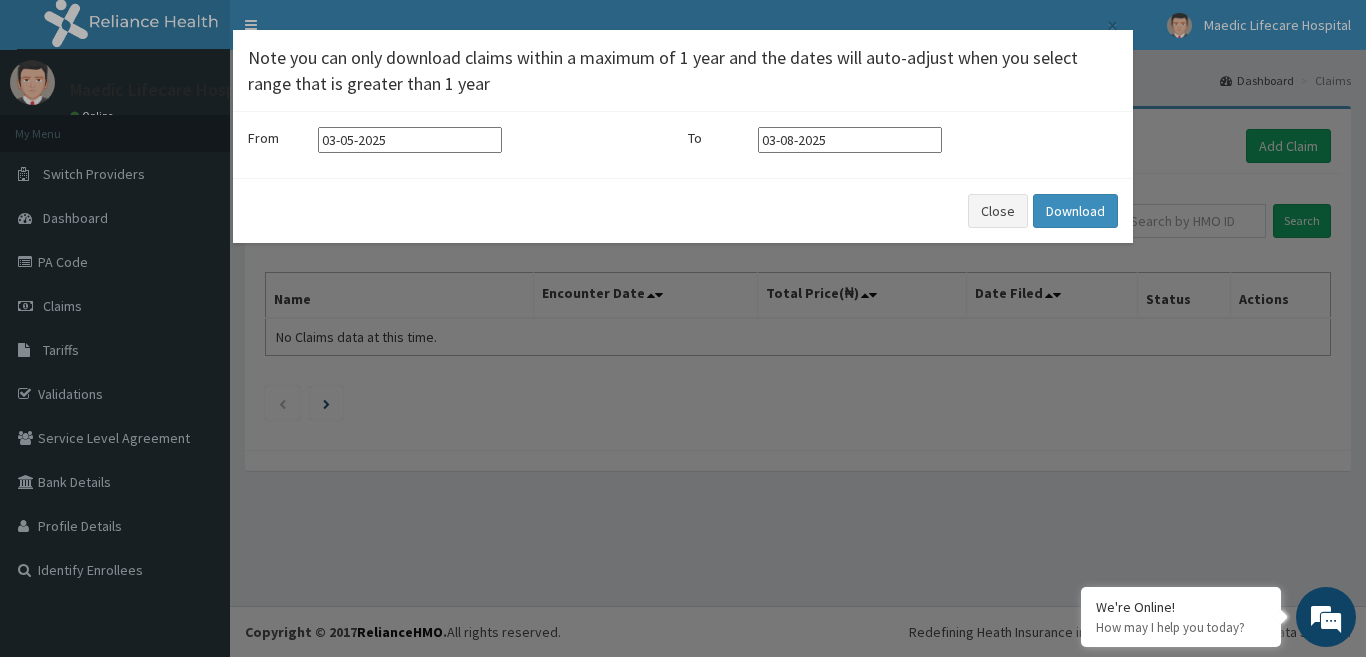 click on "03-05-2025" at bounding box center (410, 140) 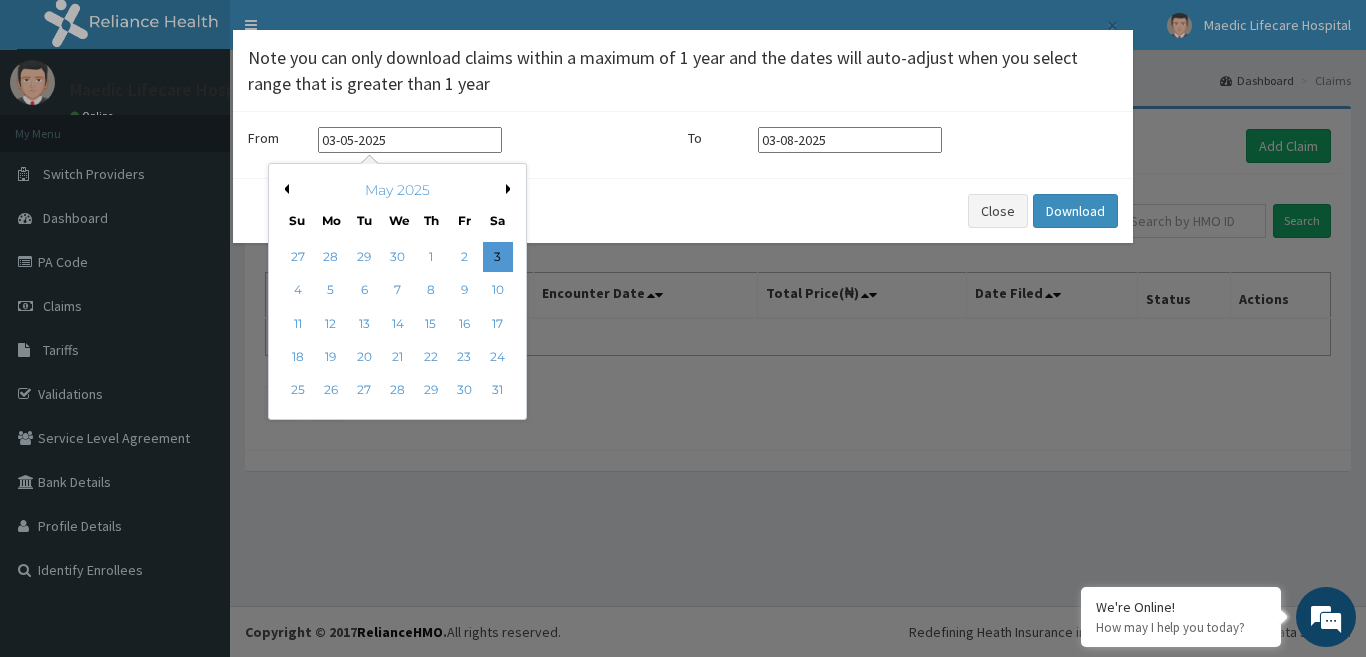 click on "Previous Month" at bounding box center [284, 189] 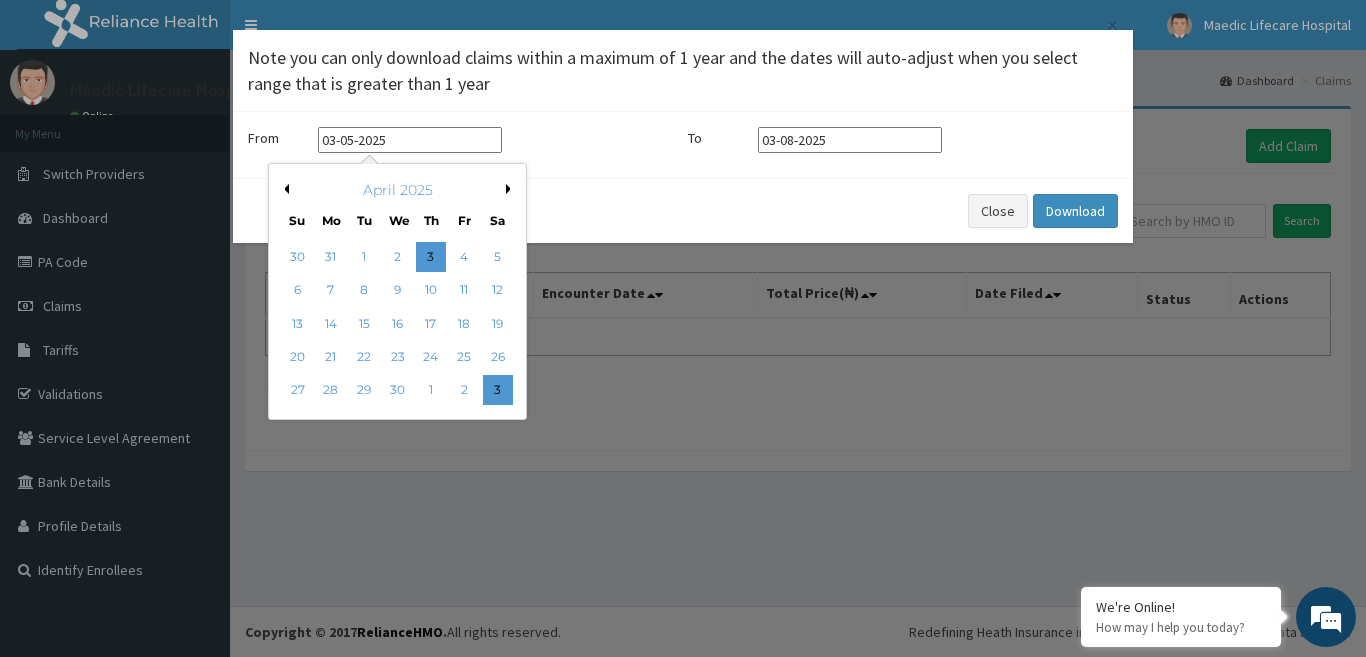 click on "Previous Month" at bounding box center (284, 189) 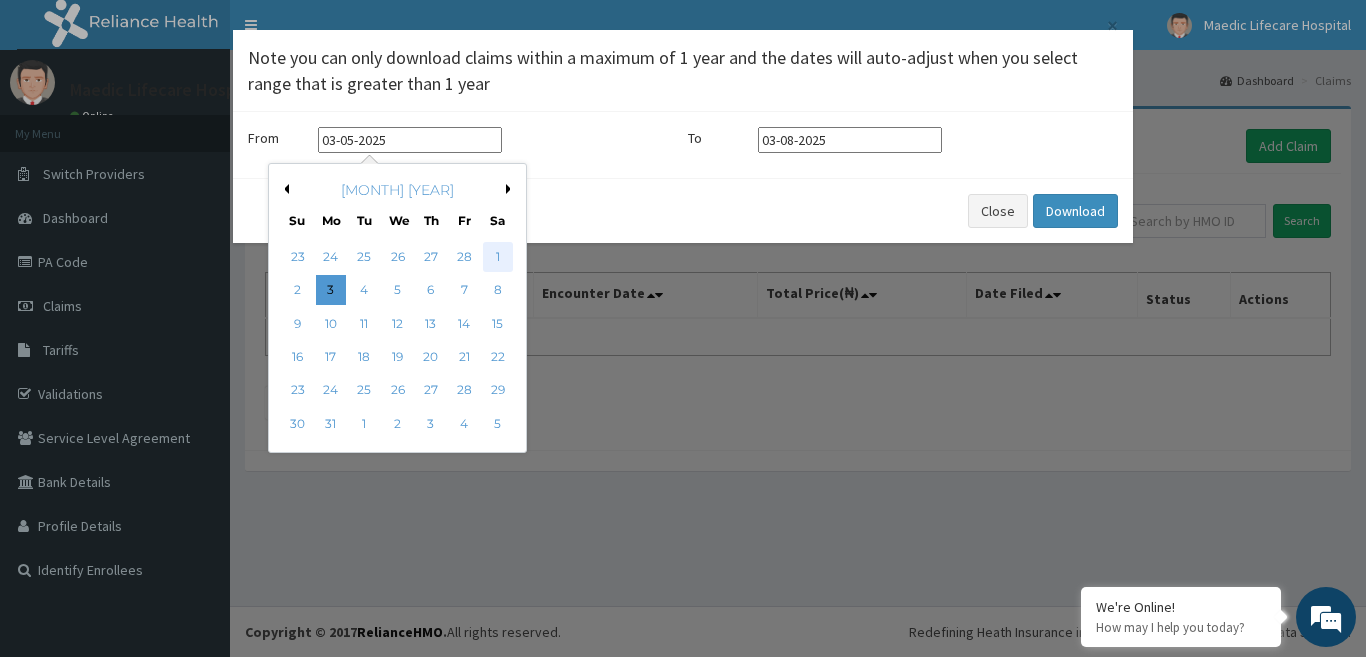 click on "1" at bounding box center [498, 257] 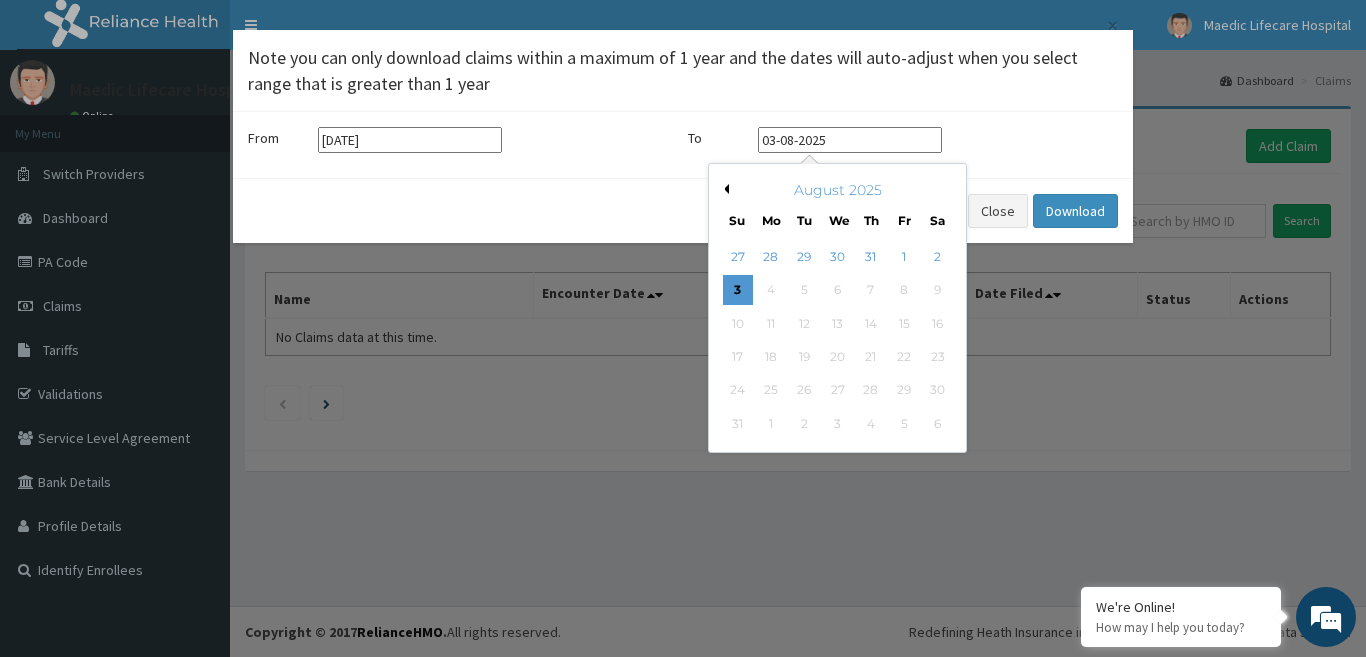 click on "03-08-2025" at bounding box center [850, 140] 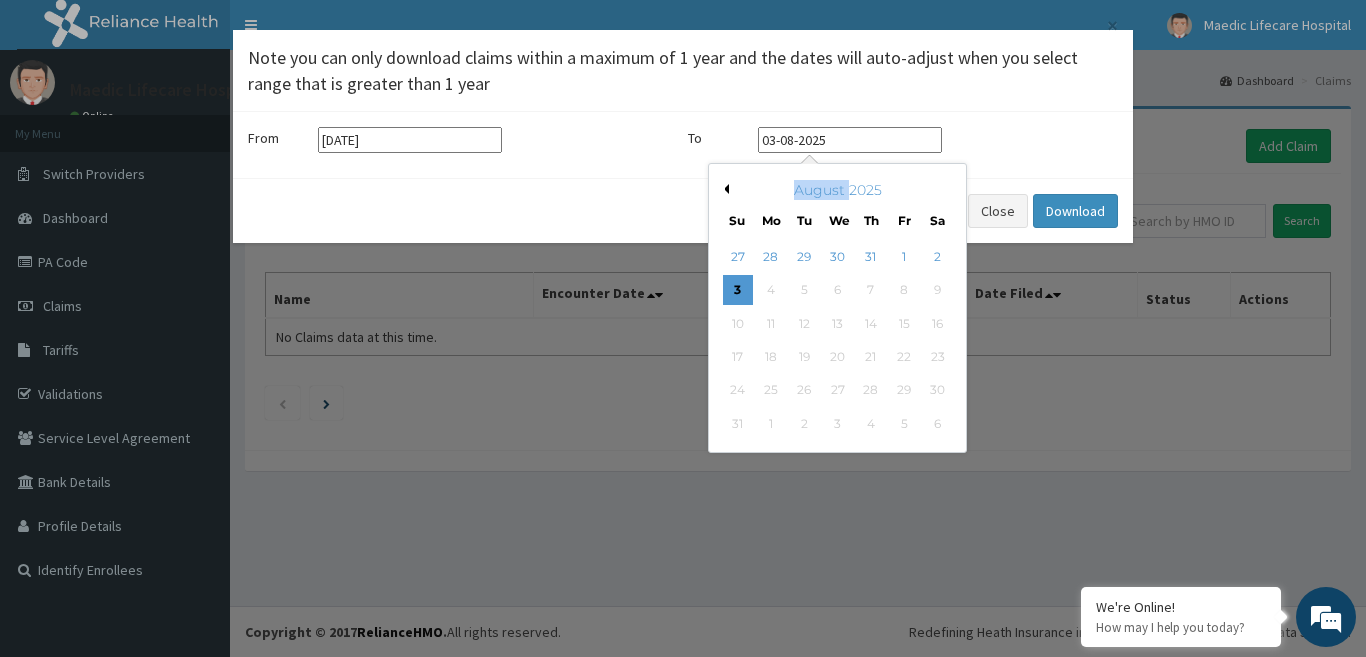 click on "August 2025" at bounding box center (837, 190) 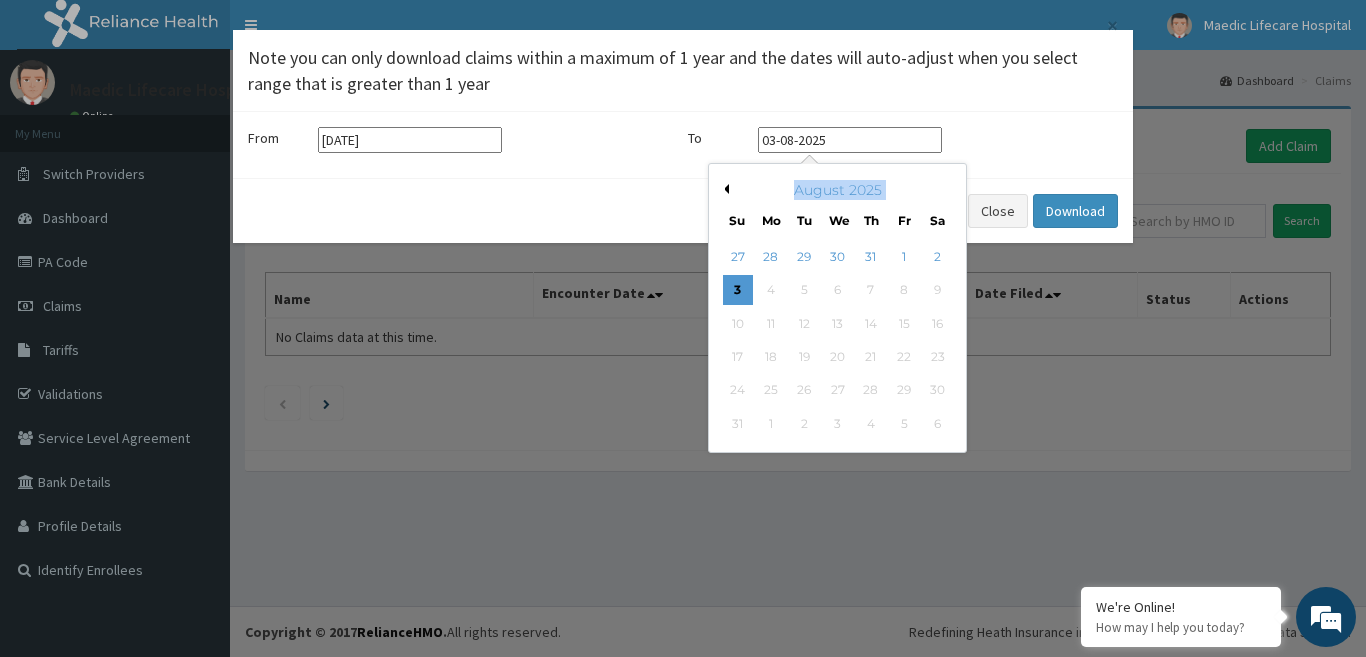 click on "August 2025" at bounding box center [837, 190] 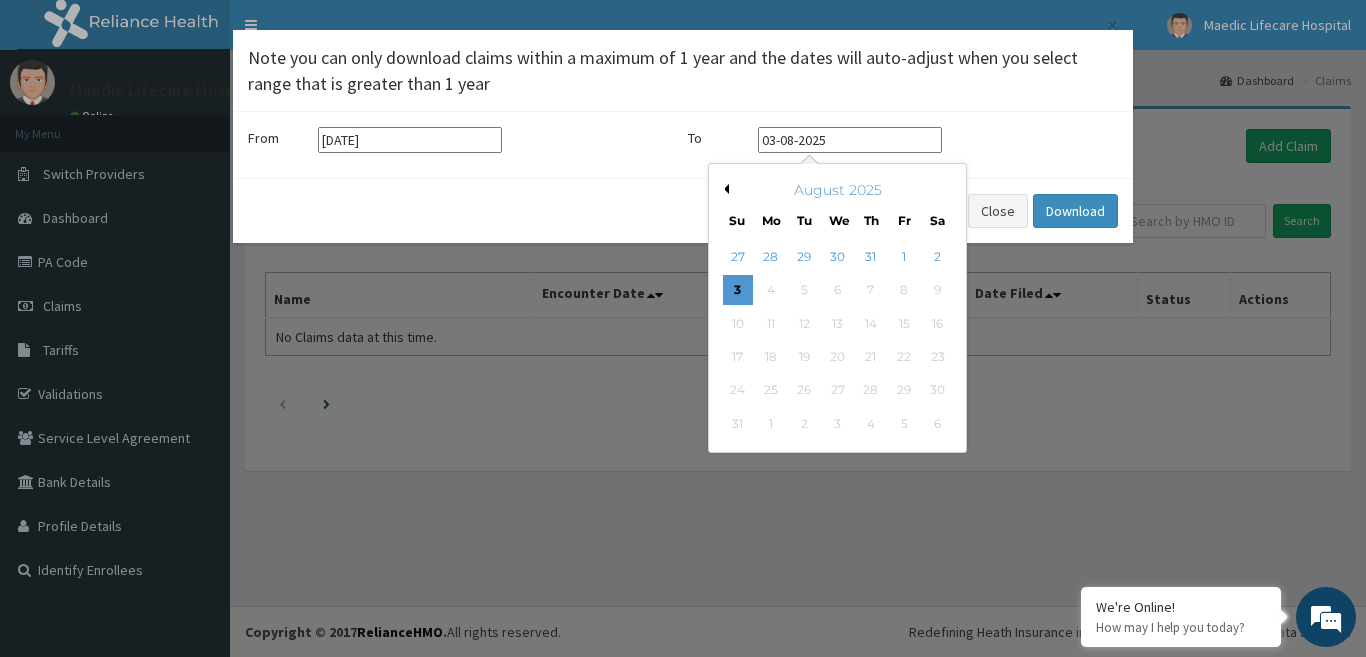 click on "August 2025" at bounding box center (837, 190) 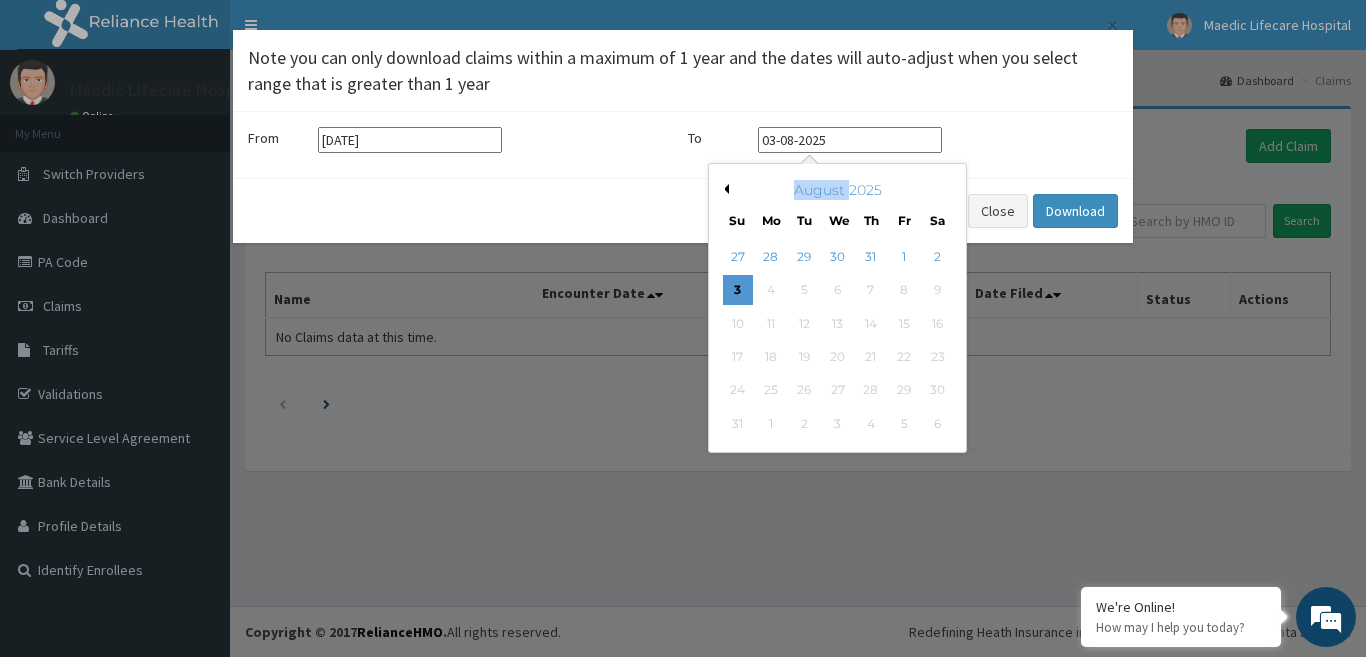 click on "August 2025" at bounding box center (837, 190) 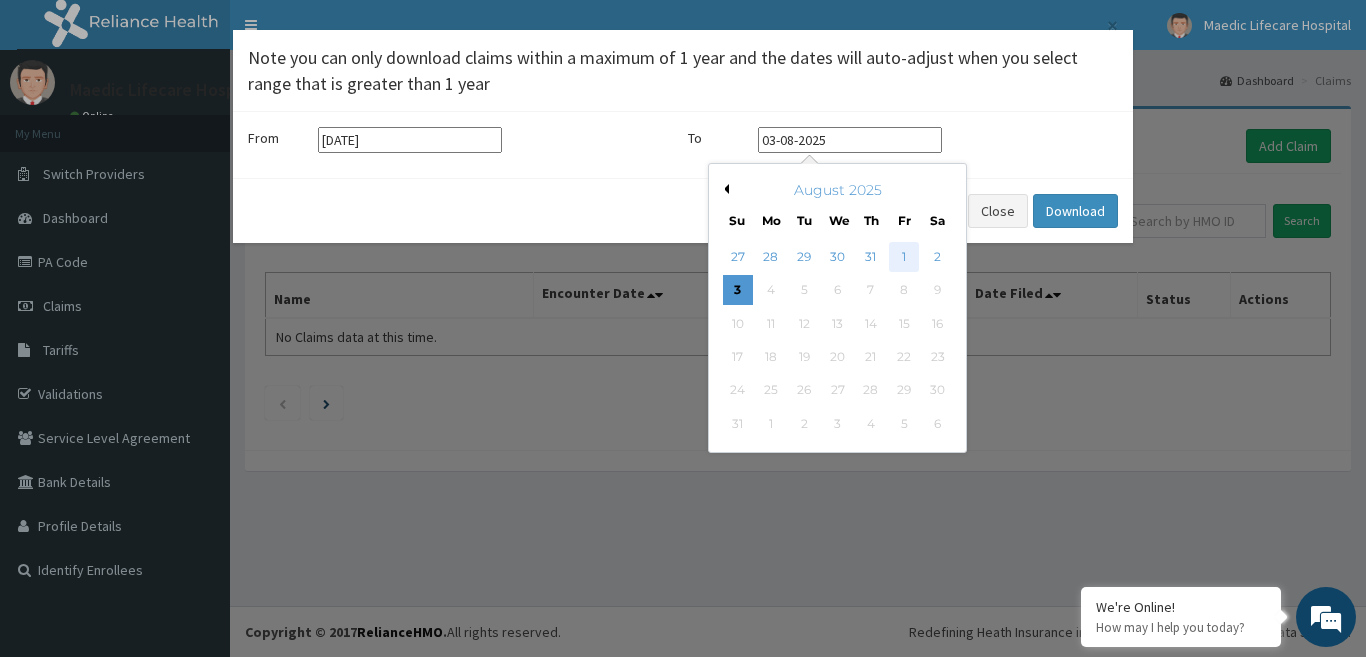 click on "1" at bounding box center [904, 257] 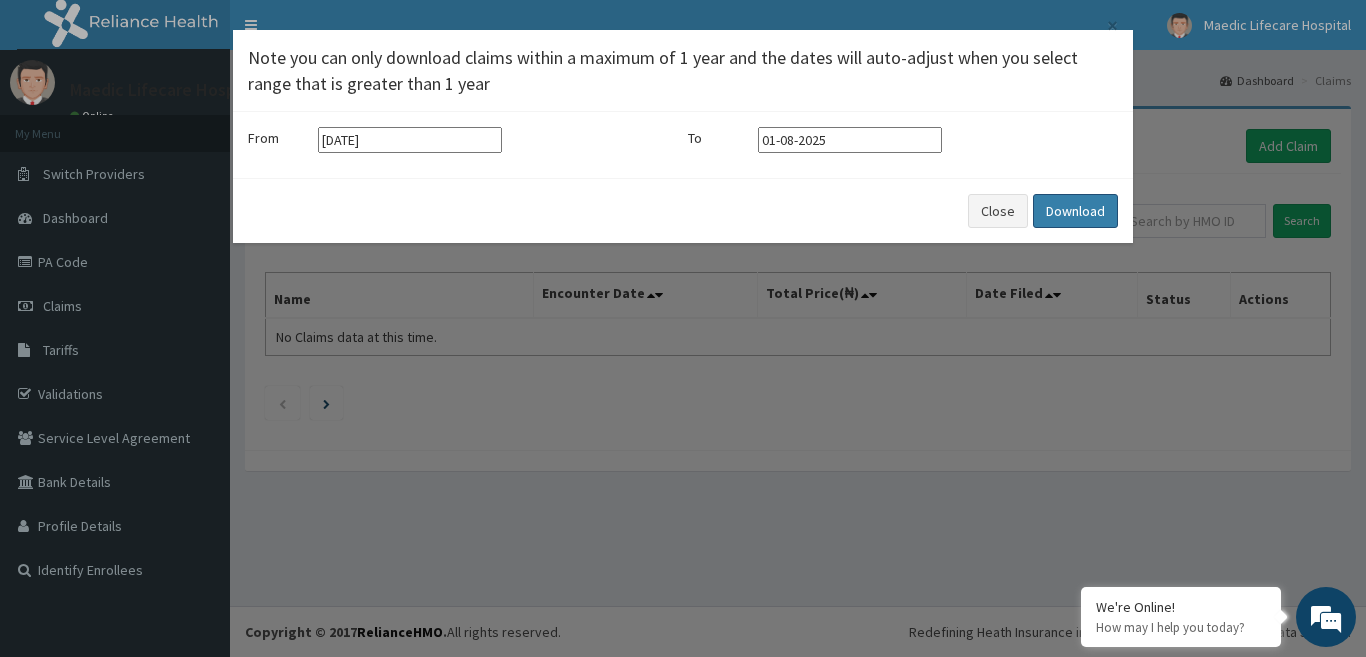 click on "Download" at bounding box center (1075, 211) 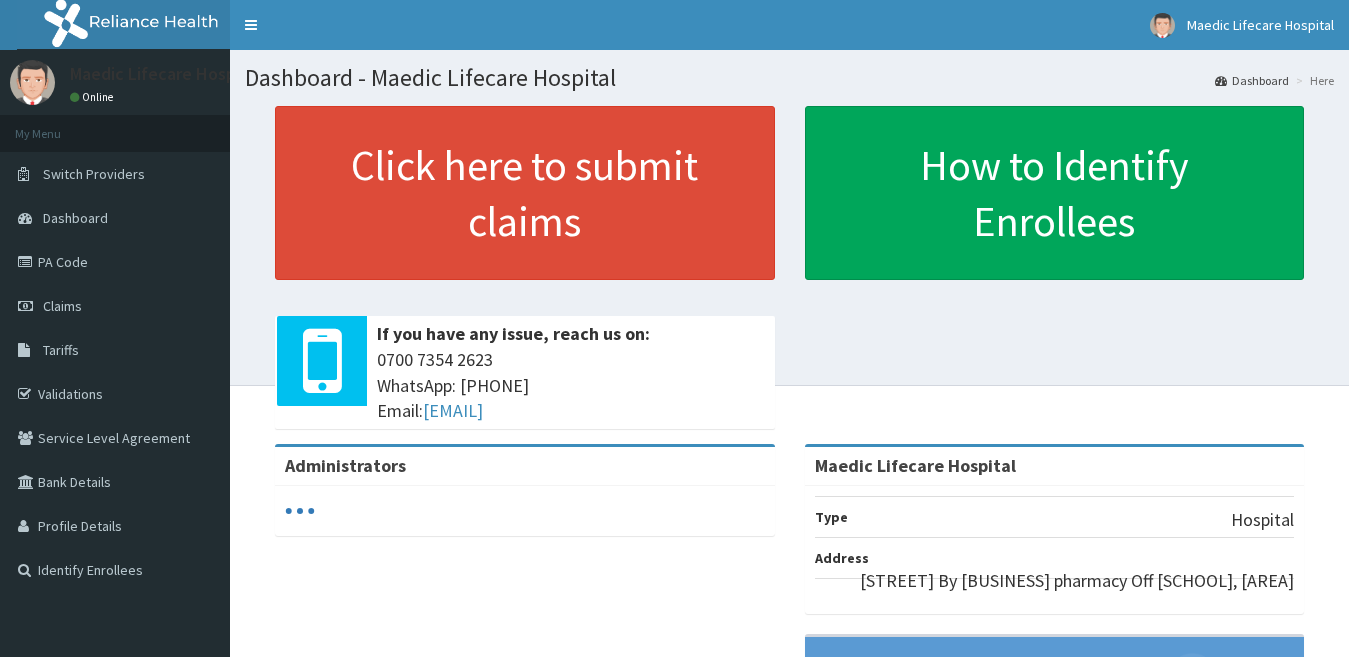 scroll, scrollTop: 0, scrollLeft: 0, axis: both 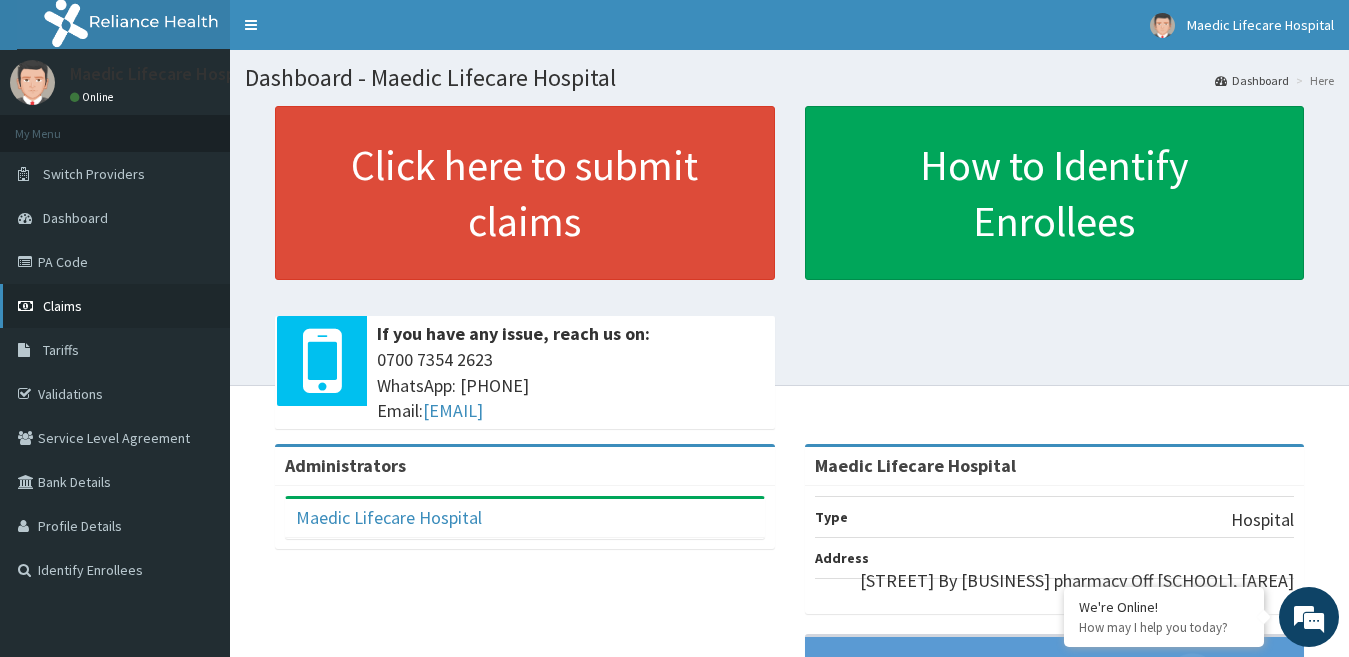 click on "Claims" at bounding box center [62, 306] 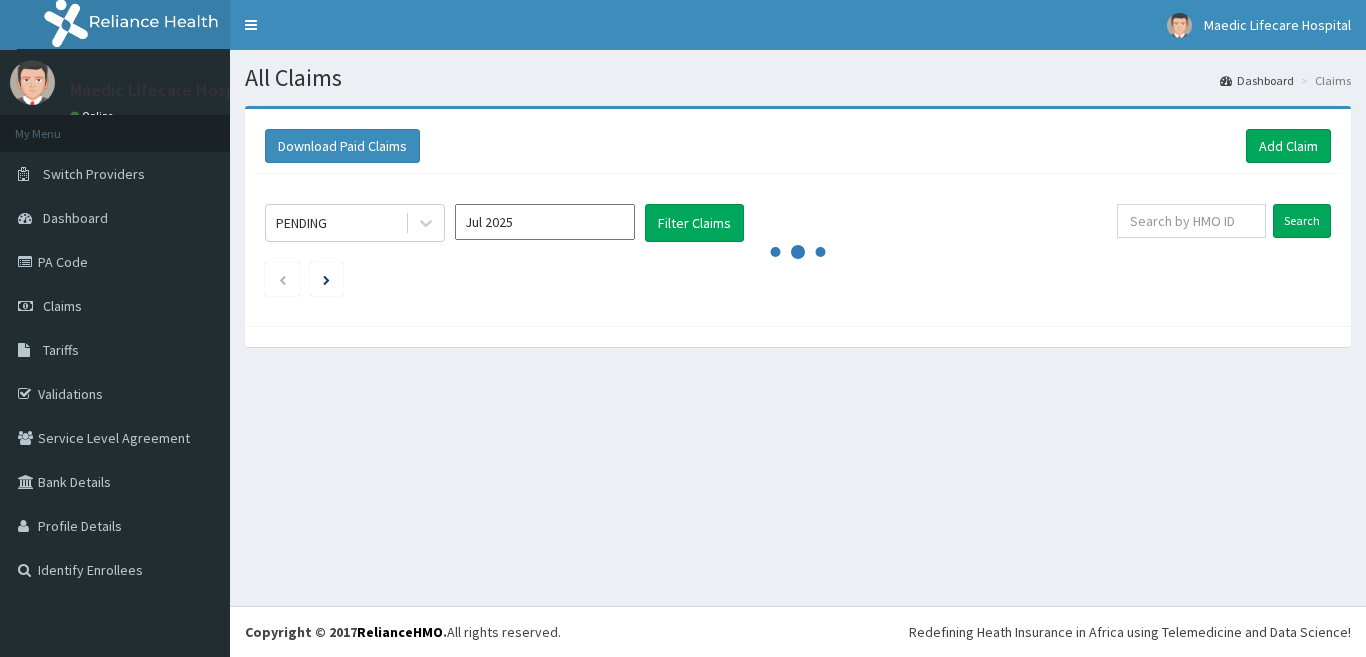 scroll, scrollTop: 0, scrollLeft: 0, axis: both 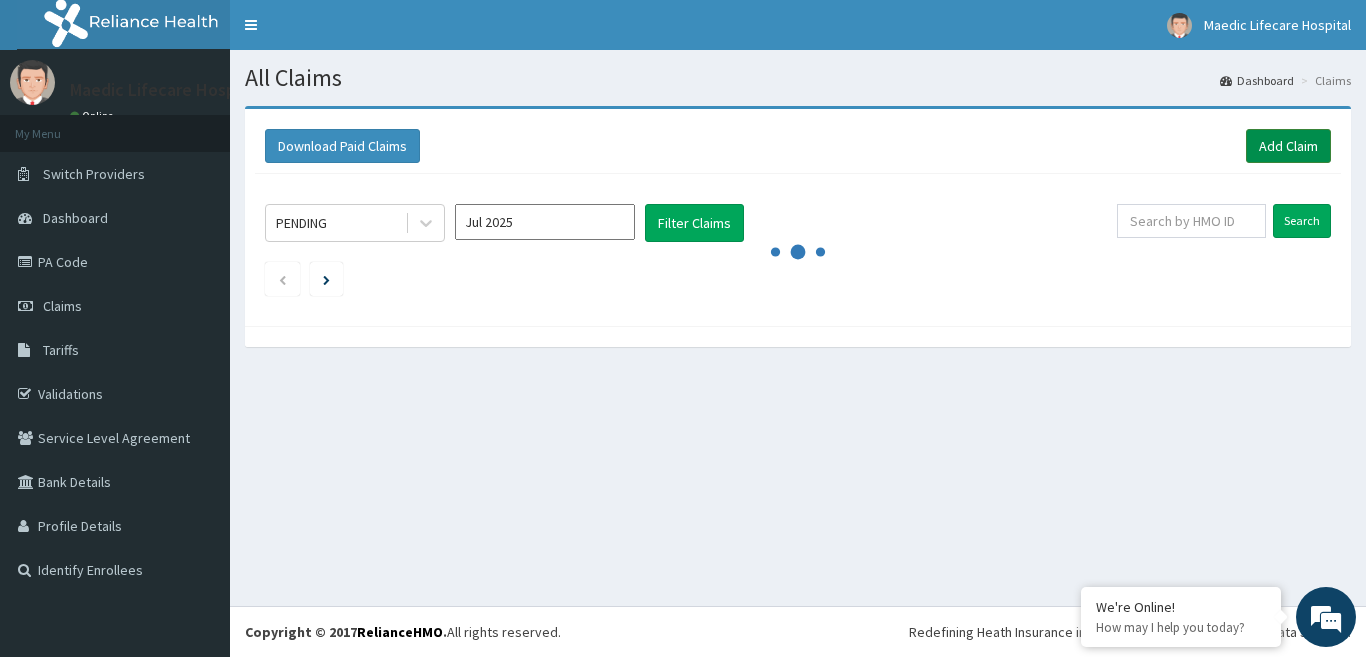 click on "Add Claim" at bounding box center (1288, 146) 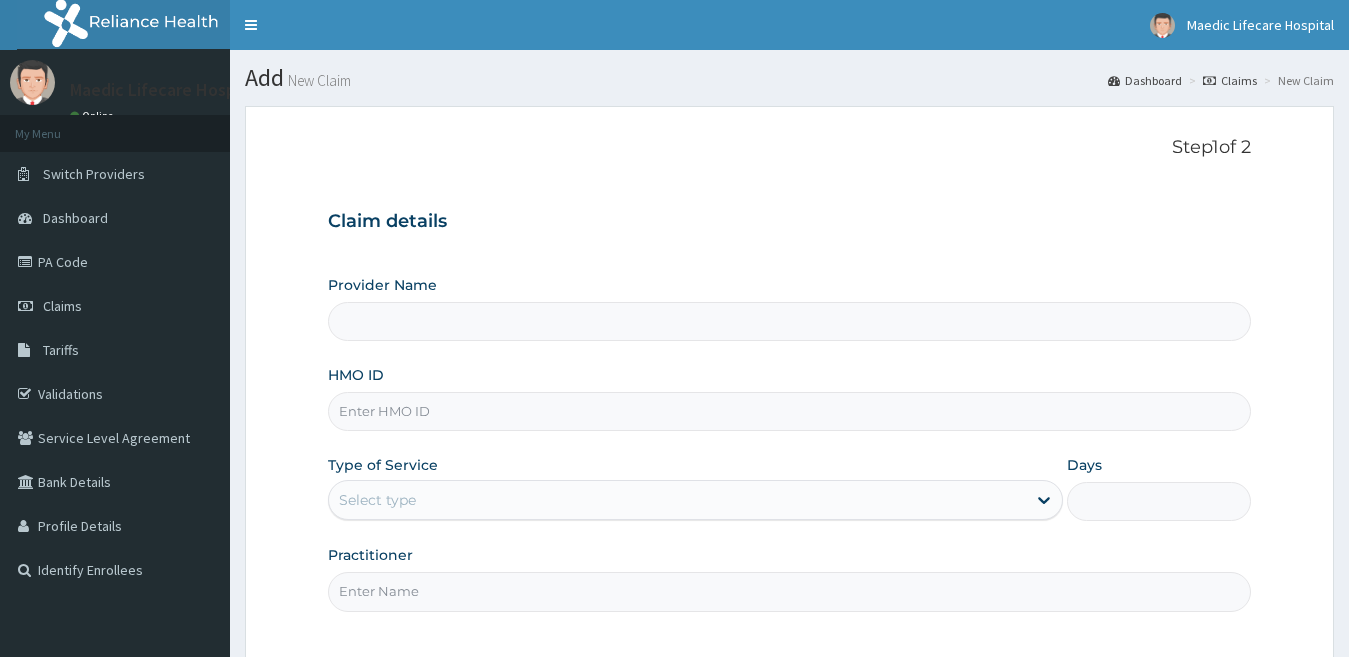 scroll, scrollTop: 0, scrollLeft: 0, axis: both 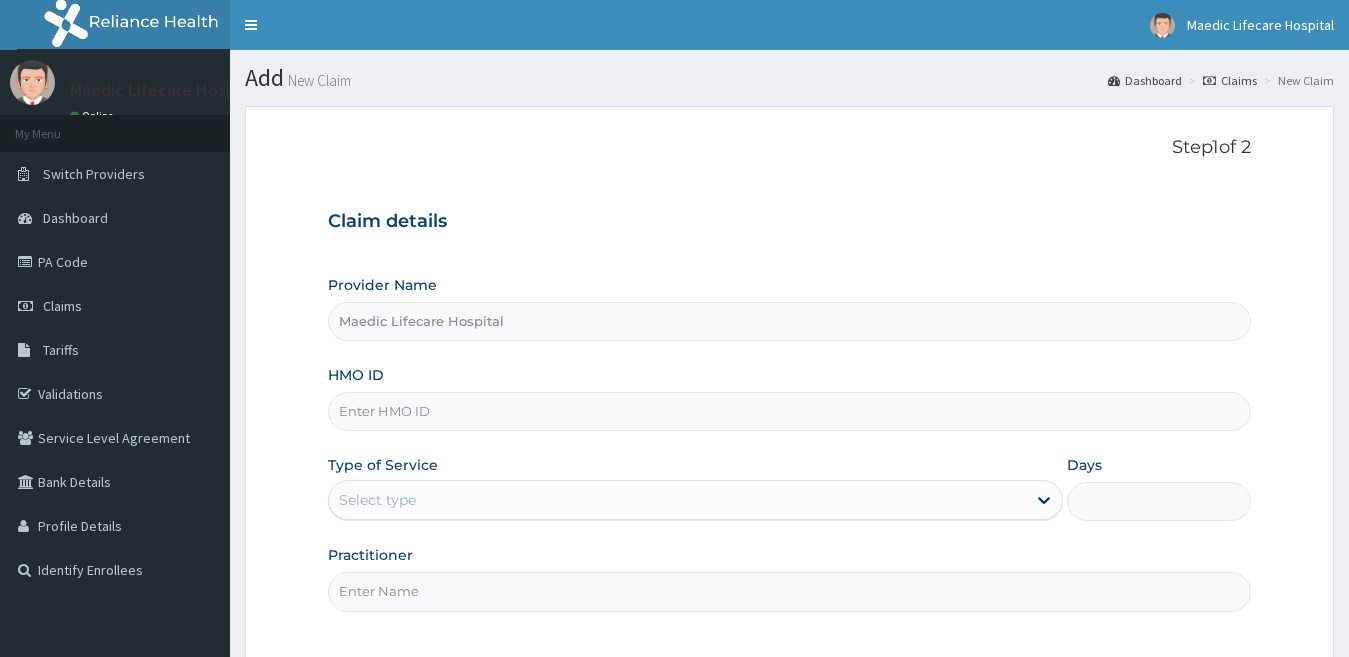 click on "HMO ID" at bounding box center (790, 411) 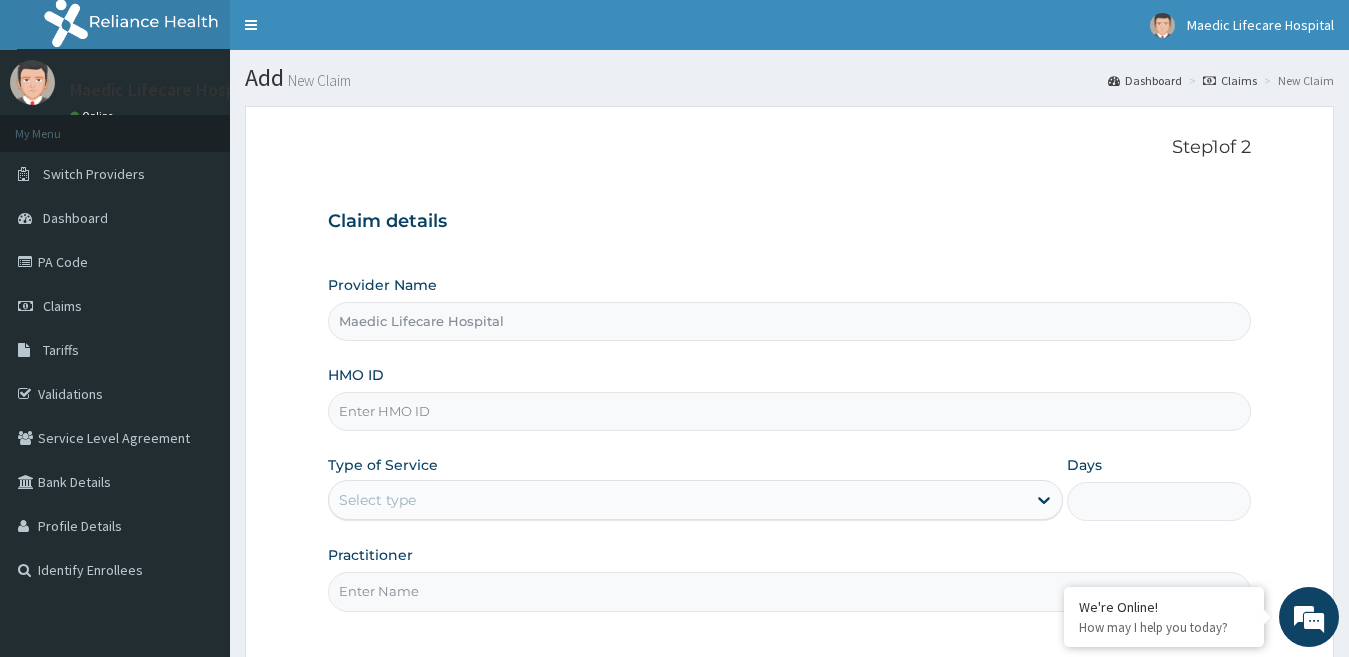 scroll, scrollTop: 0, scrollLeft: 0, axis: both 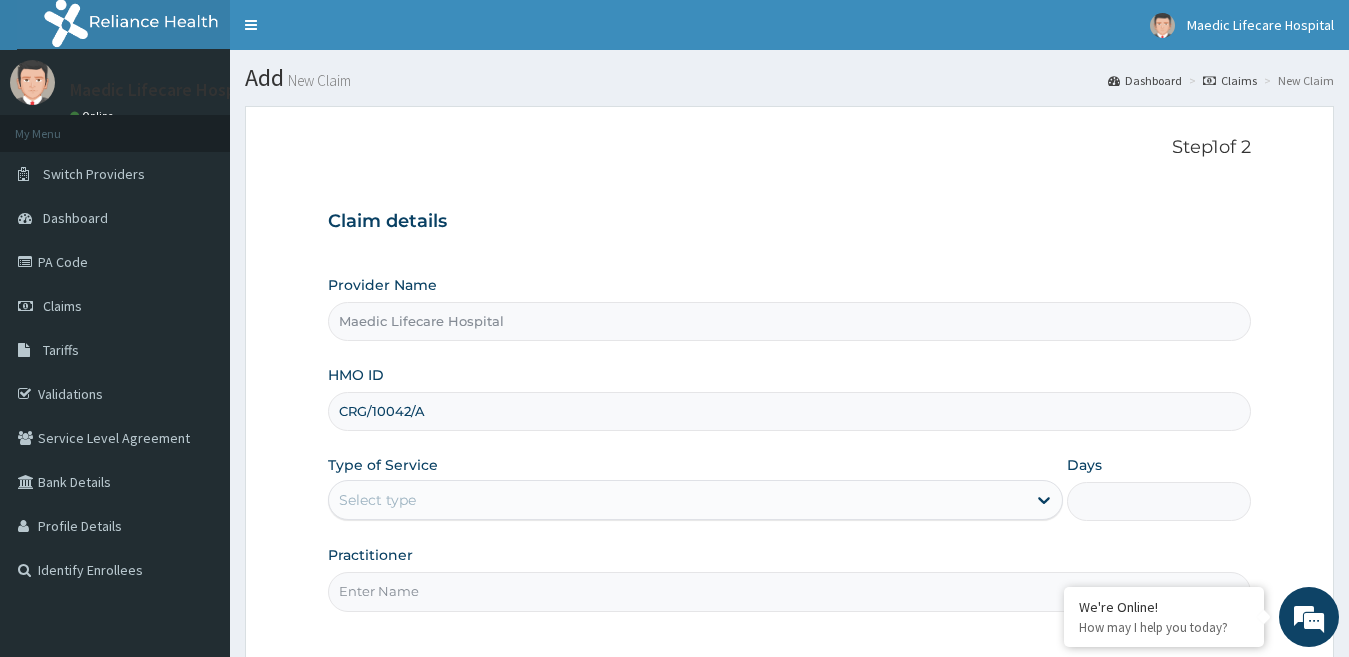 click on "Days" at bounding box center (1159, 501) 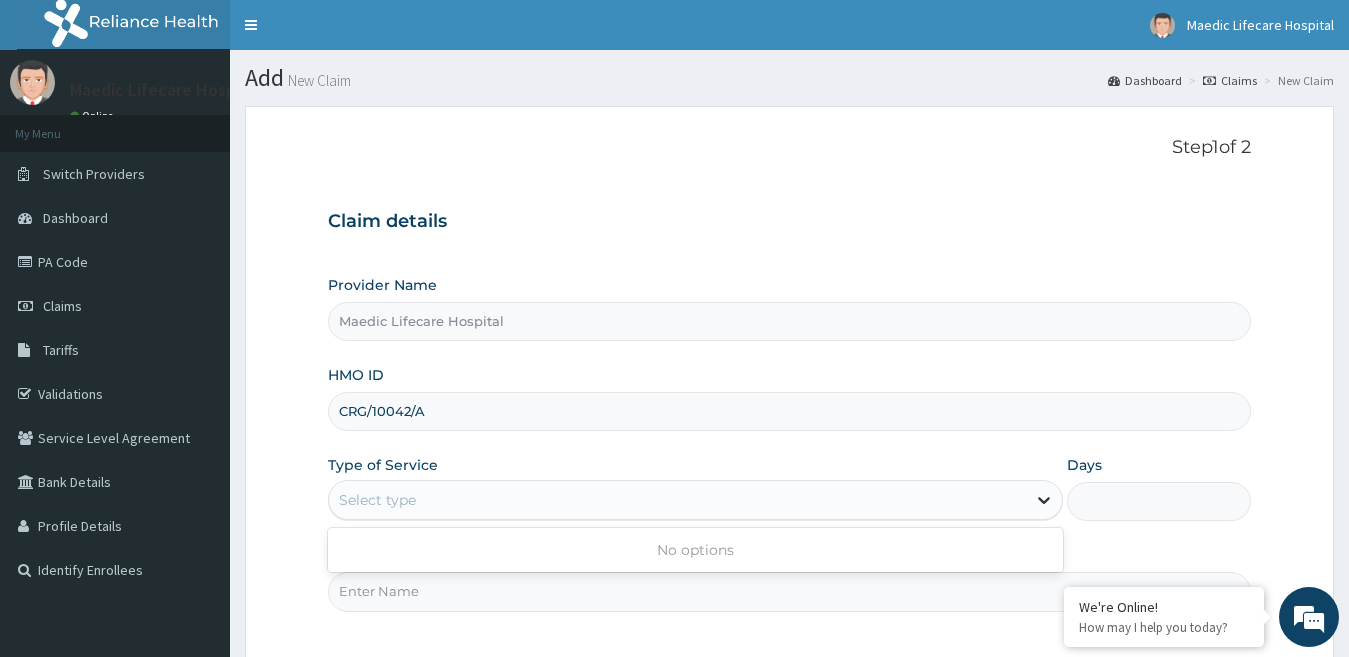 click 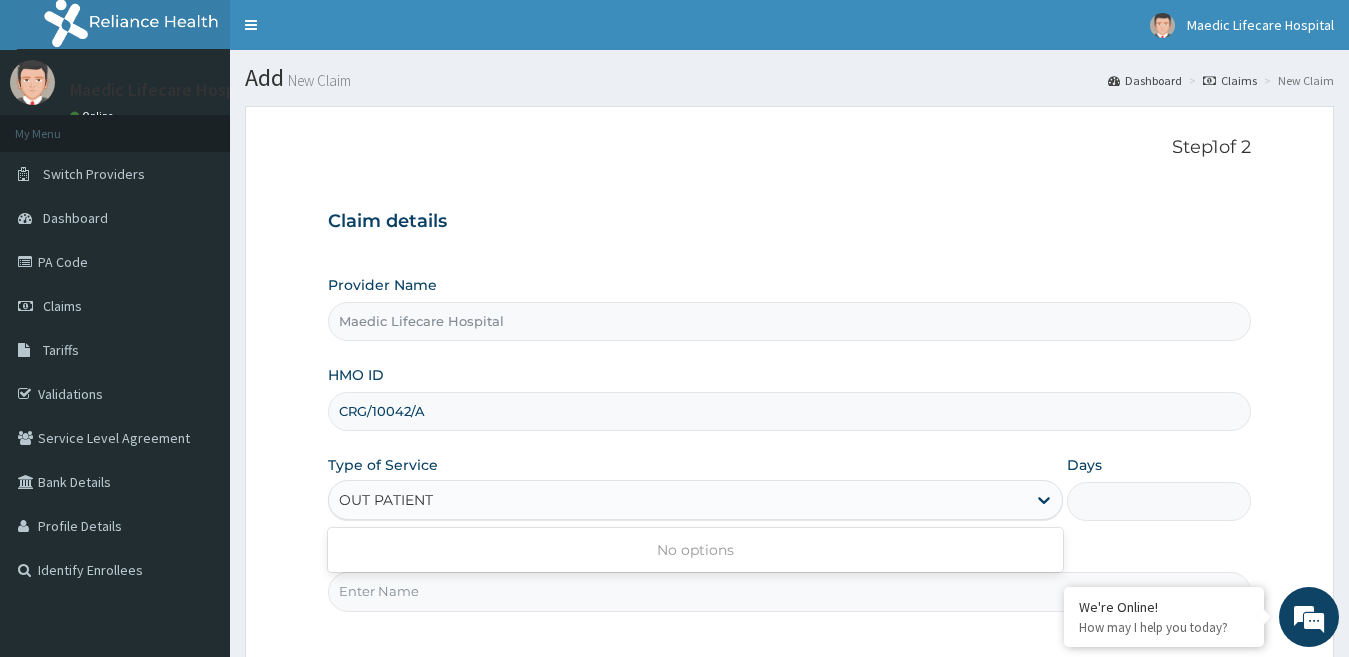 type on "OUT PATIENT" 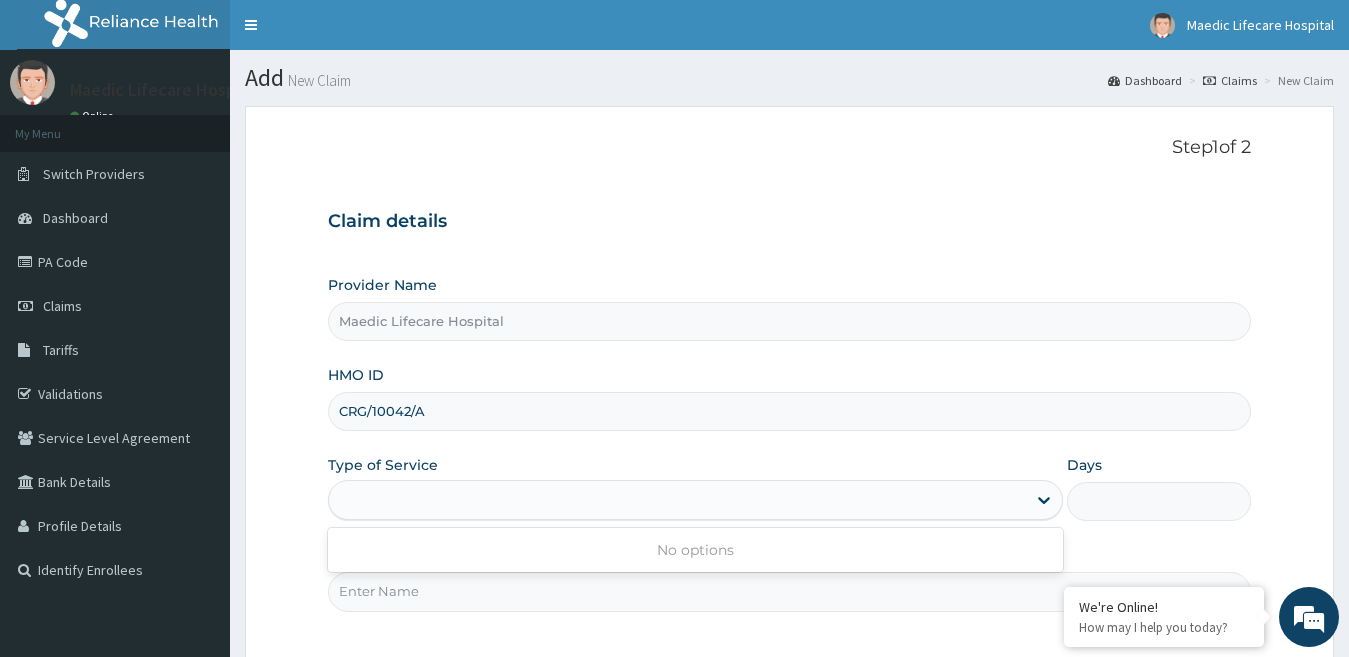 click on "Practitioner" at bounding box center (790, 591) 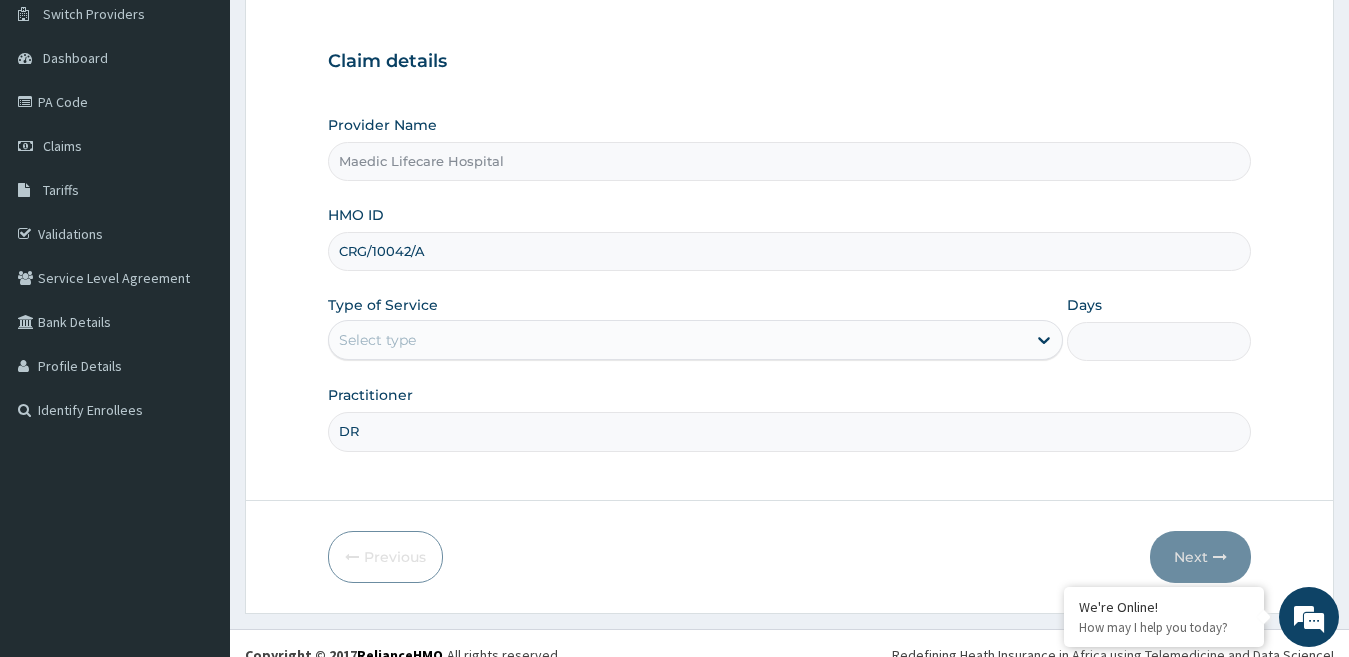 scroll, scrollTop: 183, scrollLeft: 0, axis: vertical 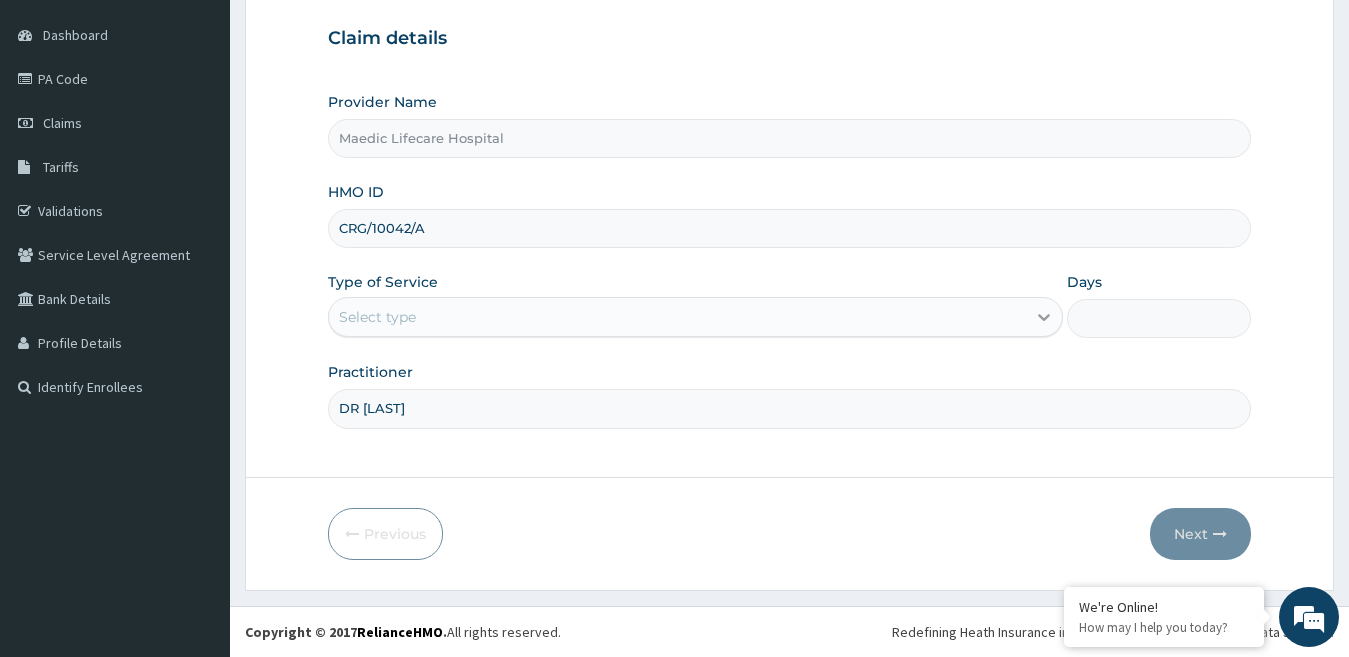 type on "DR [LAST]" 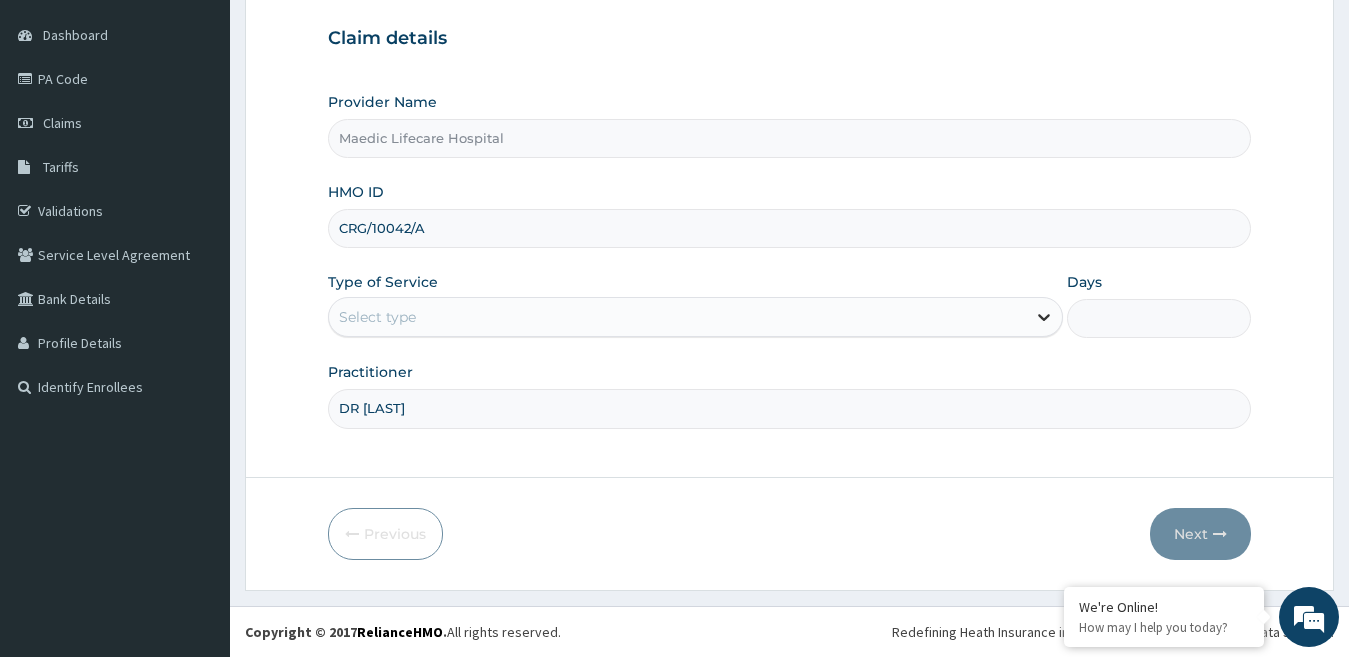 click at bounding box center (1044, 317) 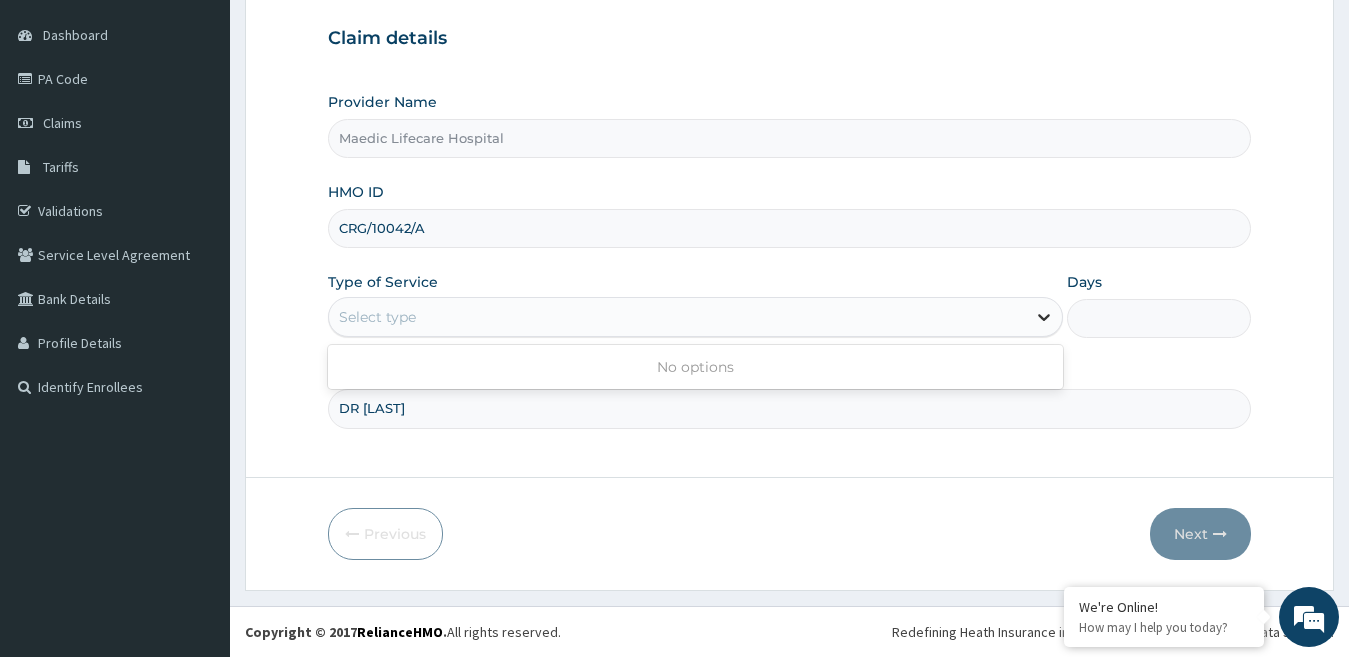 click at bounding box center [1044, 317] 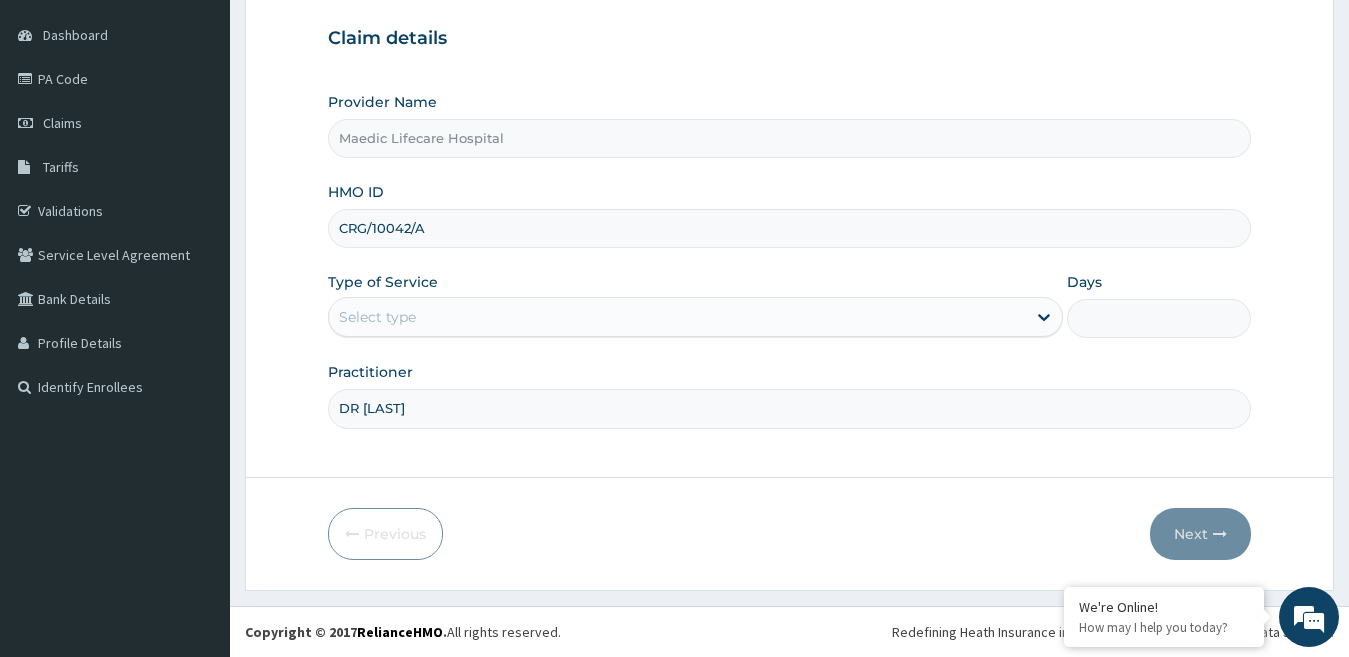 click on "DR [LAST]" at bounding box center [790, 408] 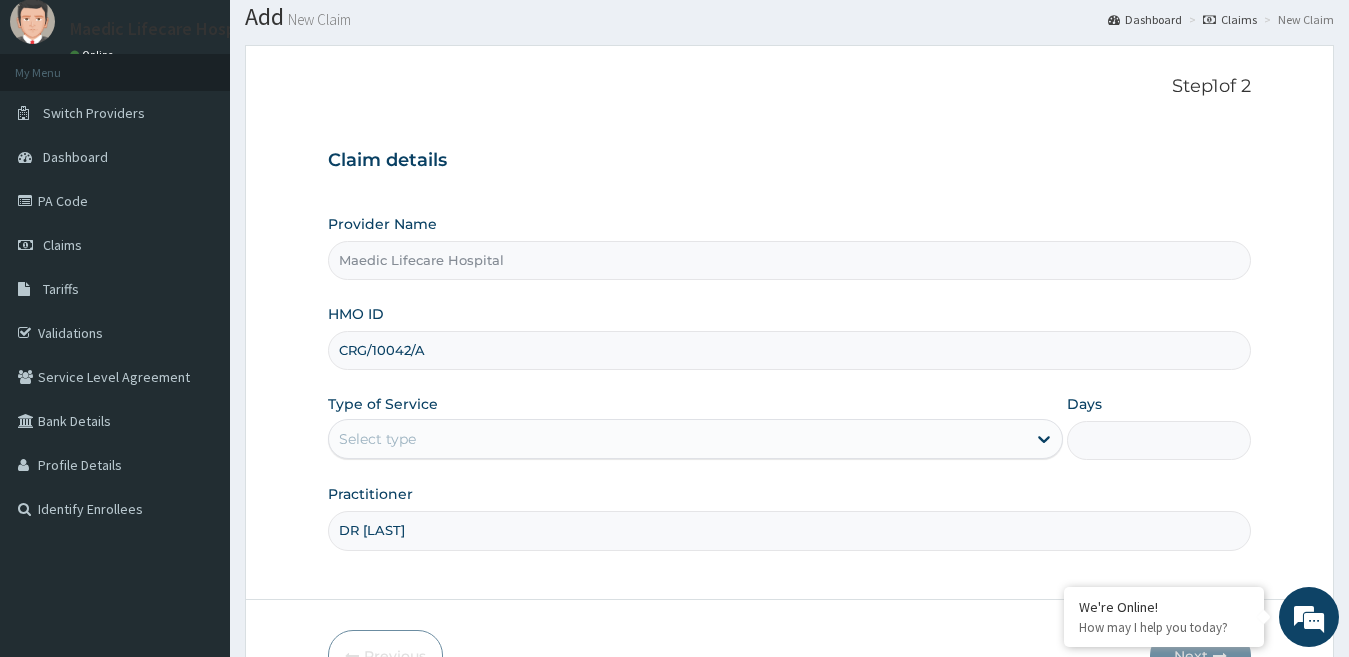 scroll, scrollTop: 12, scrollLeft: 0, axis: vertical 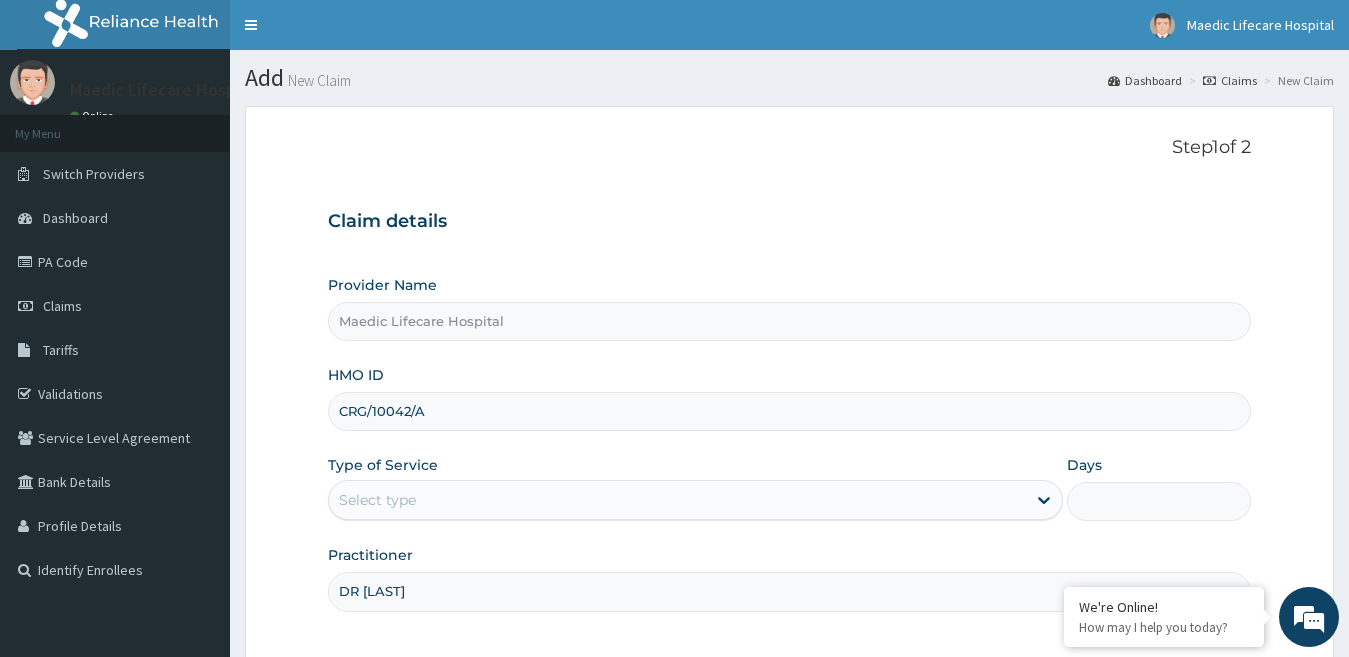 click on "Toggle navigation
[ORGANIZATION] [ORGANIZATION] - [EMAIL] Member since  [MONTH] [DAY], [YEAR] at [TIME]   Profile Sign out" at bounding box center [789, 25] 